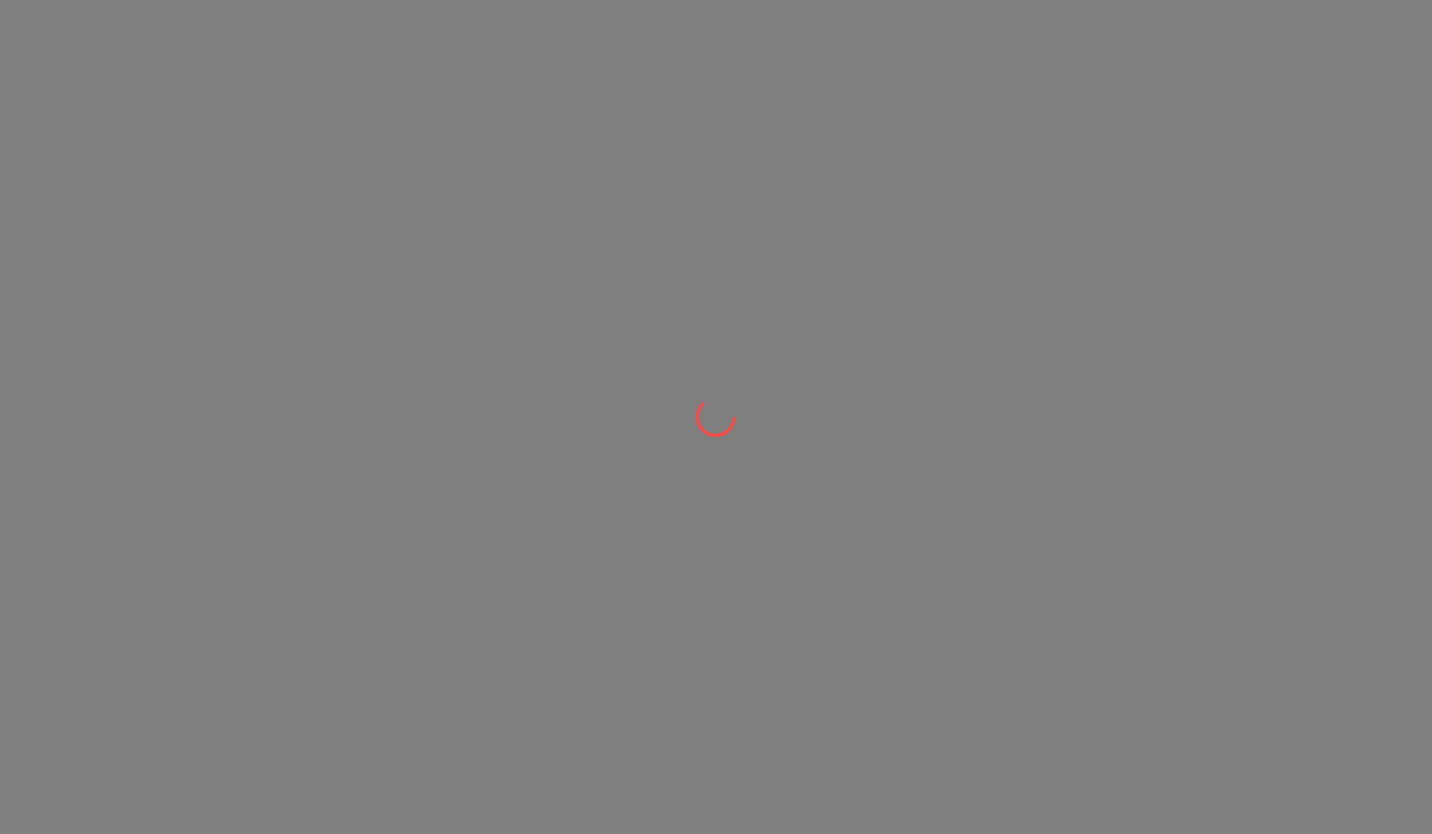 scroll, scrollTop: 0, scrollLeft: 0, axis: both 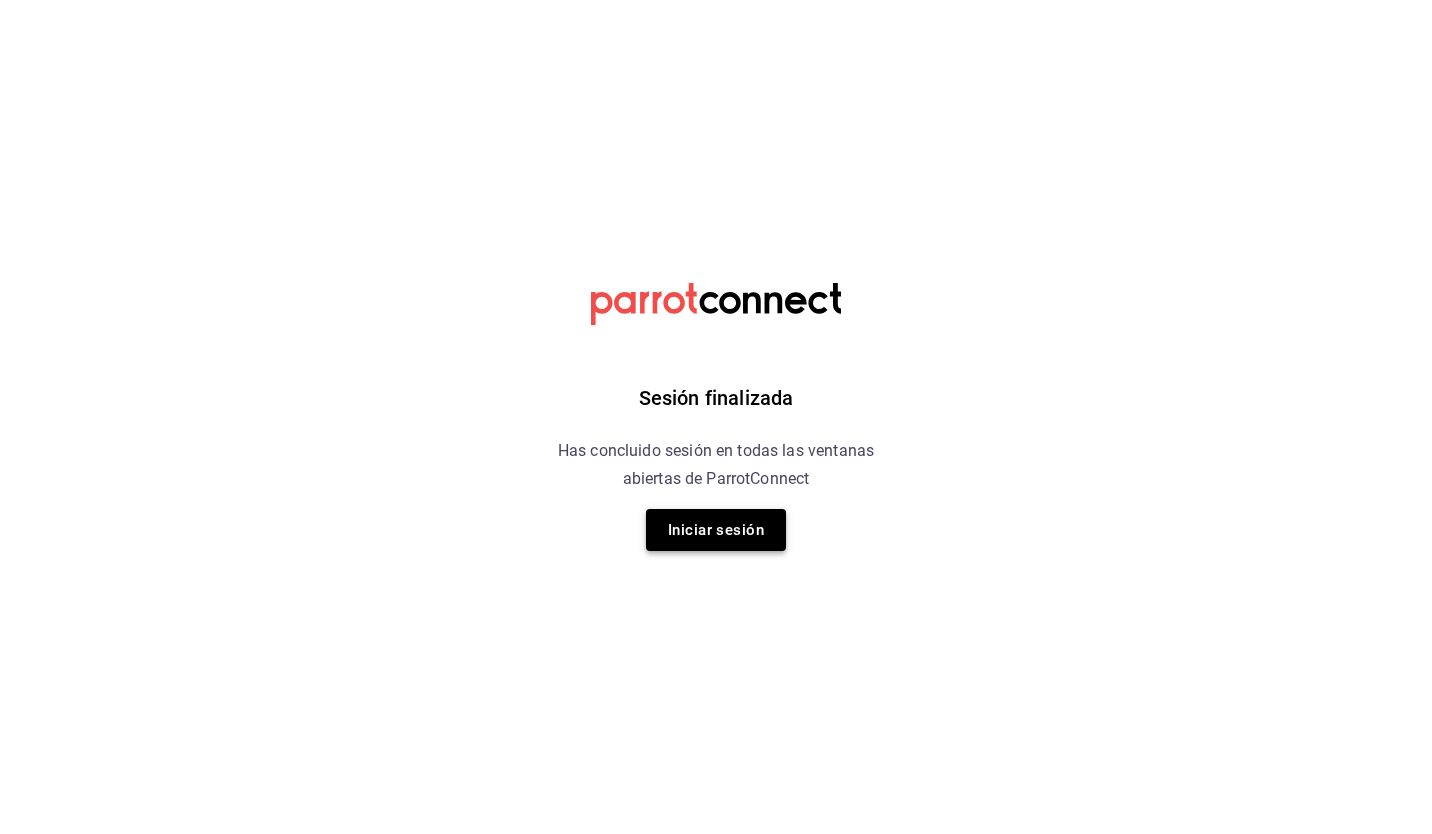 click on "Iniciar sesión" at bounding box center [716, 530] 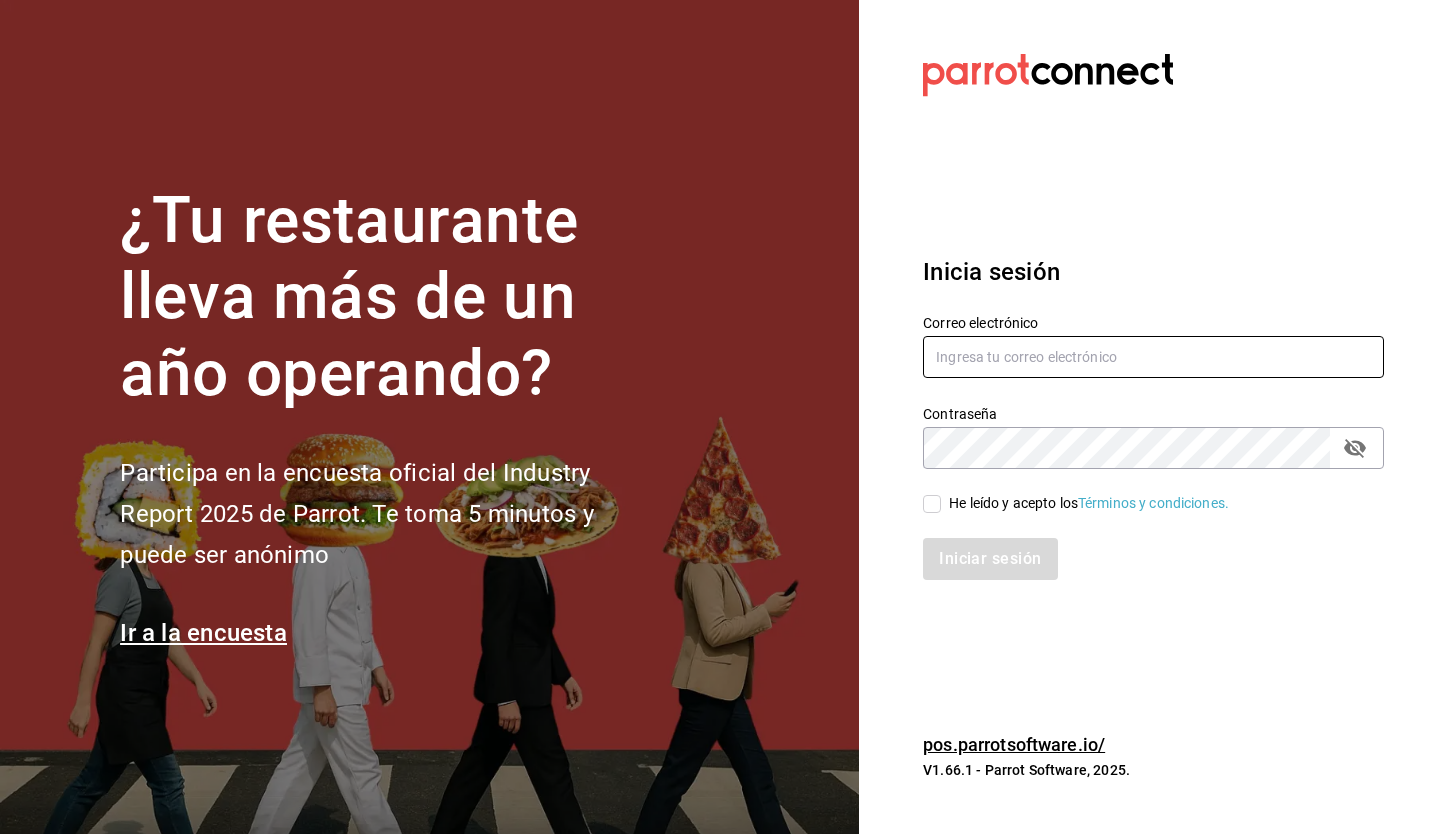 type on "gadameestrada@outlook.com" 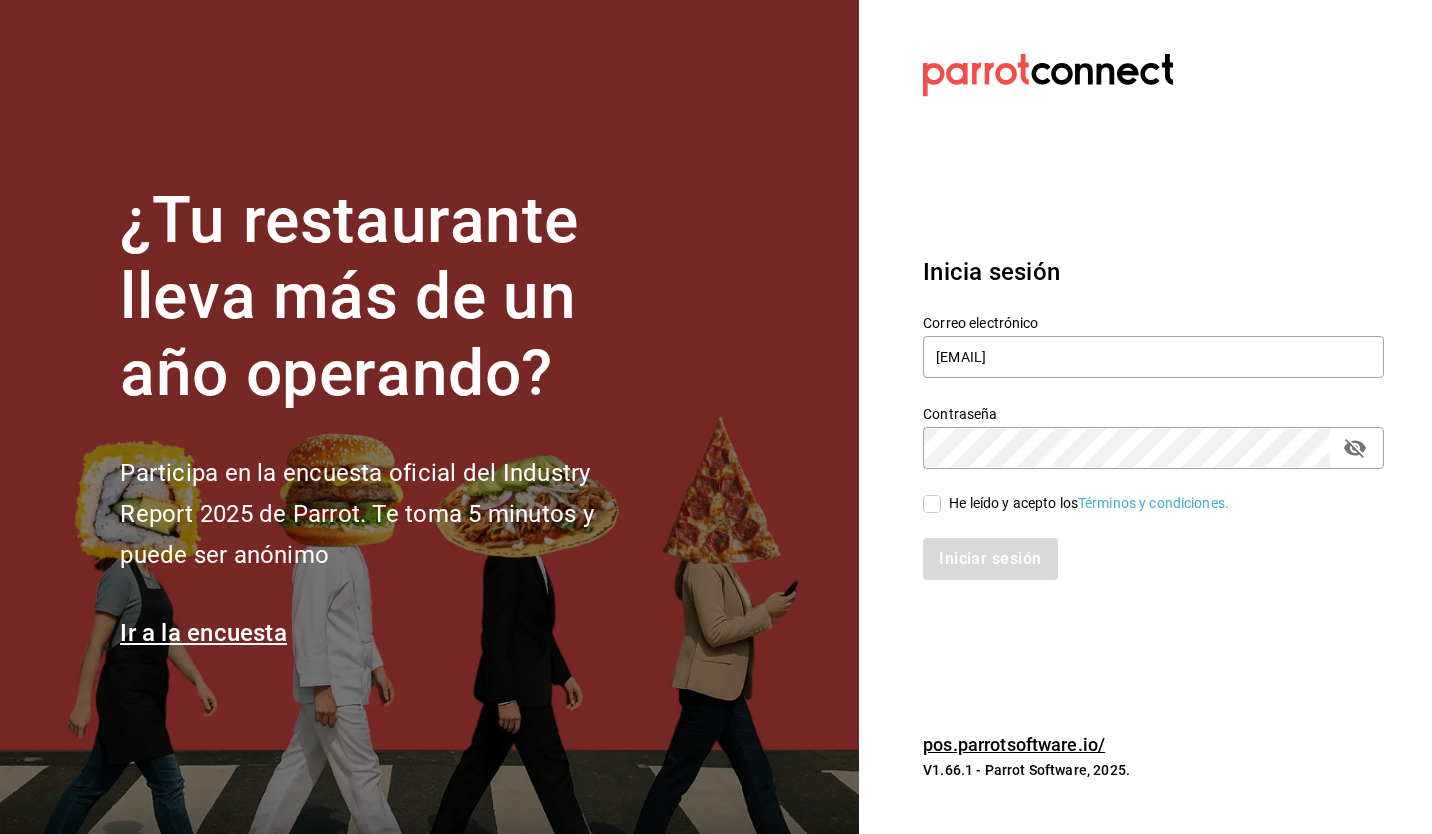 click on "Iniciar sesión" at bounding box center [1153, 559] 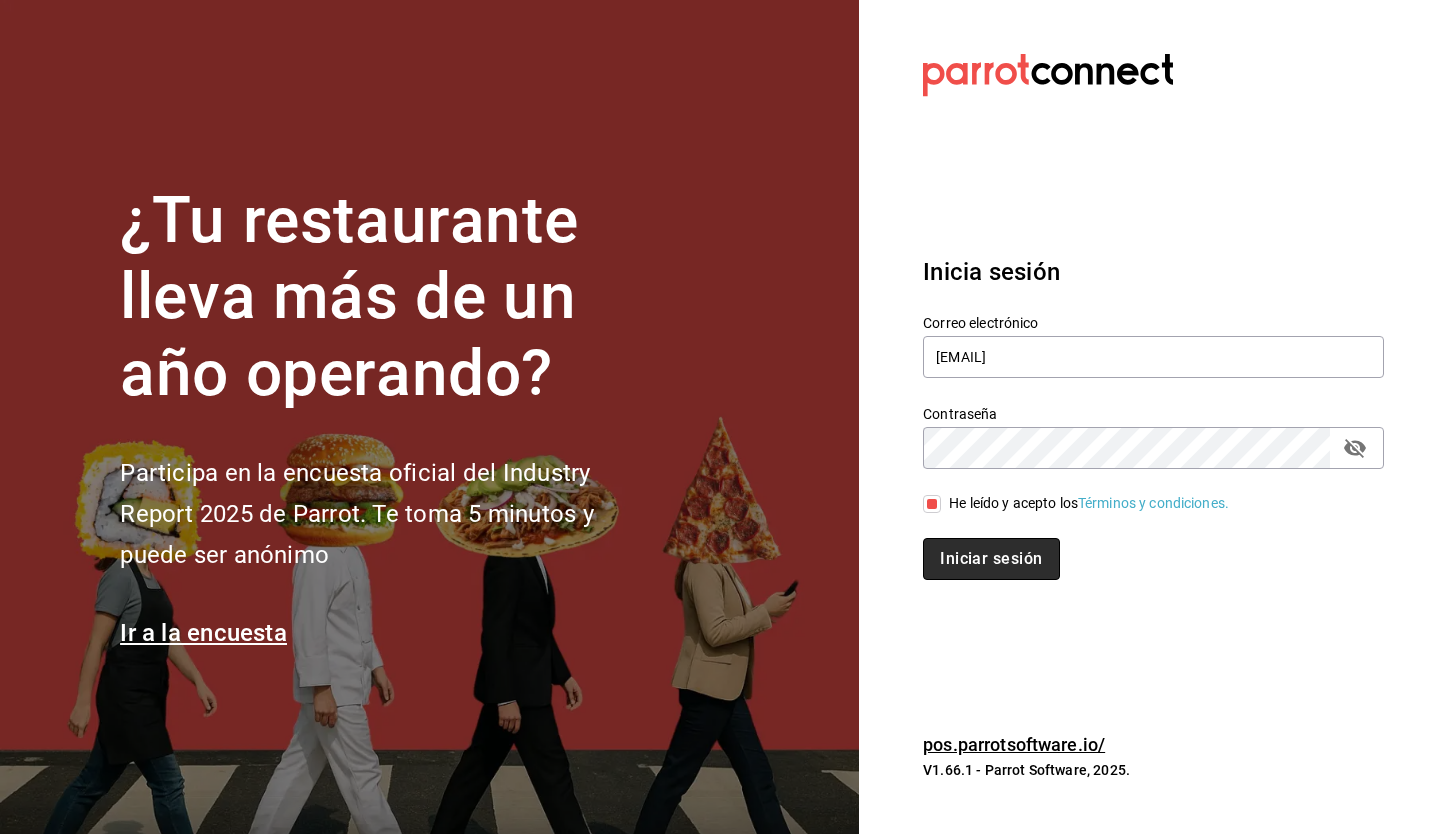 click on "Iniciar sesión" at bounding box center (991, 559) 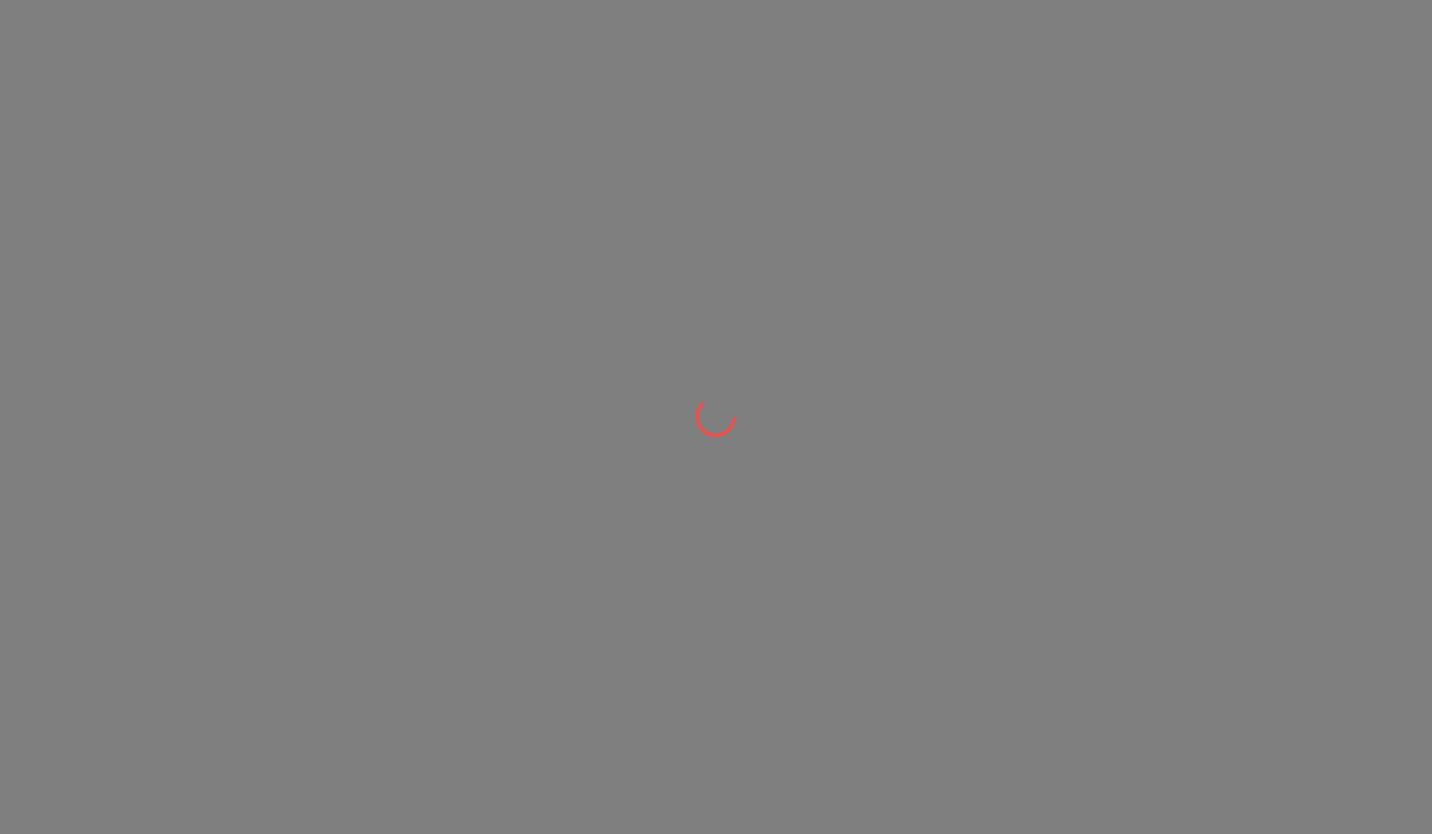 scroll, scrollTop: 0, scrollLeft: 0, axis: both 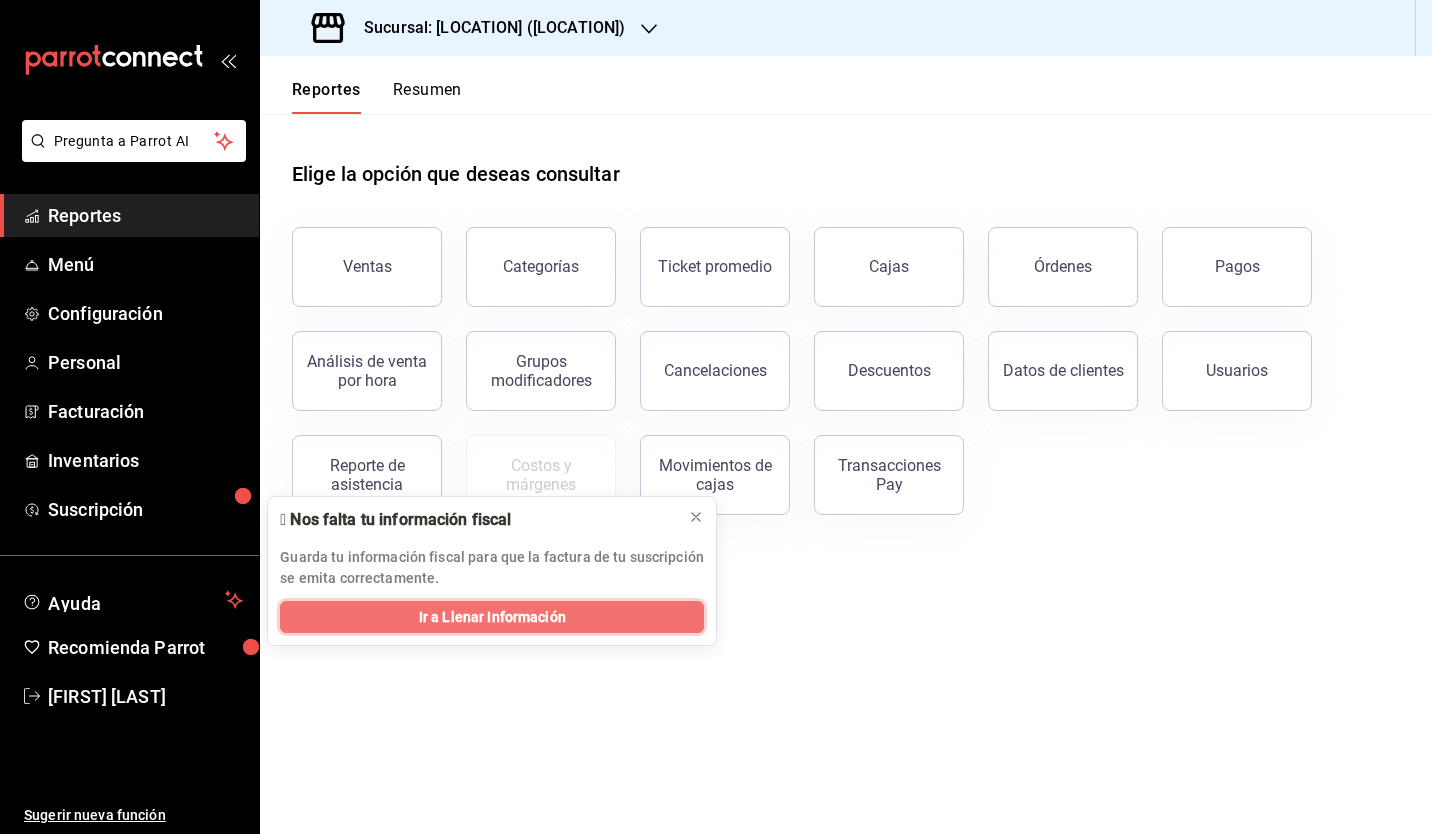 click on "Ir a Llenar Información" at bounding box center [492, 617] 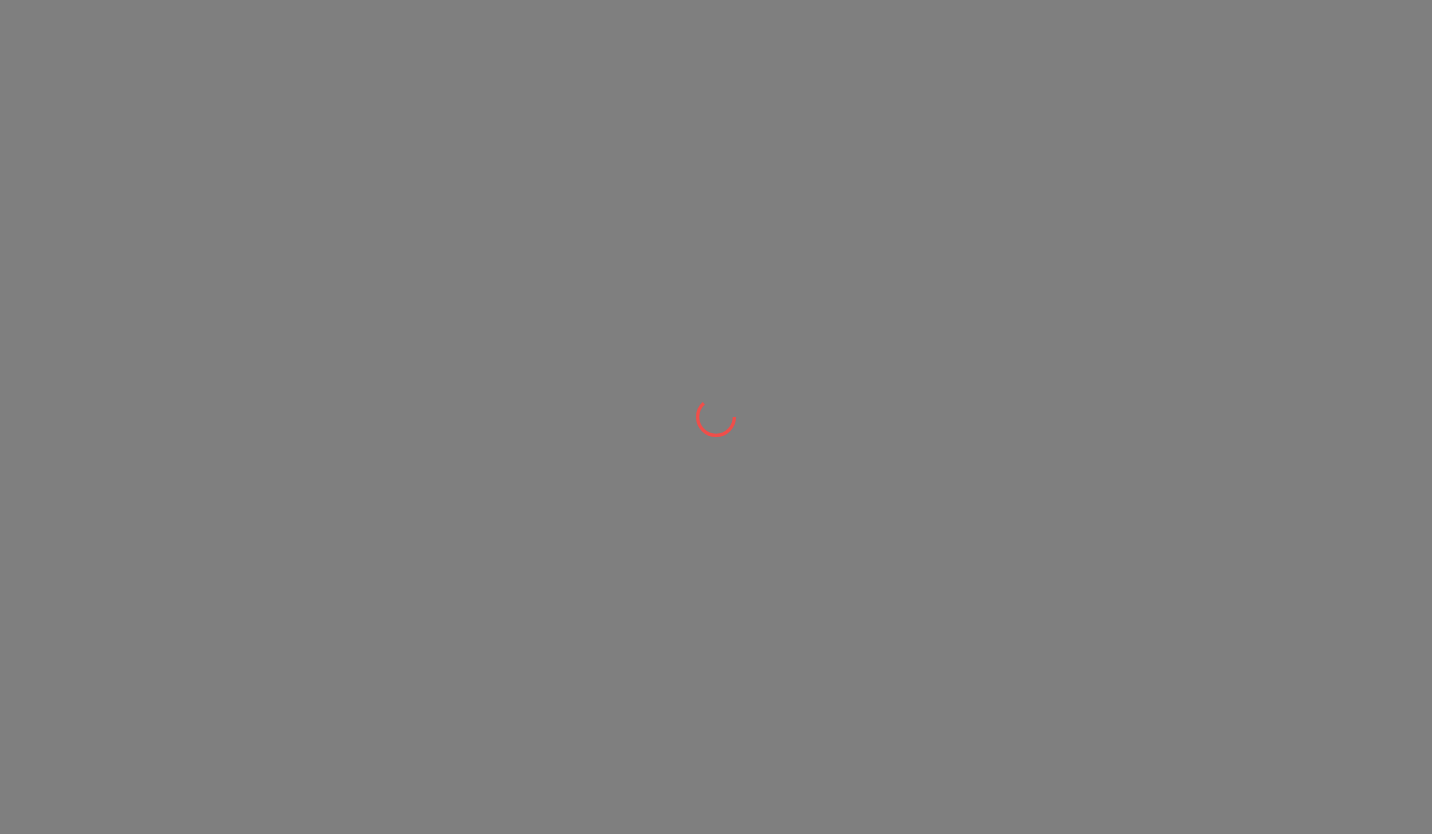 scroll, scrollTop: 0, scrollLeft: 0, axis: both 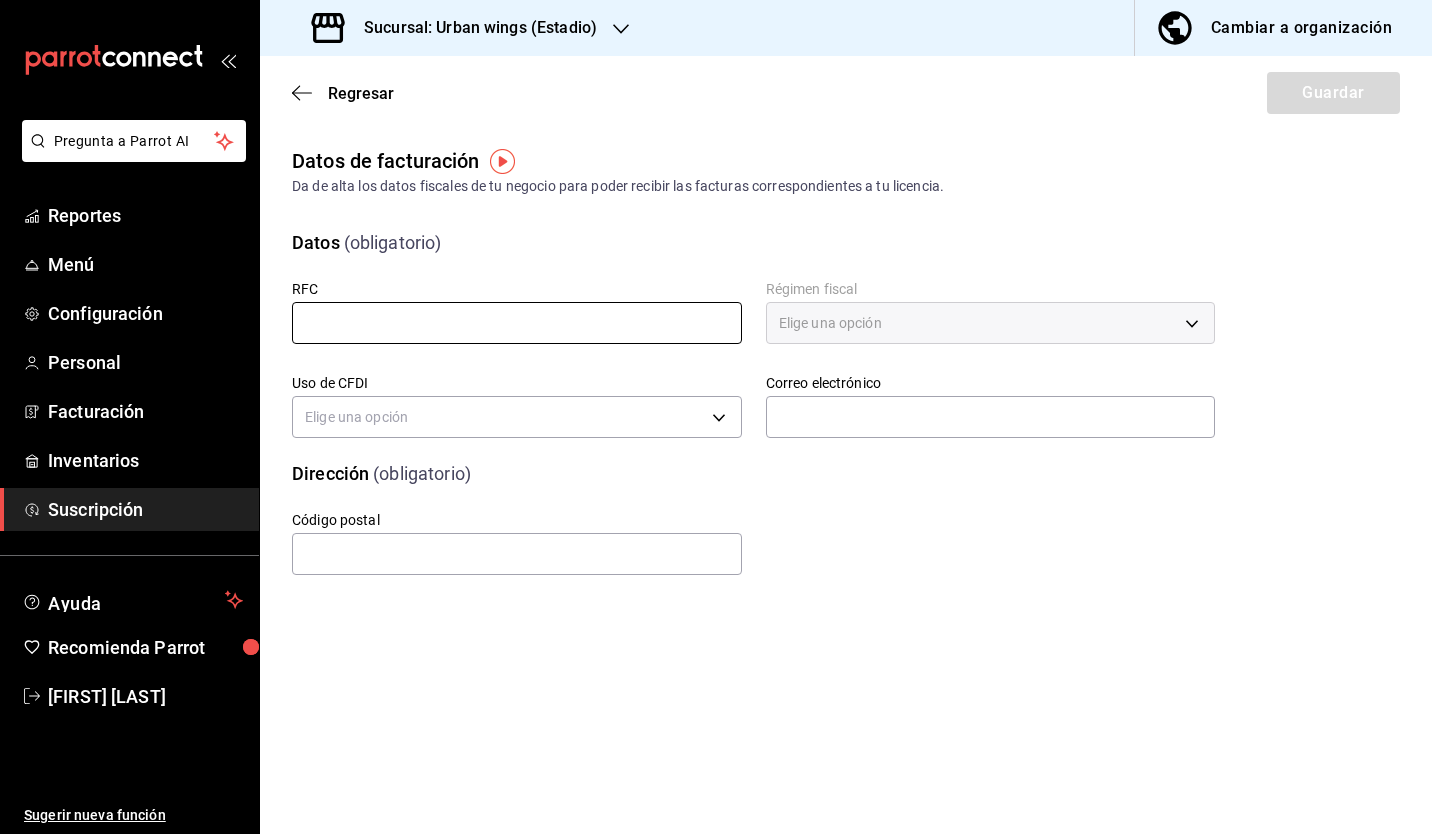 click at bounding box center [517, 323] 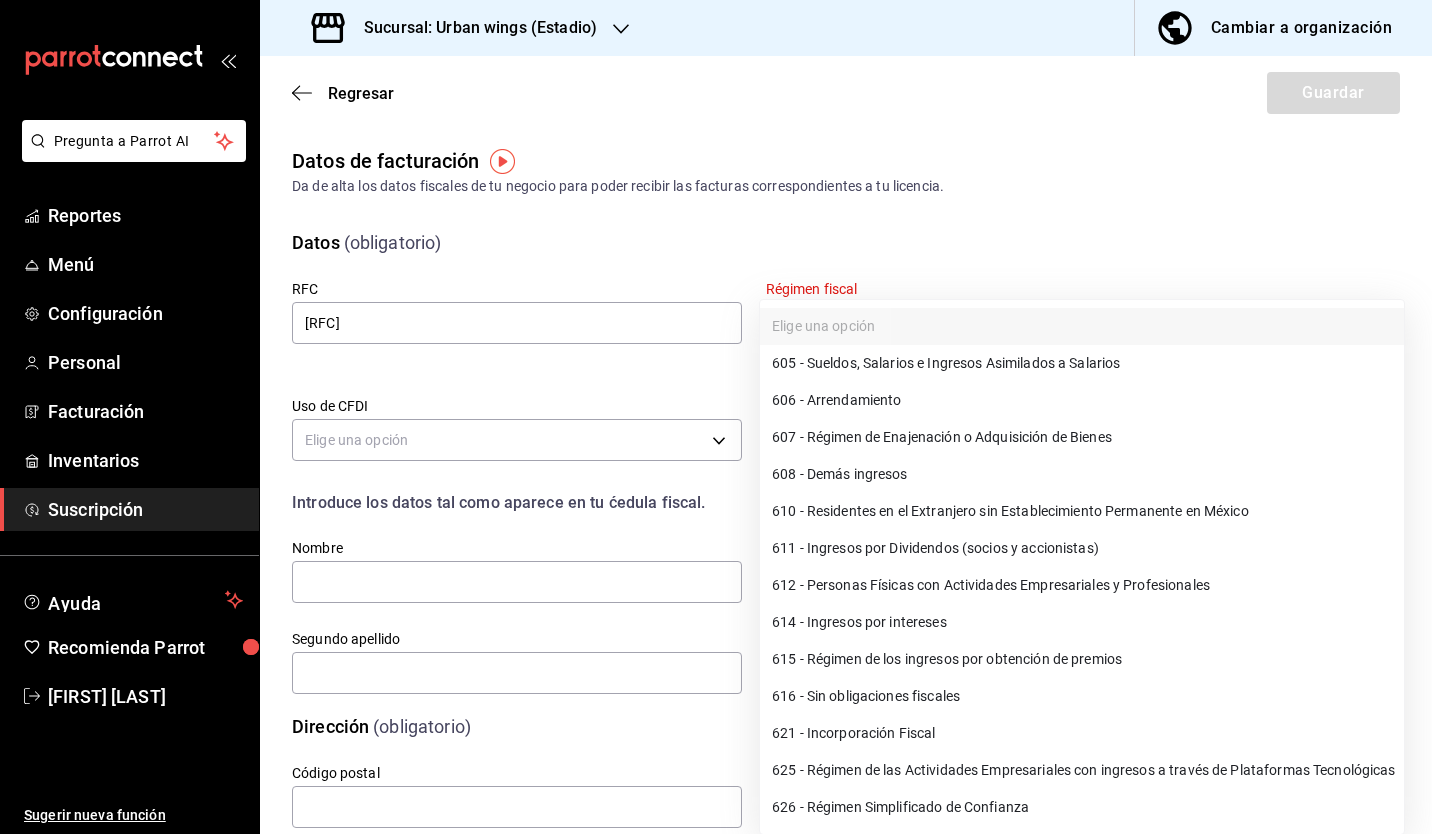 click on "Pregunta a Parrot AI Reportes   Menú   Configuración   Personal   Facturación   Inventarios   Suscripción   Ayuda Recomienda Parrot   [FIRST] [LAST]   Sugerir nueva función   Sucursal: Urban wings (Estadio) Cambiar a organización Regresar Guardar Datos de facturación Da de alta los datos fiscales de tu negocio para poder recibir las facturas correspondientes a tu licencia. Datos (obligatorio) RFC [RFC] Régimen fiscal Elige una opción Este campo es requerido. Uso de CFDI Elige una opción Correo electrónico Introduce los datos tal como aparece en tu ćedula fiscal. Nombre Primer apellido Segundo apellido Dirección (obligatorio) Código postal Pregunta a Parrot AI Reportes   Menú   Configuración   Personal   Facturación   Inventarios   Suscripción   Ayuda Recomienda Parrot   [FIRST] [LAST]   Sugerir nueva función   GANA 1 MES GRATIS EN TU SUSCRIPCIÓN AQUÍ Ver video tutorial Ir a video Visitar centro de ayuda ([PHONE]) [EMAIL] Visitar centro de ayuda" at bounding box center [716, 417] 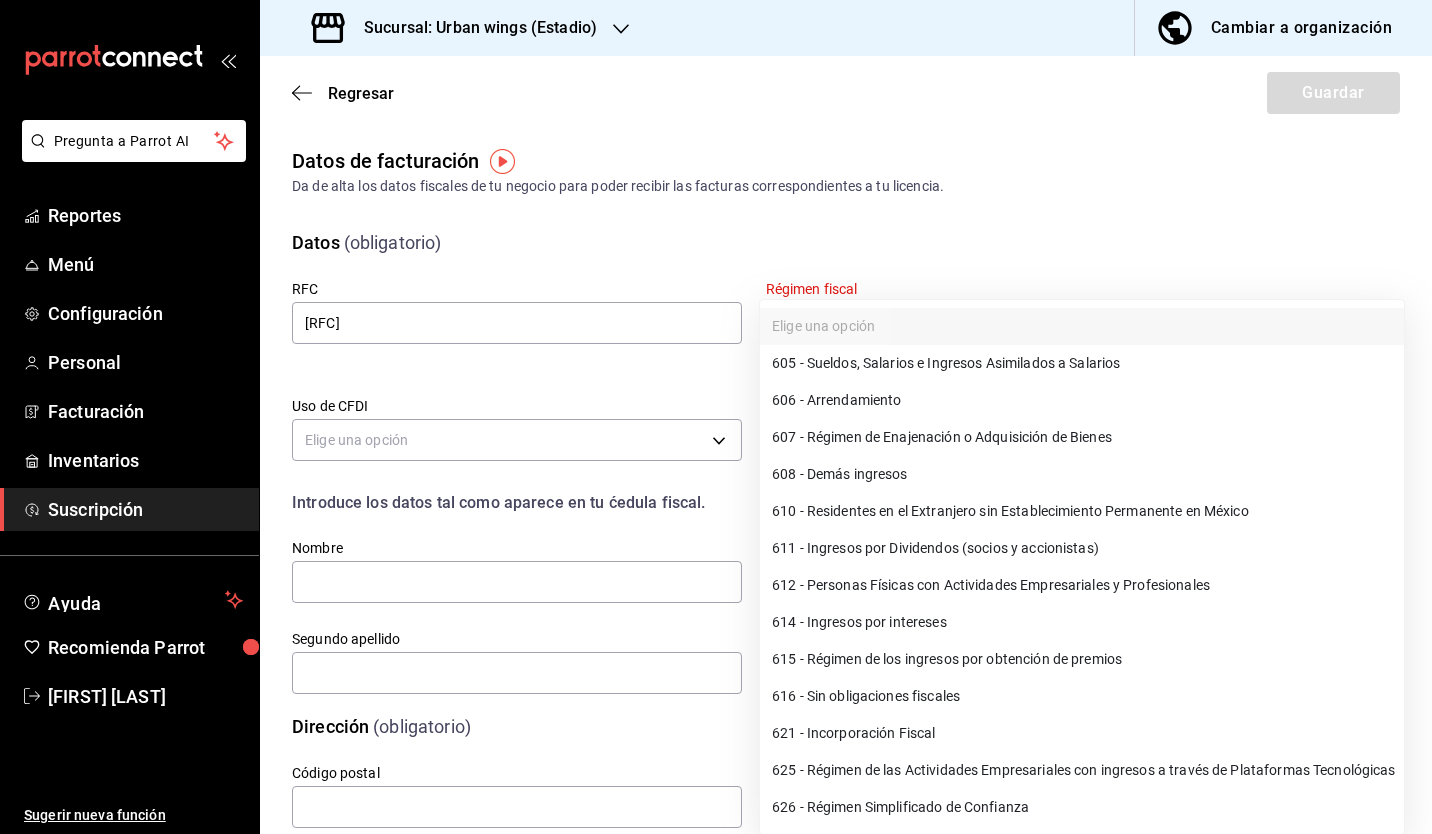 click on "612 - Personas Físicas con Actividades Empresariales y Profesionales" at bounding box center [1082, 585] 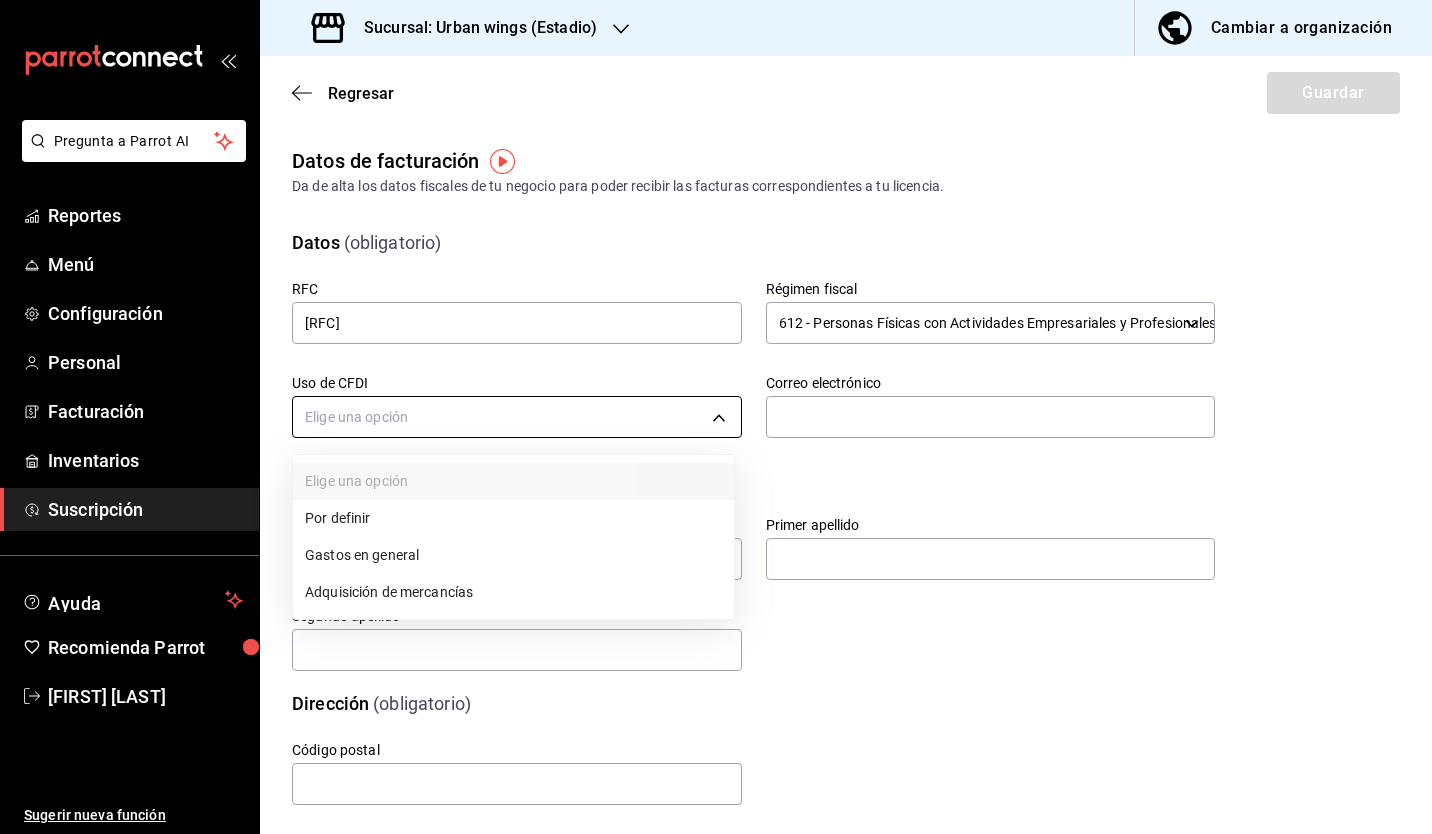 click on "Pregunta a Parrot AI Reportes   Menú   Configuración   Personal   Facturación   Inventarios   Suscripción   Ayuda Recomienda Parrot   [FIRST] [LAST]   Sugerir nueva función   Sucursal: Urban wings (Estadio) Cambiar a organización Regresar Guardar Datos de facturación Da de alta los datos fiscales de tu negocio para poder recibir las facturas correspondientes a tu licencia. Datos (obligatorio) RFC [RFC] Régimen fiscal 612 - Personas Físicas con Actividades Empresariales y Profesionales 612 Uso de CFDI Elige una opción Correo electrónico Introduce los datos tal como aparece en tu ćedula fiscal. Nombre Primer apellido Segundo apellido Dirección (obligatorio) Código postal Pregunta a Parrot AI Reportes   Menú   Configuración   Personal   Facturación   Inventarios   Suscripción   Ayuda Recomienda Parrot   [FIRST] [LAST]   Sugerir nueva función   GANA 1 MES GRATIS EN TU SUSCRIPCIÓN AQUÍ Ver video tutorial Ir a video Visitar centro de ayuda ([PHONE]) [EMAIL]" at bounding box center [716, 417] 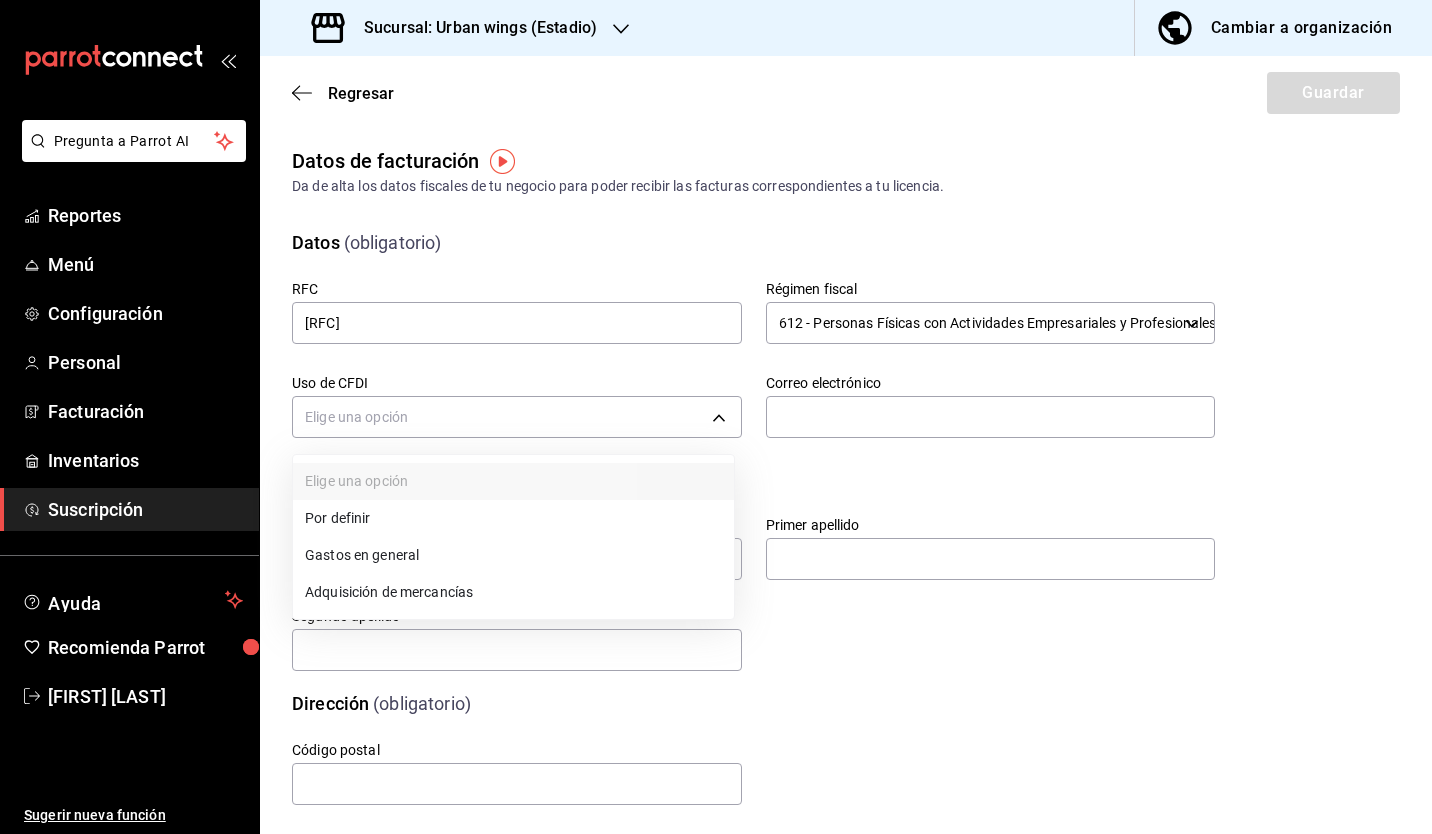 click on "Gastos en general" at bounding box center [513, 555] 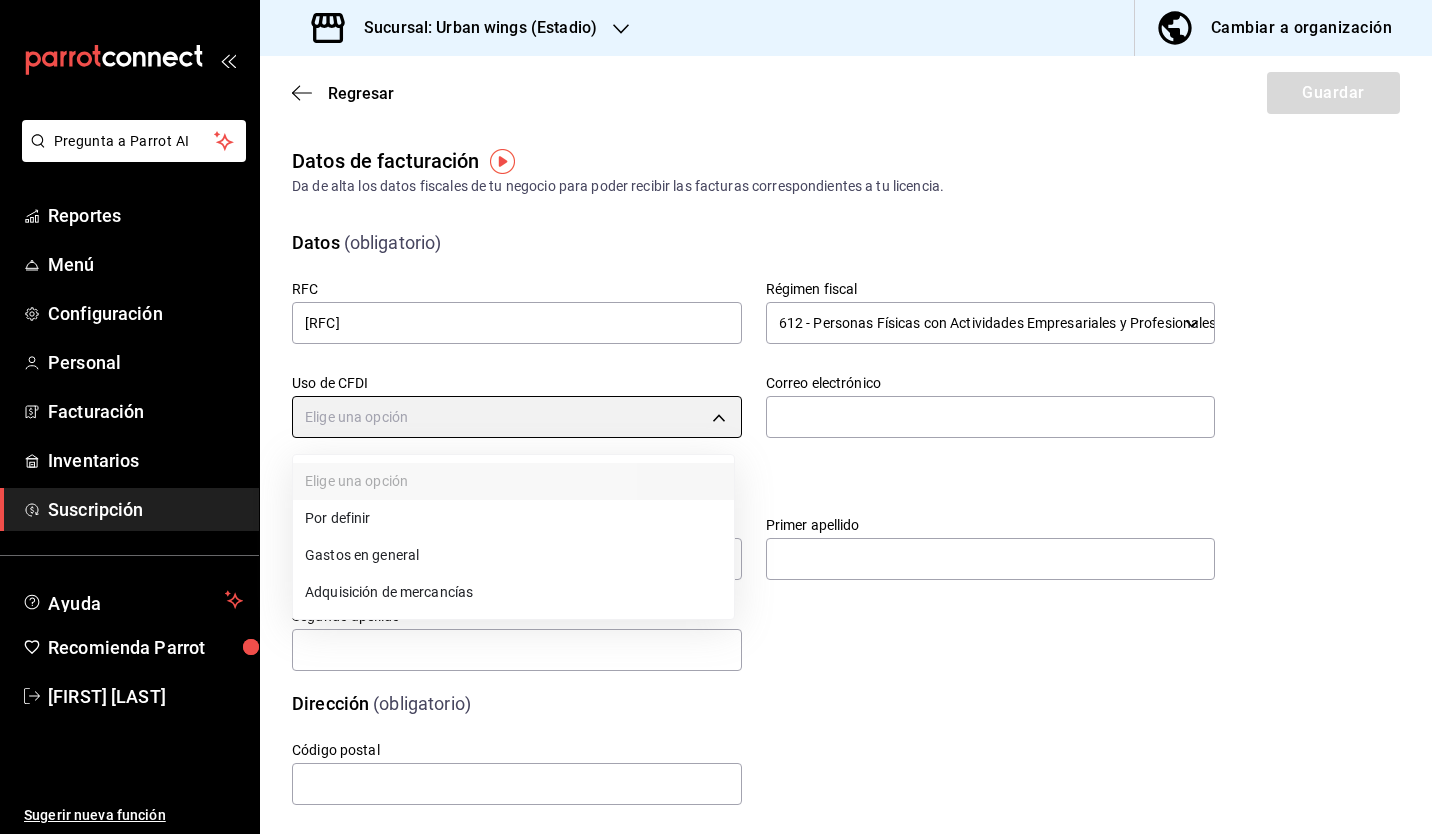 type on "G03" 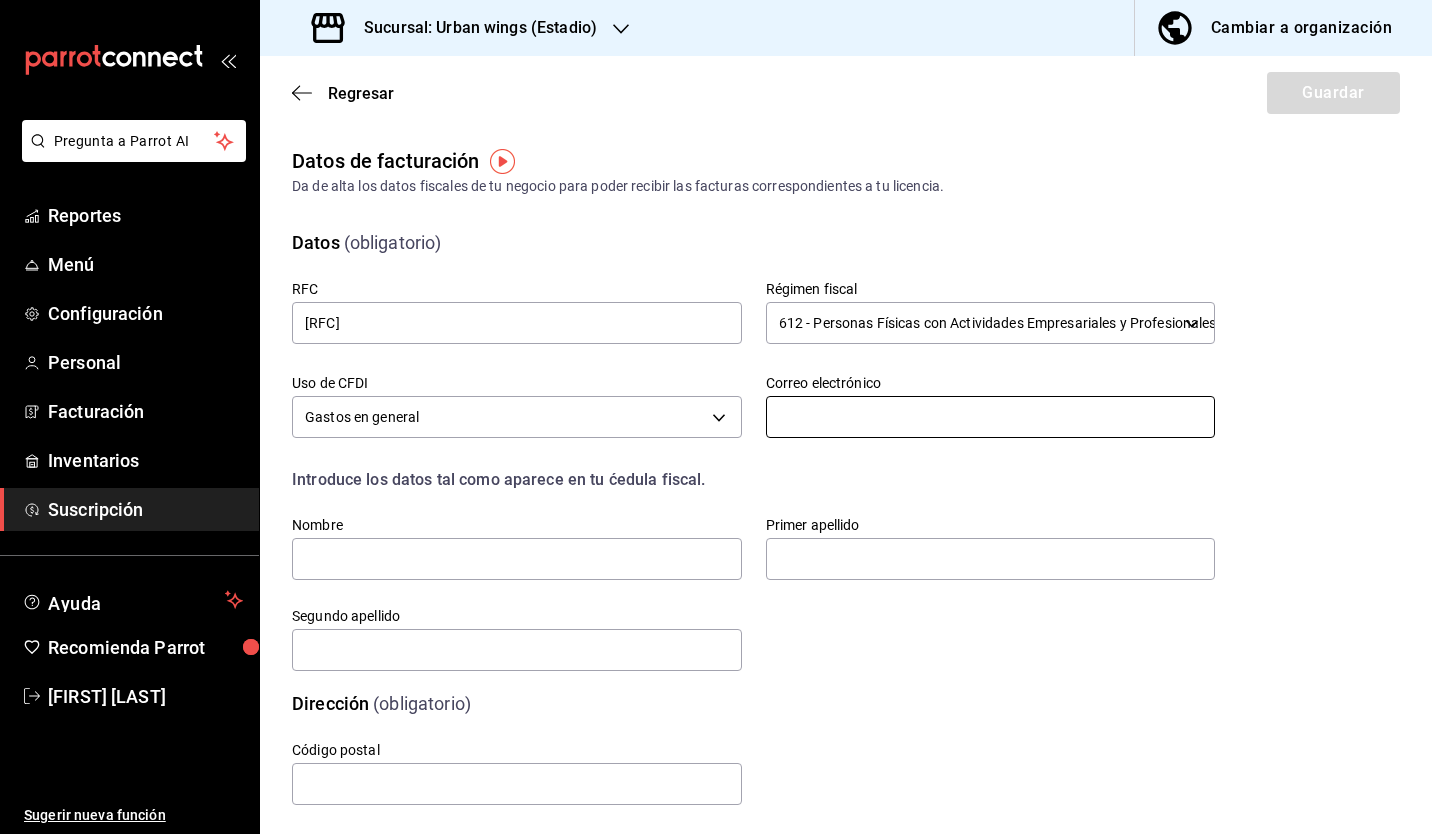 click at bounding box center [991, 417] 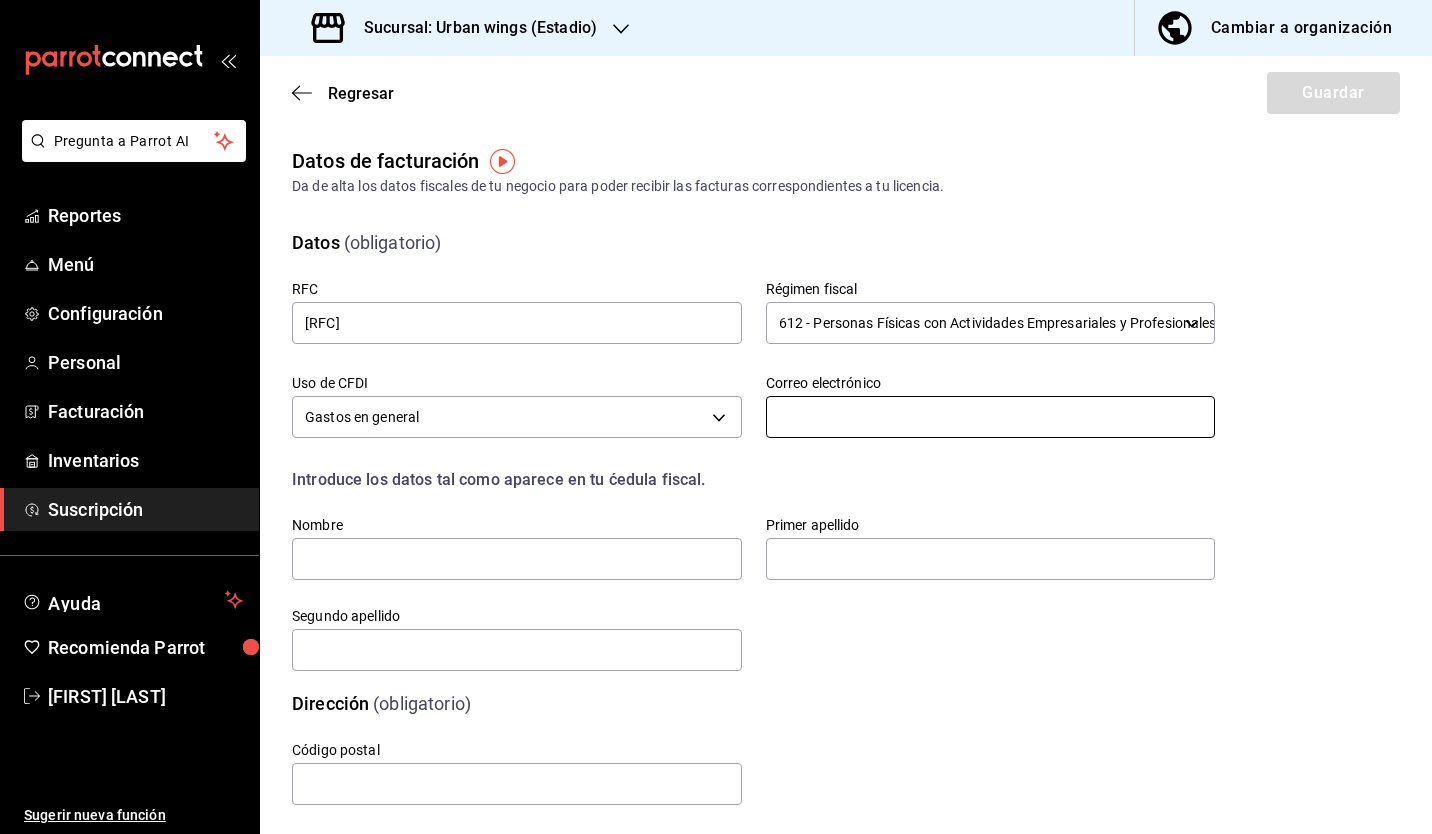 type on "[EMAIL]" 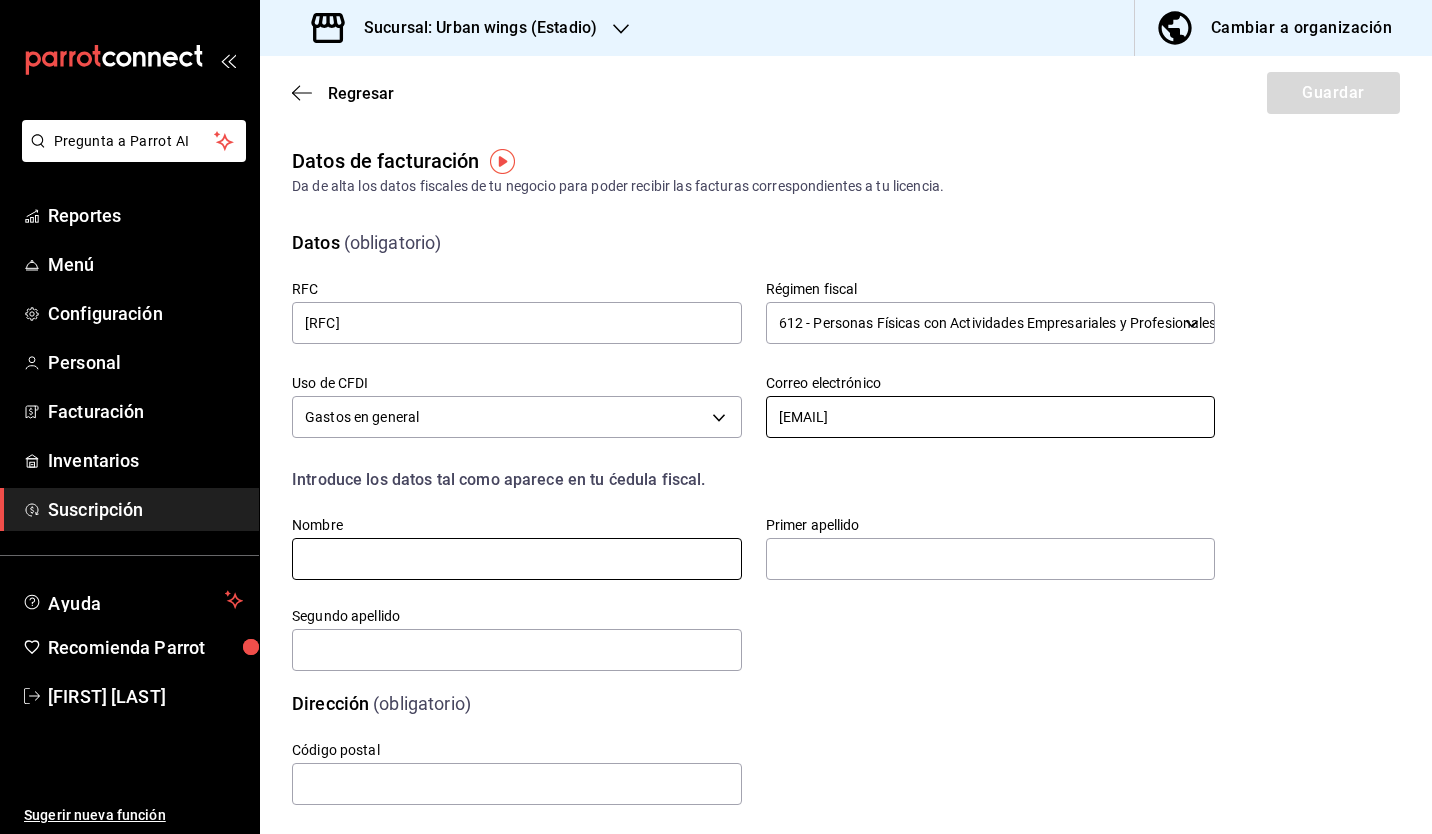 type on "[FIRST]" 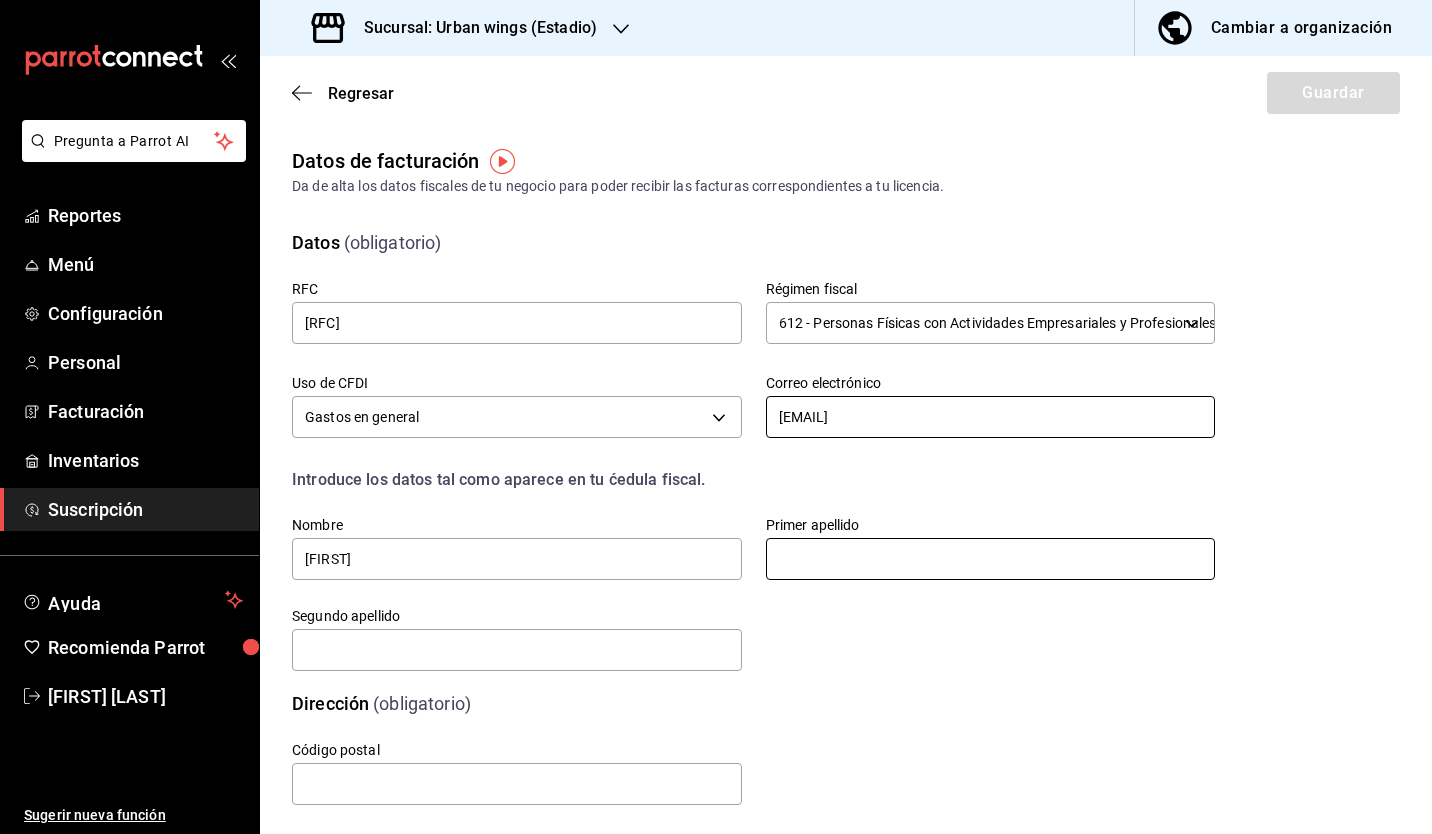 type on "[LAST]" 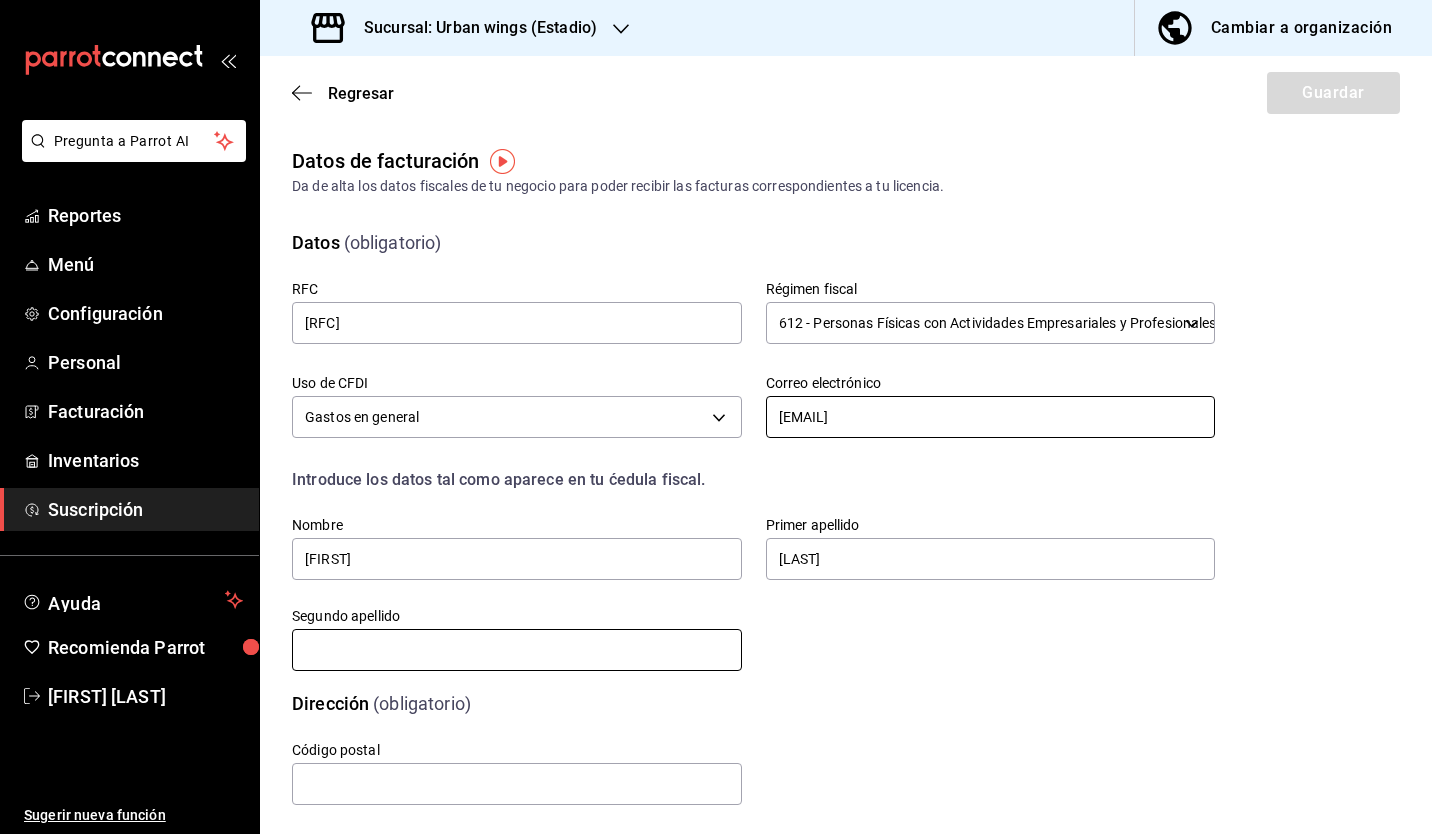 type on "ESTRADA" 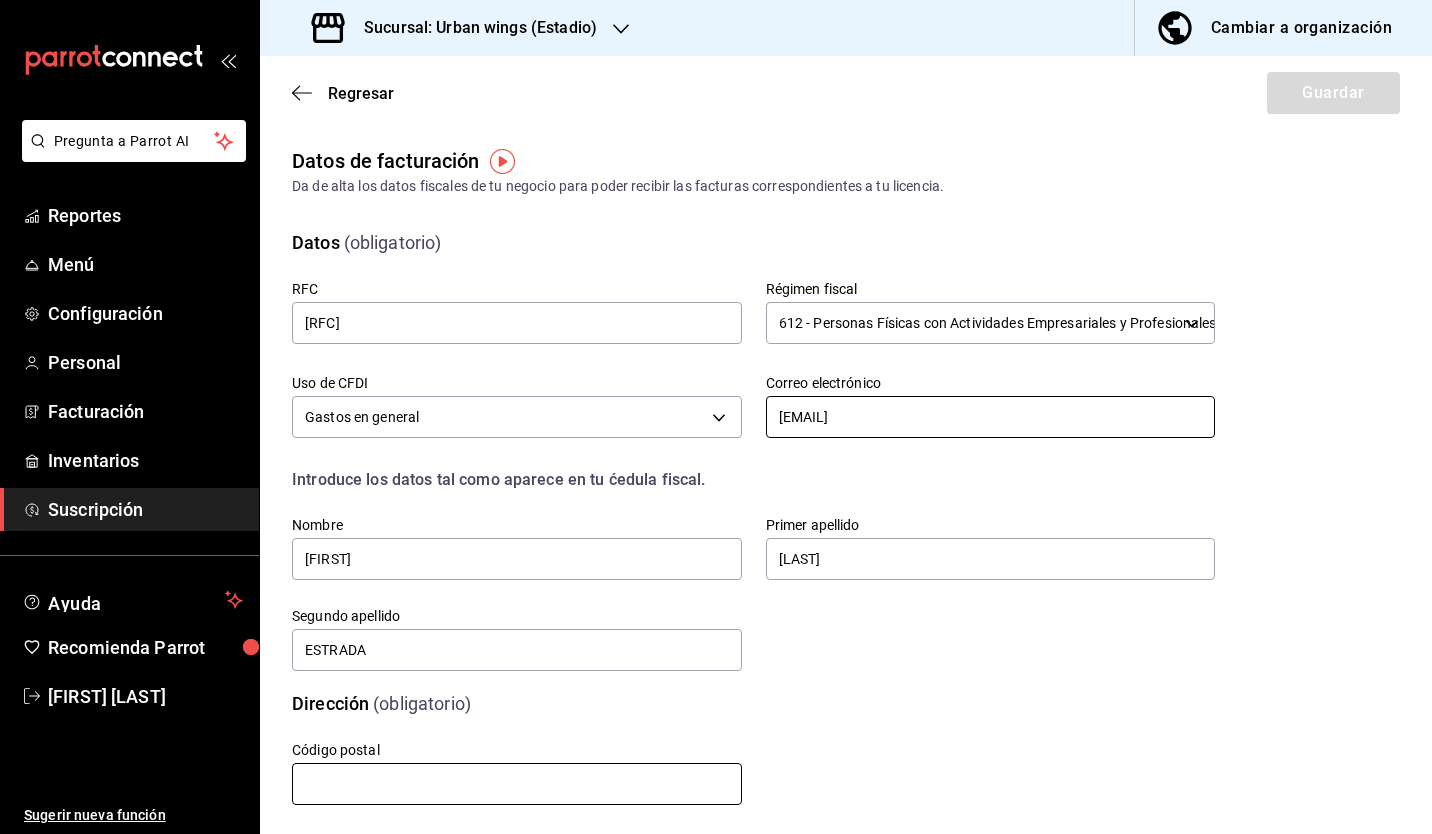type on "89359" 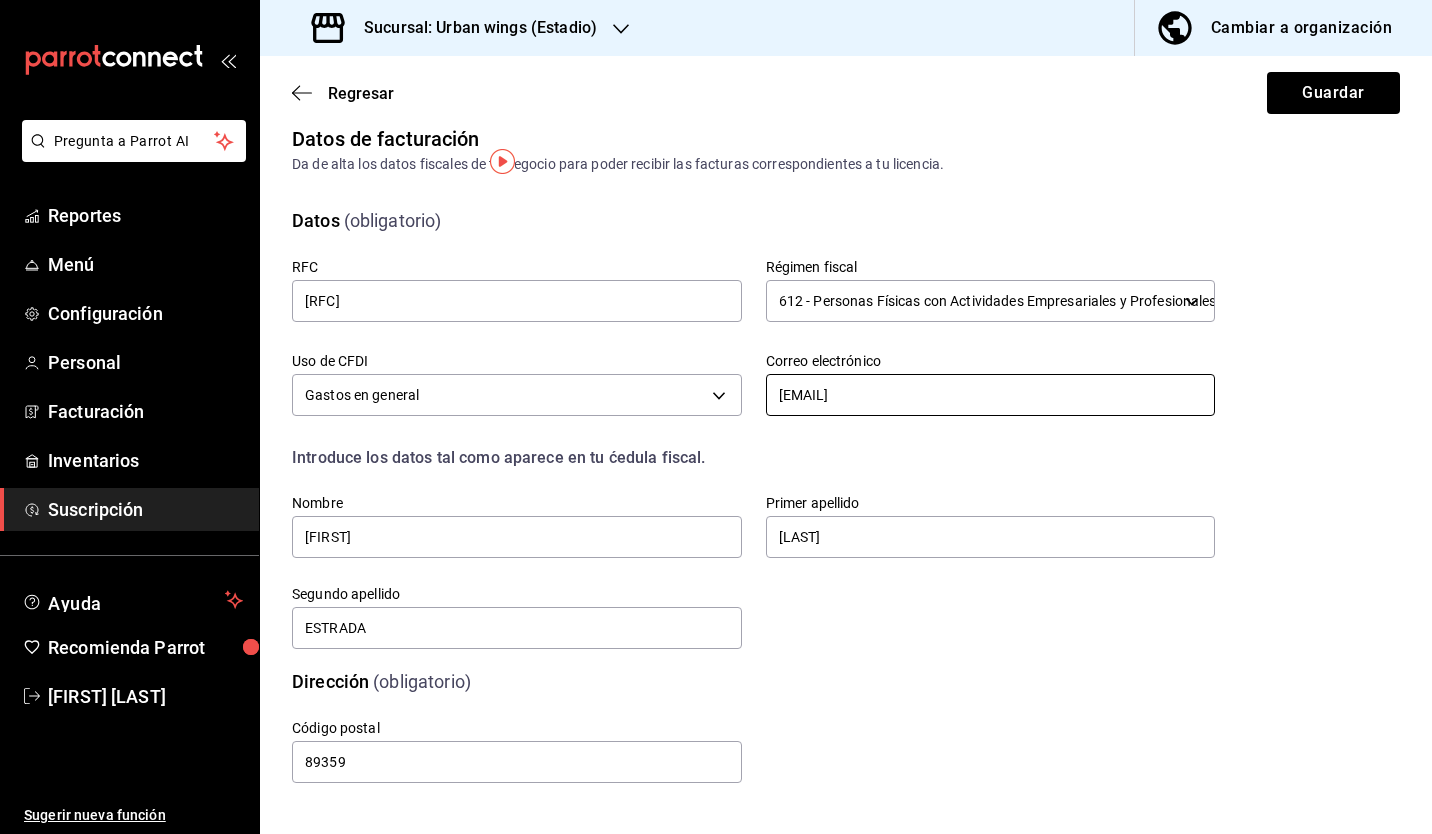 scroll, scrollTop: 0, scrollLeft: 0, axis: both 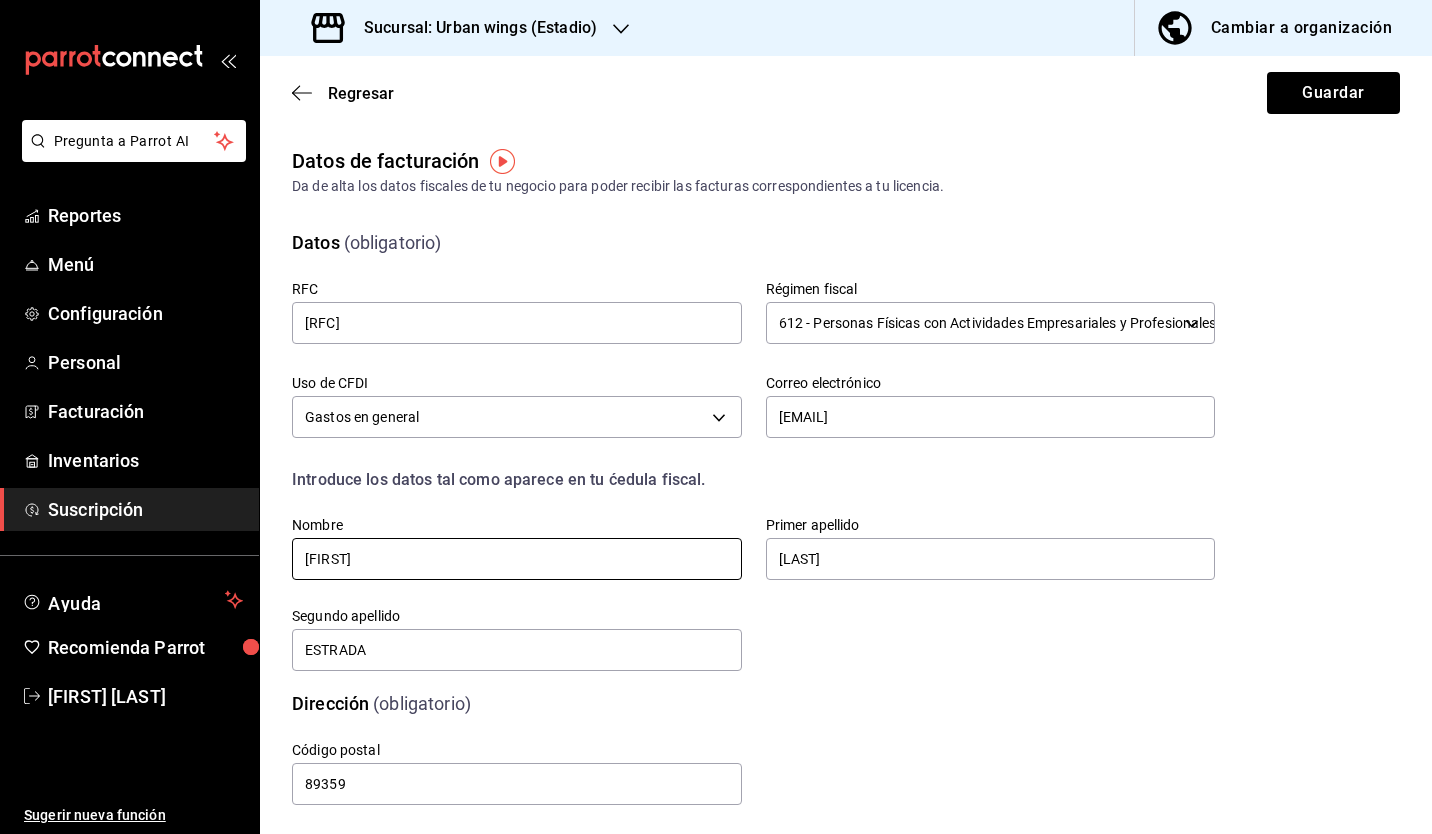 click on "[FIRST]" at bounding box center [517, 559] 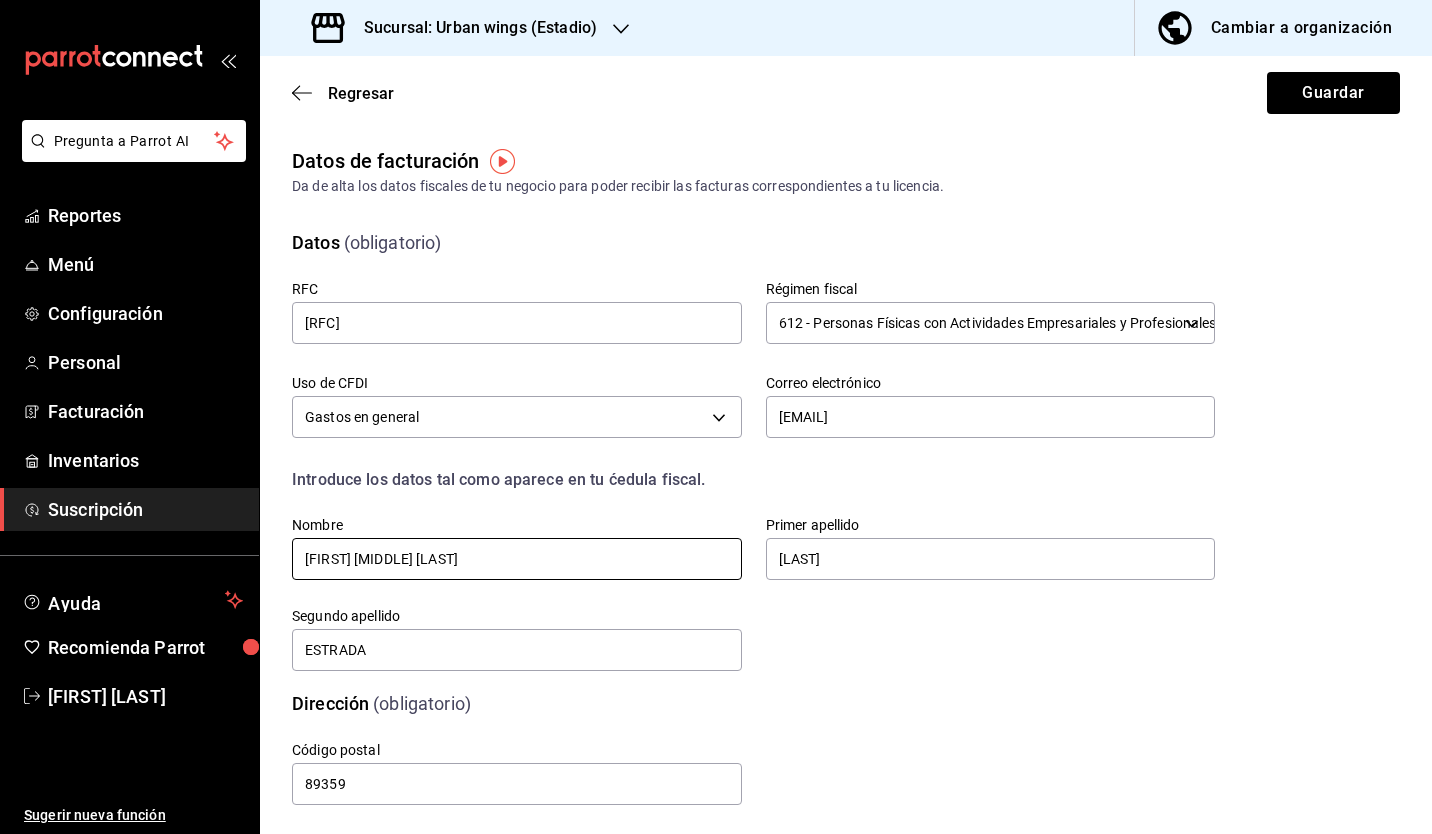 type on "[FIRST] [MIDDLE] [LAST]" 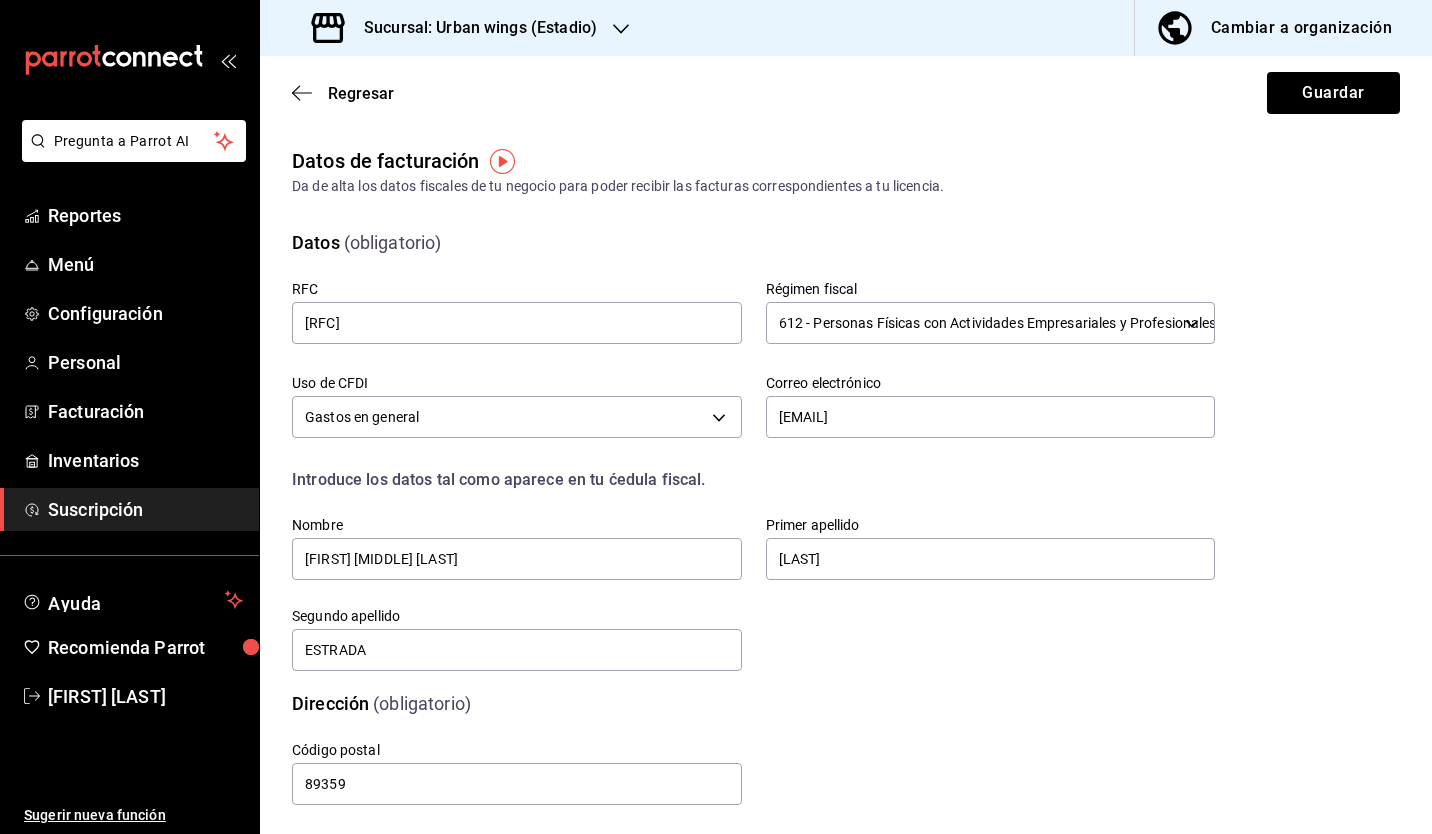 click on "Dirección (obligatorio)" at bounding box center [741, 691] 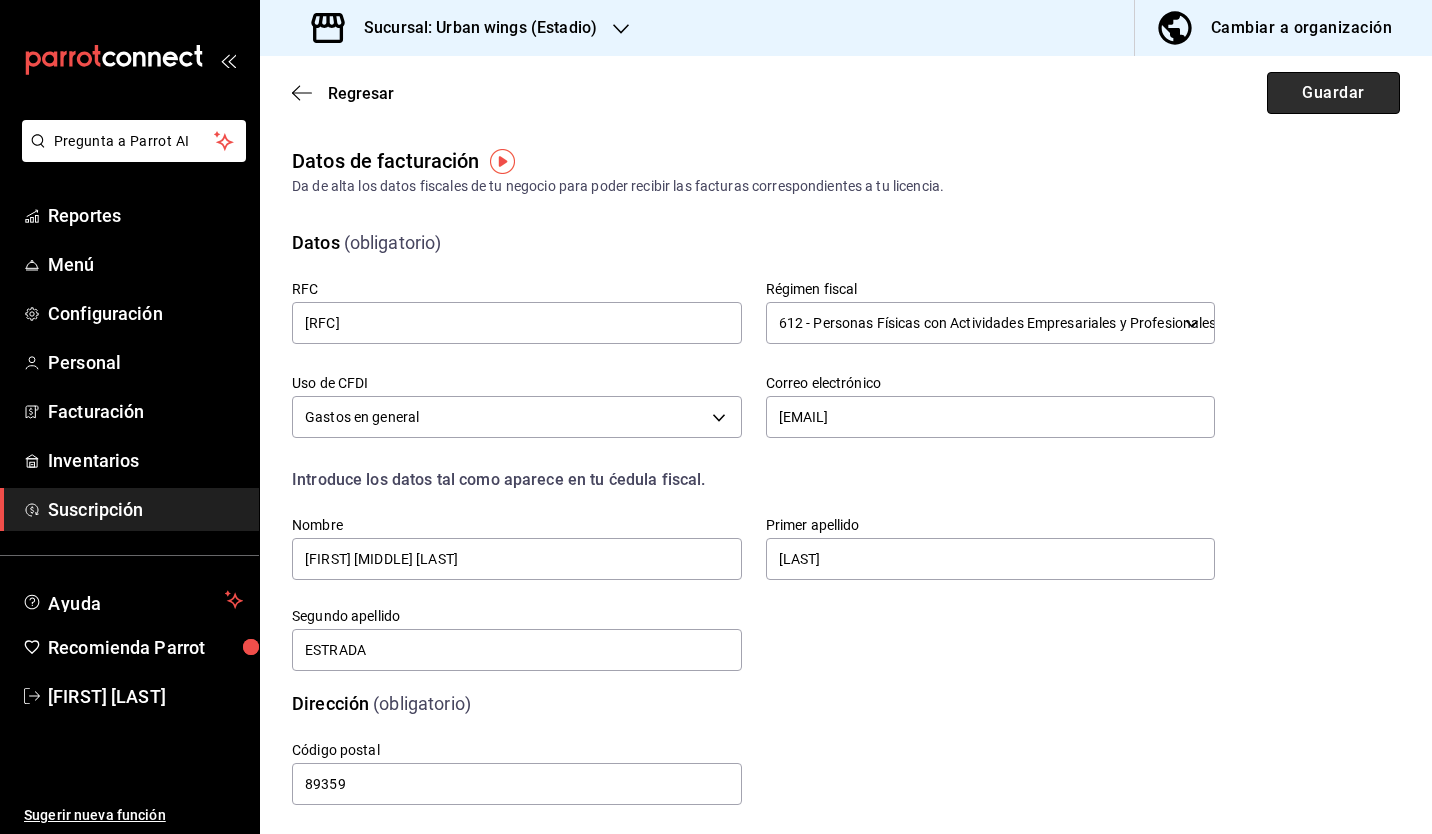 click on "Guardar" at bounding box center (1333, 93) 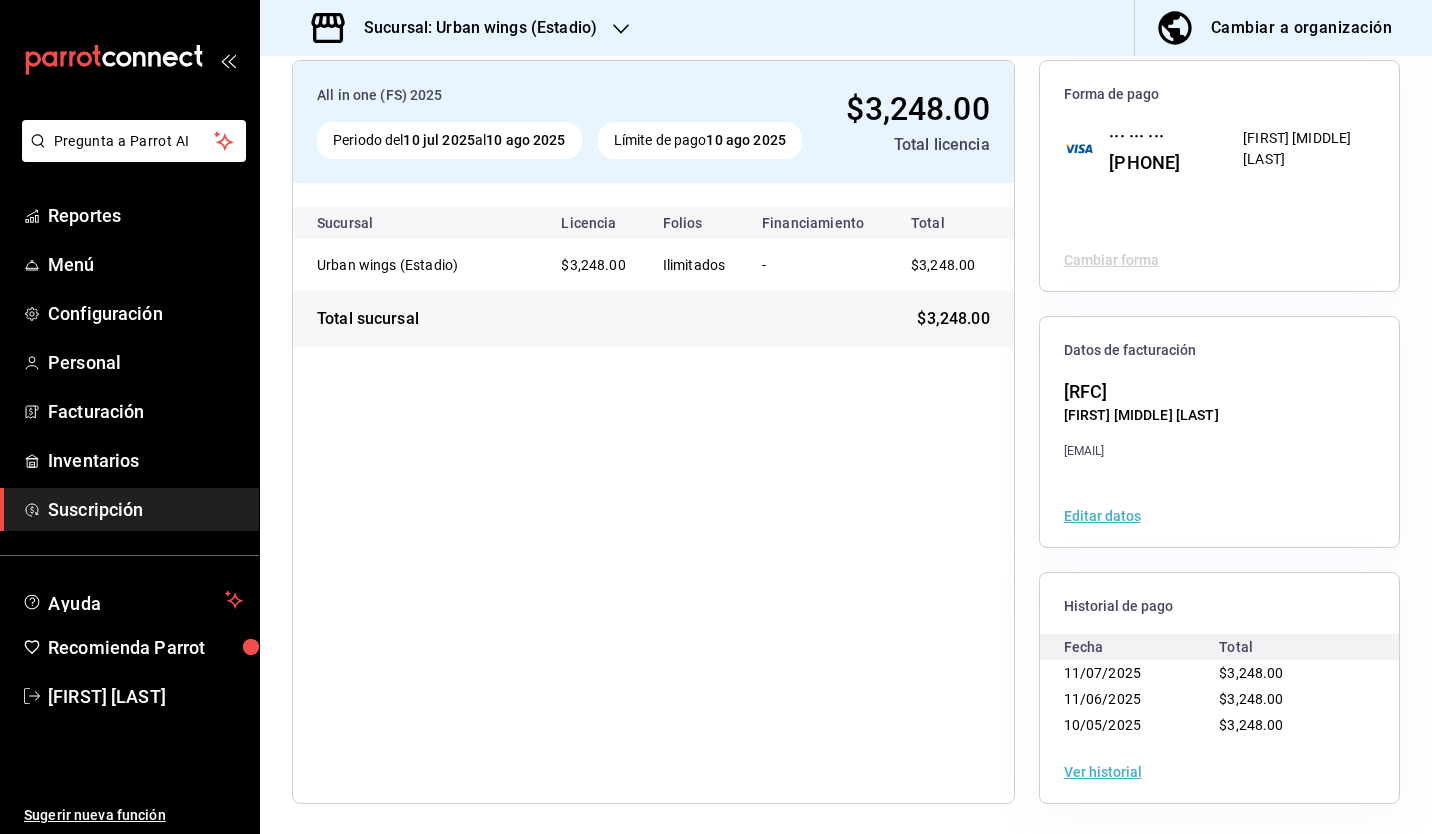 scroll, scrollTop: 0, scrollLeft: 0, axis: both 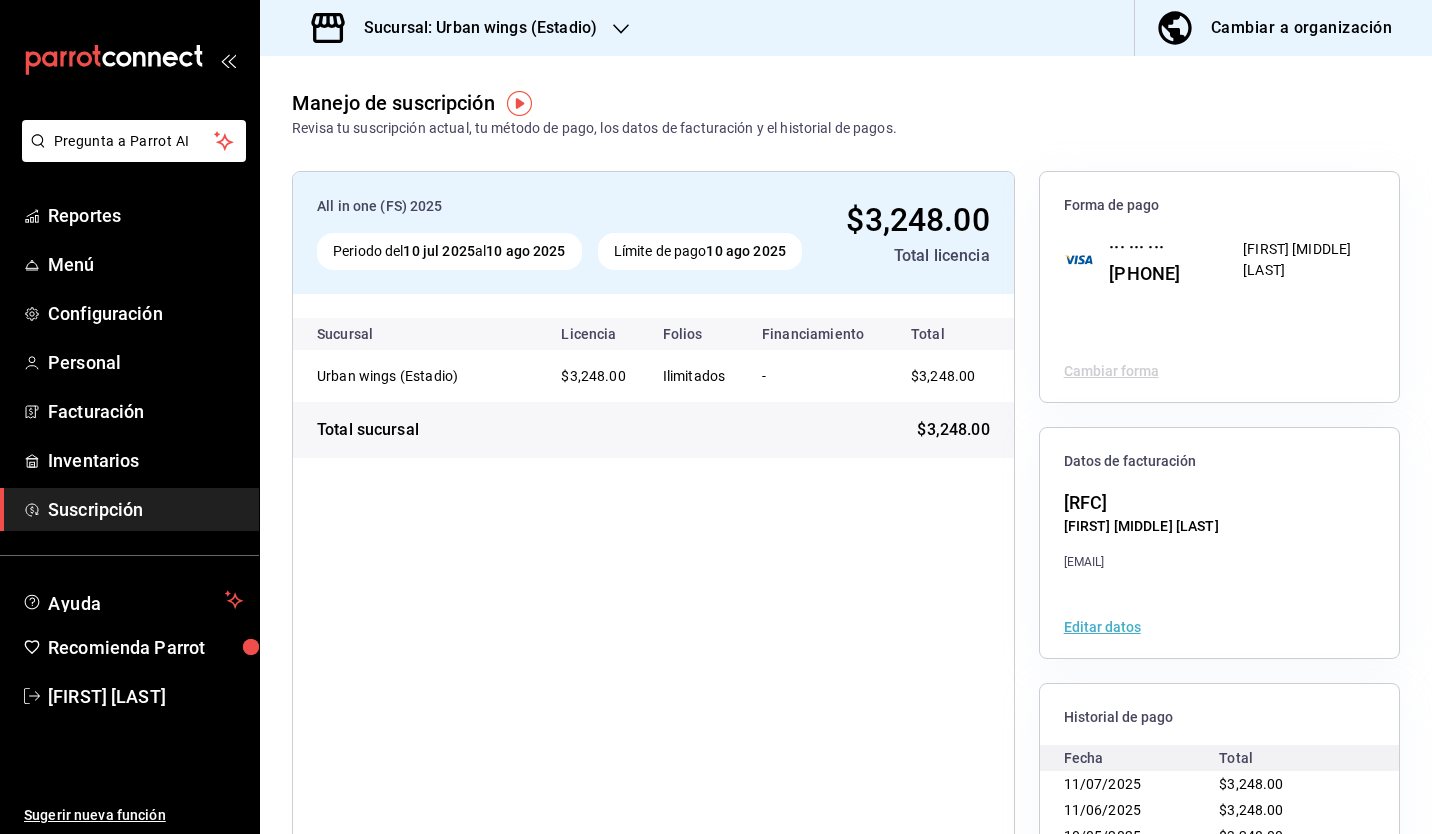 click on "Sucursal: Urban wings (Estadio)" at bounding box center [472, 28] 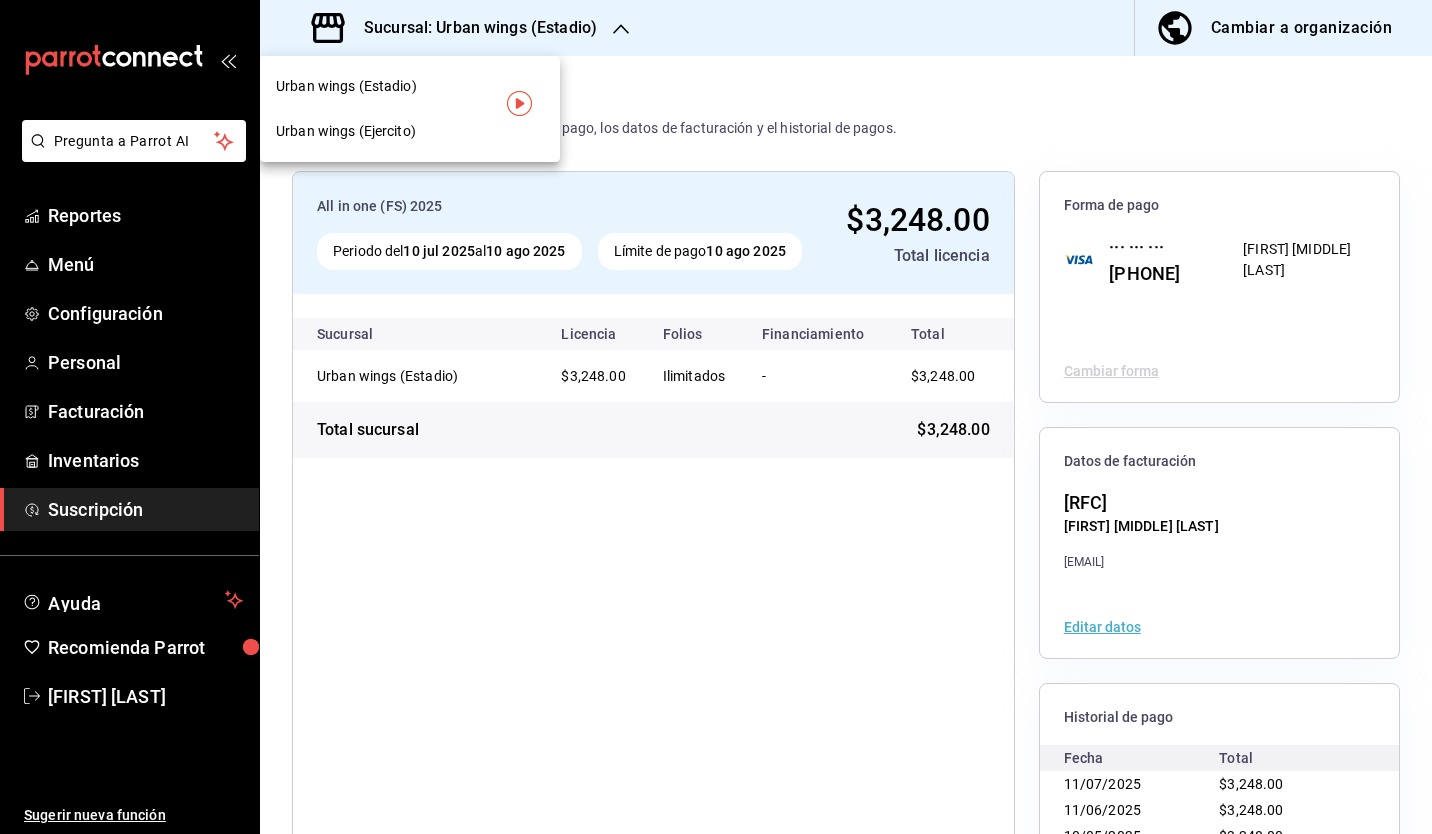 click on "Urban wings (Ejercito)" at bounding box center [410, 131] 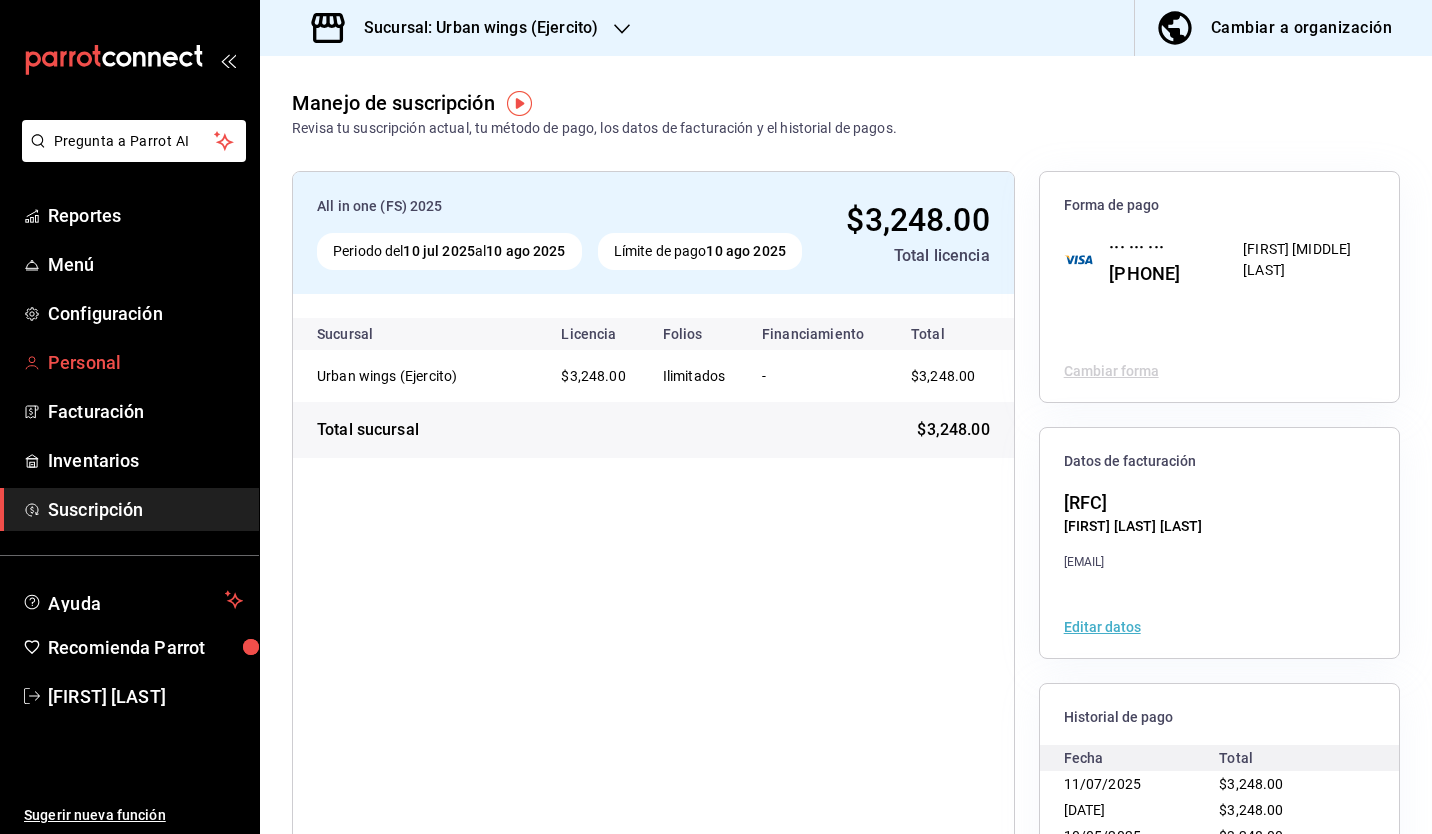 click on "Personal" at bounding box center [145, 362] 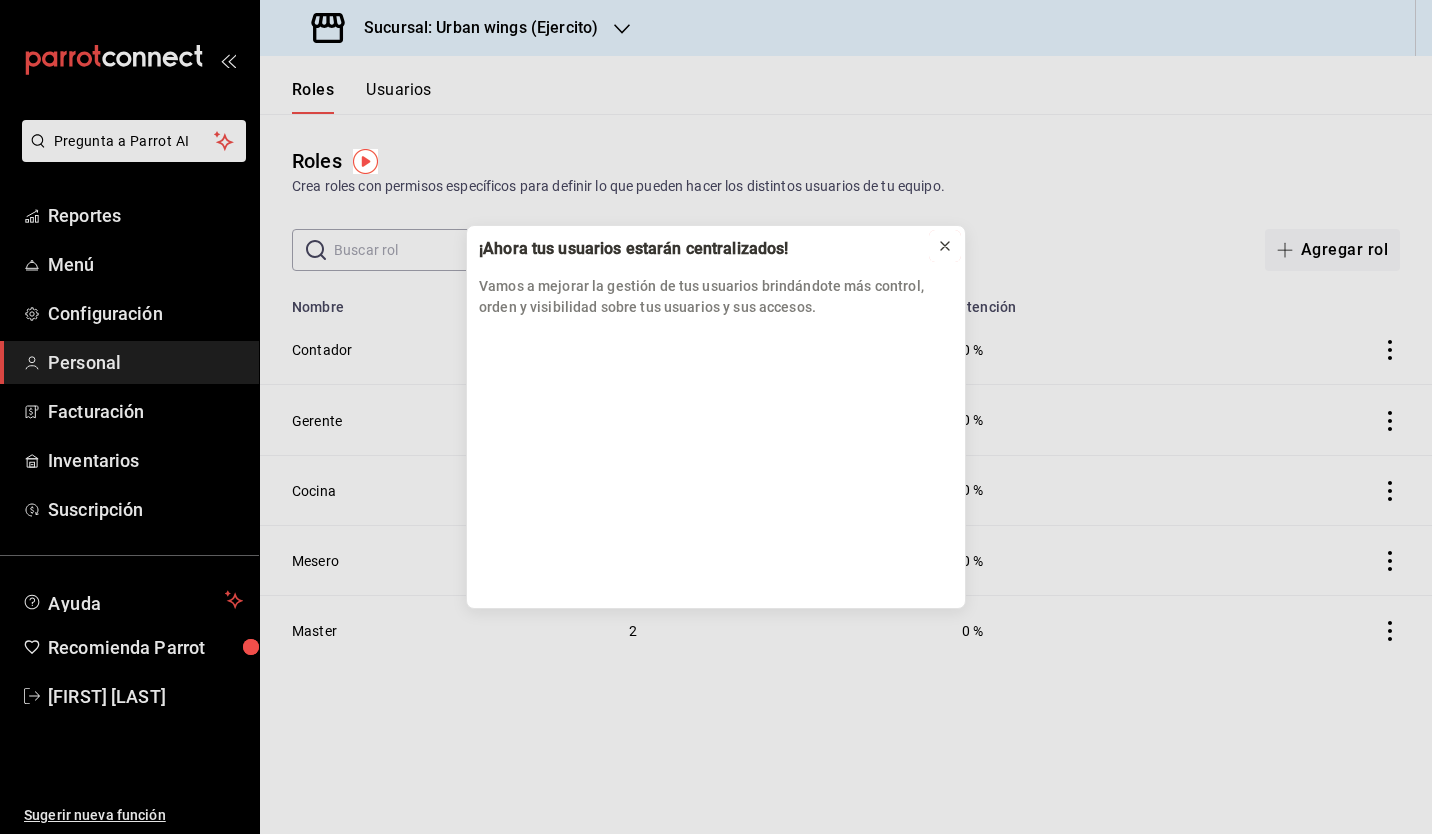 click 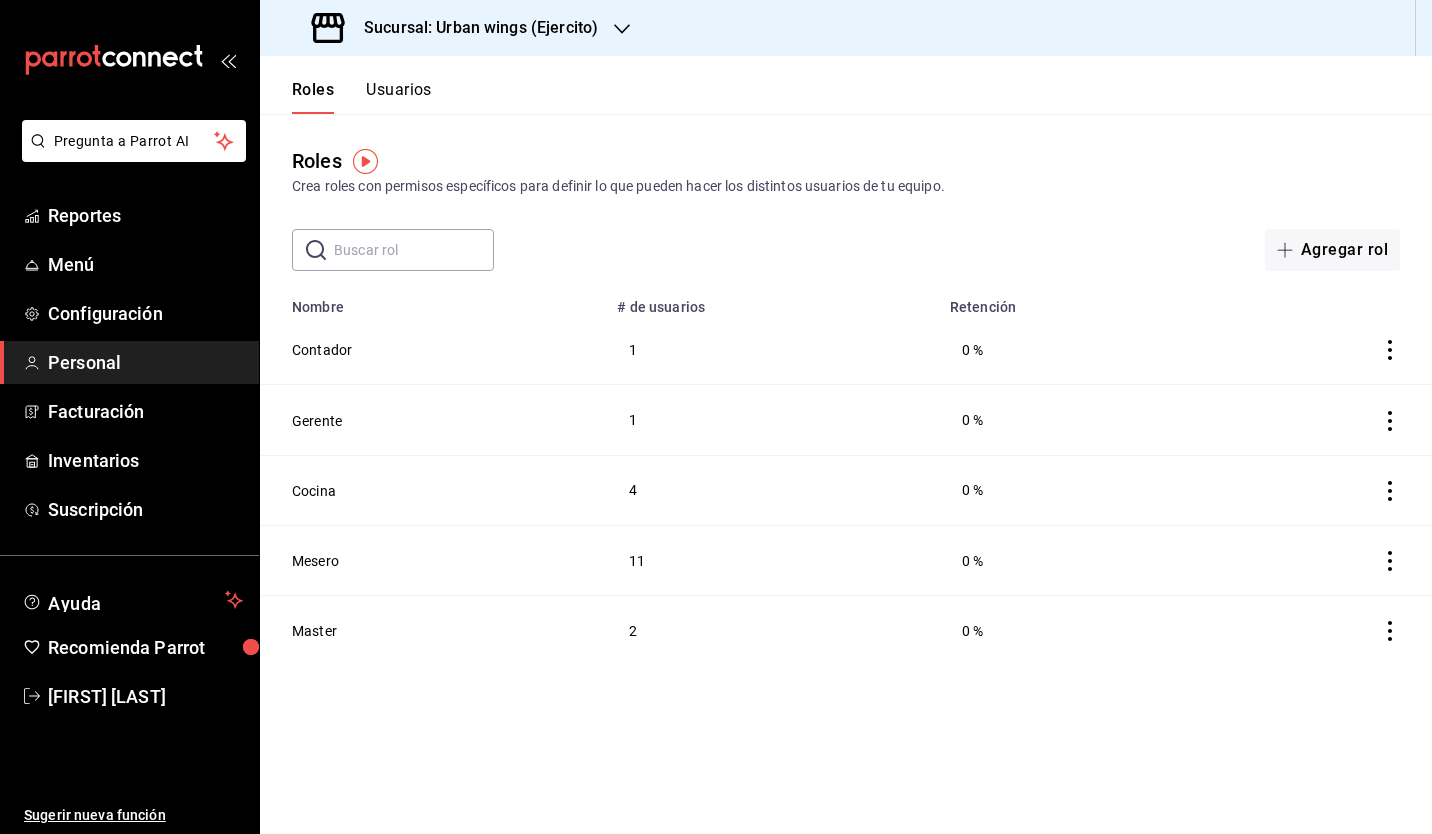 click on "Usuarios" at bounding box center [399, 97] 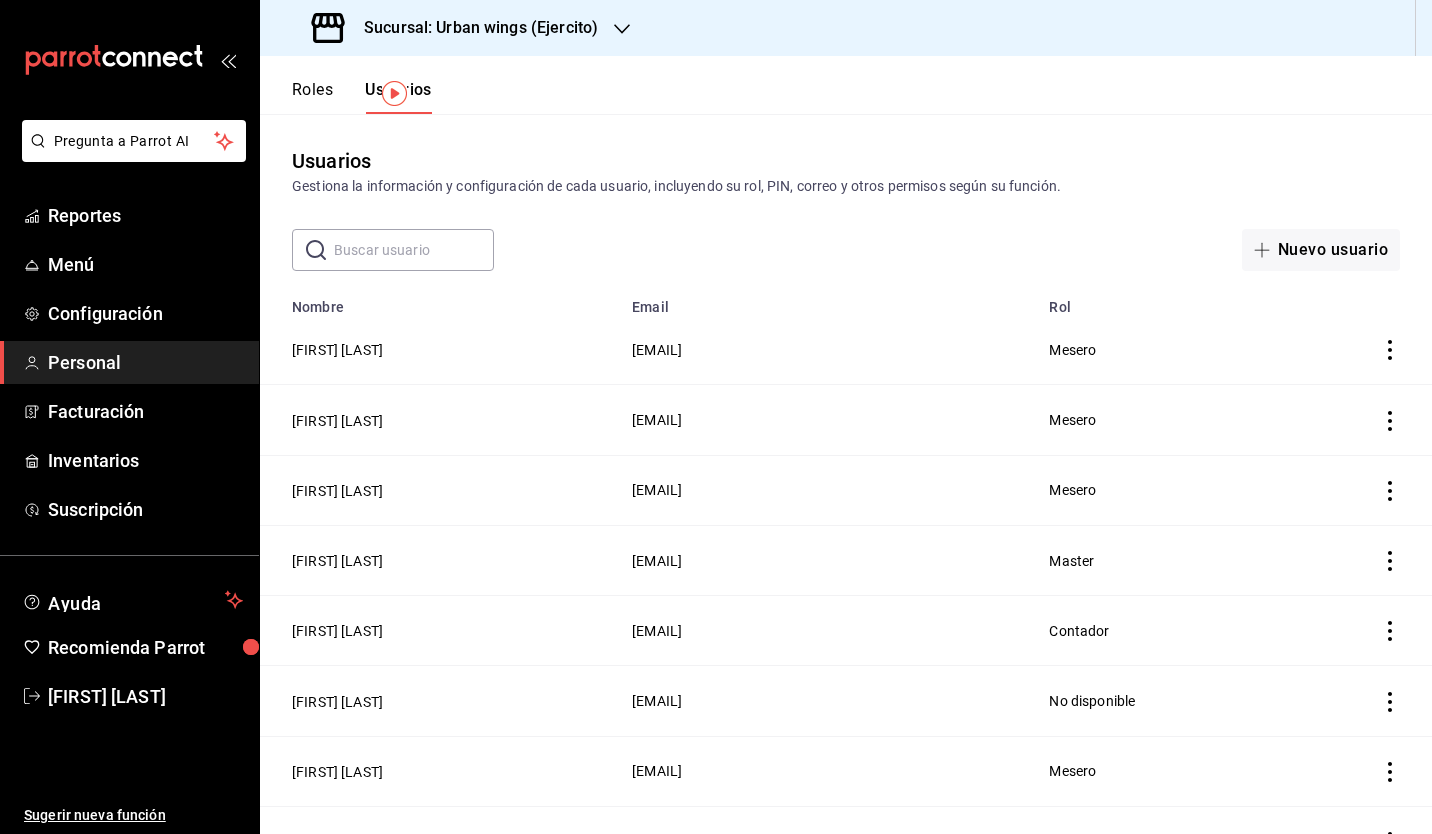 scroll, scrollTop: 67, scrollLeft: 0, axis: vertical 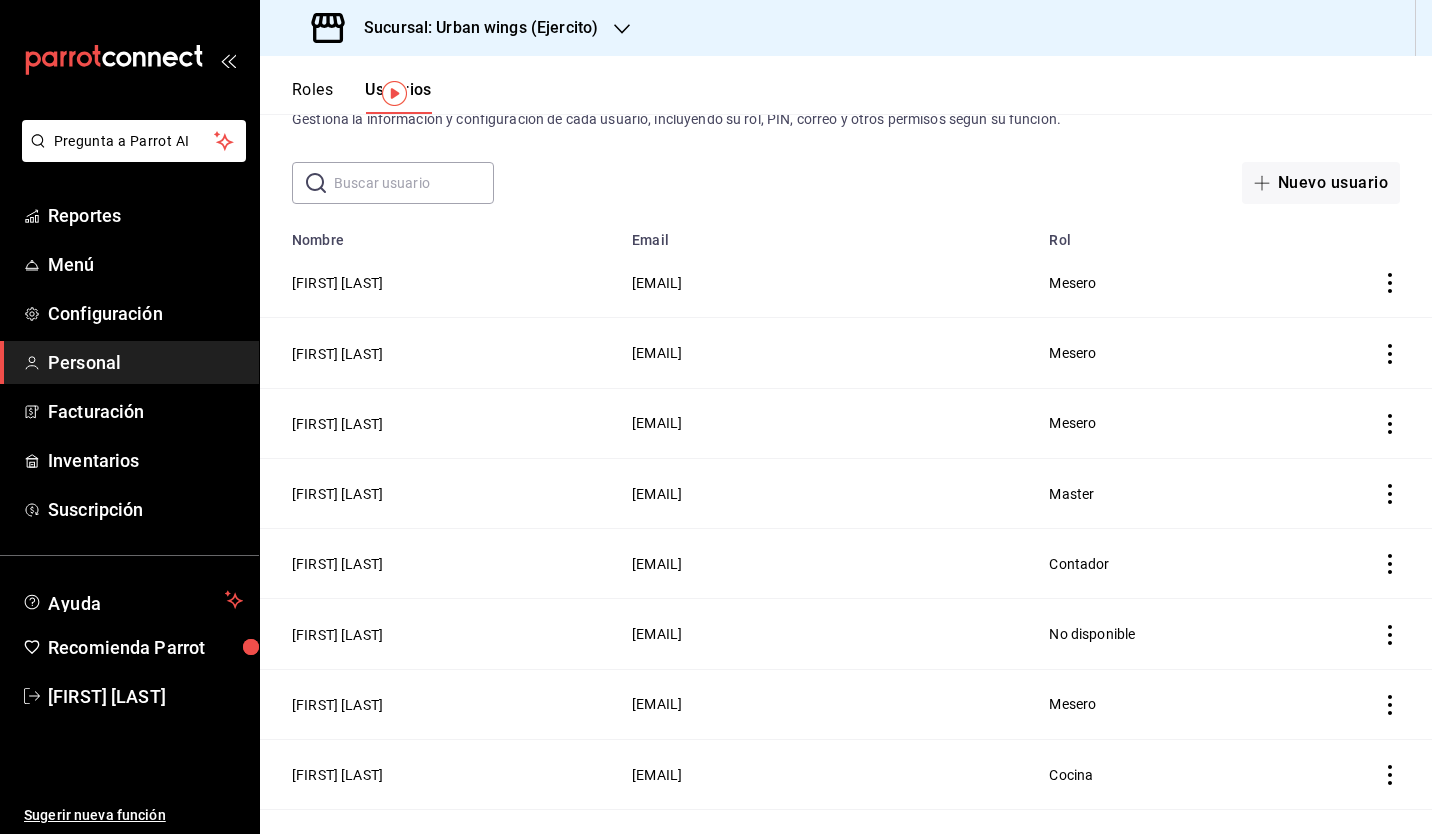 click at bounding box center (414, 183) 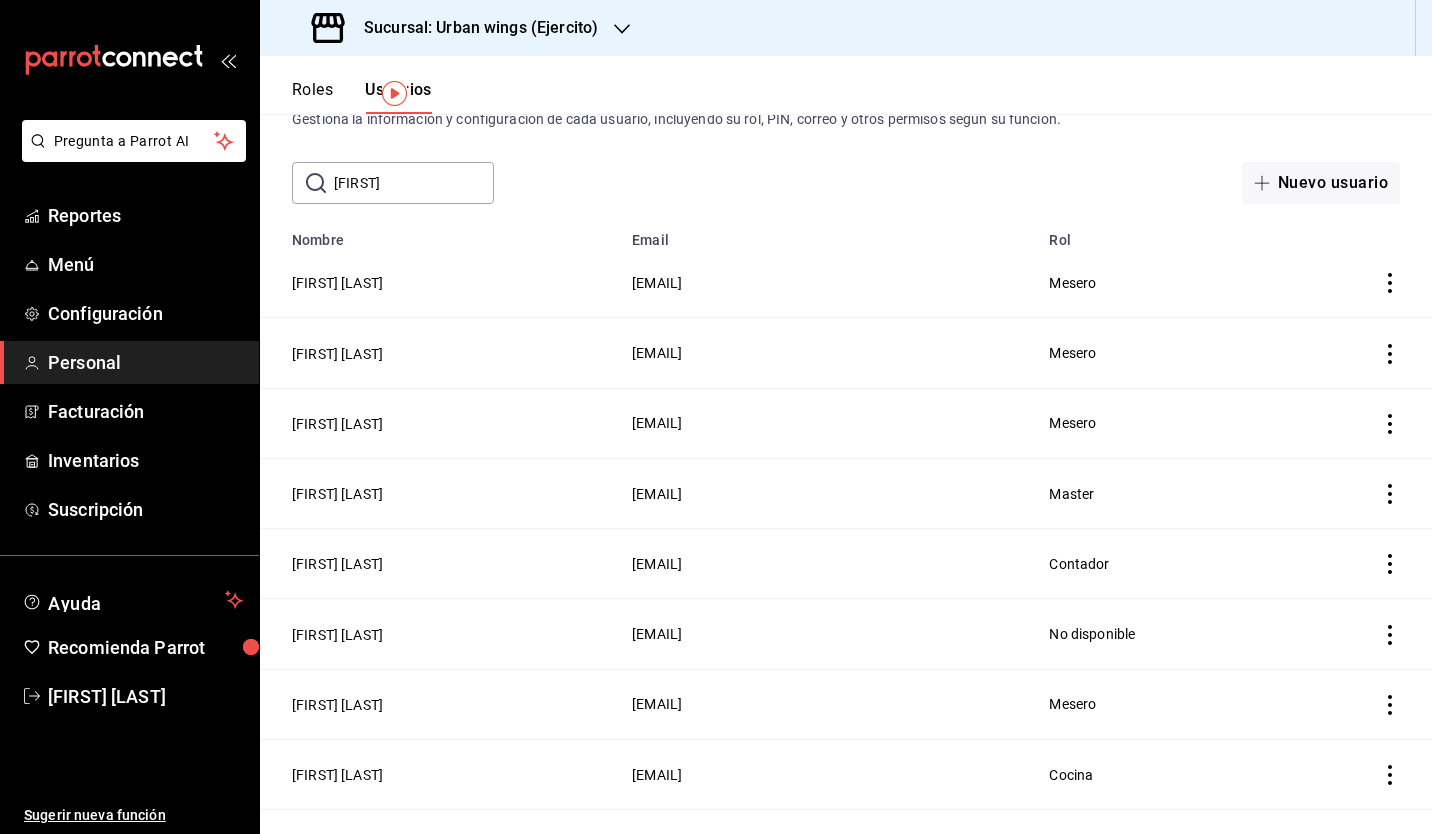 scroll, scrollTop: 0, scrollLeft: 0, axis: both 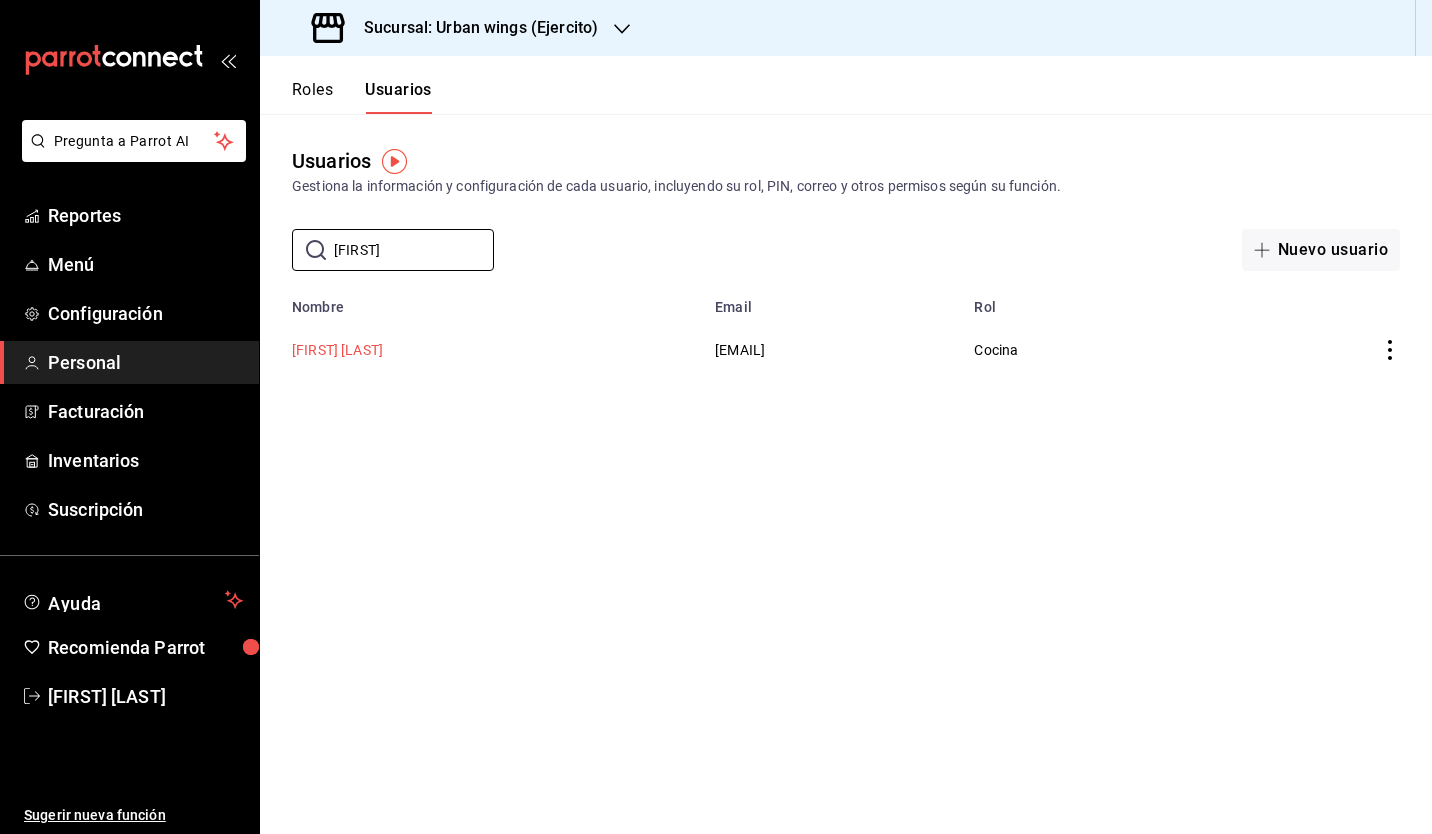 type on "[FIRST]" 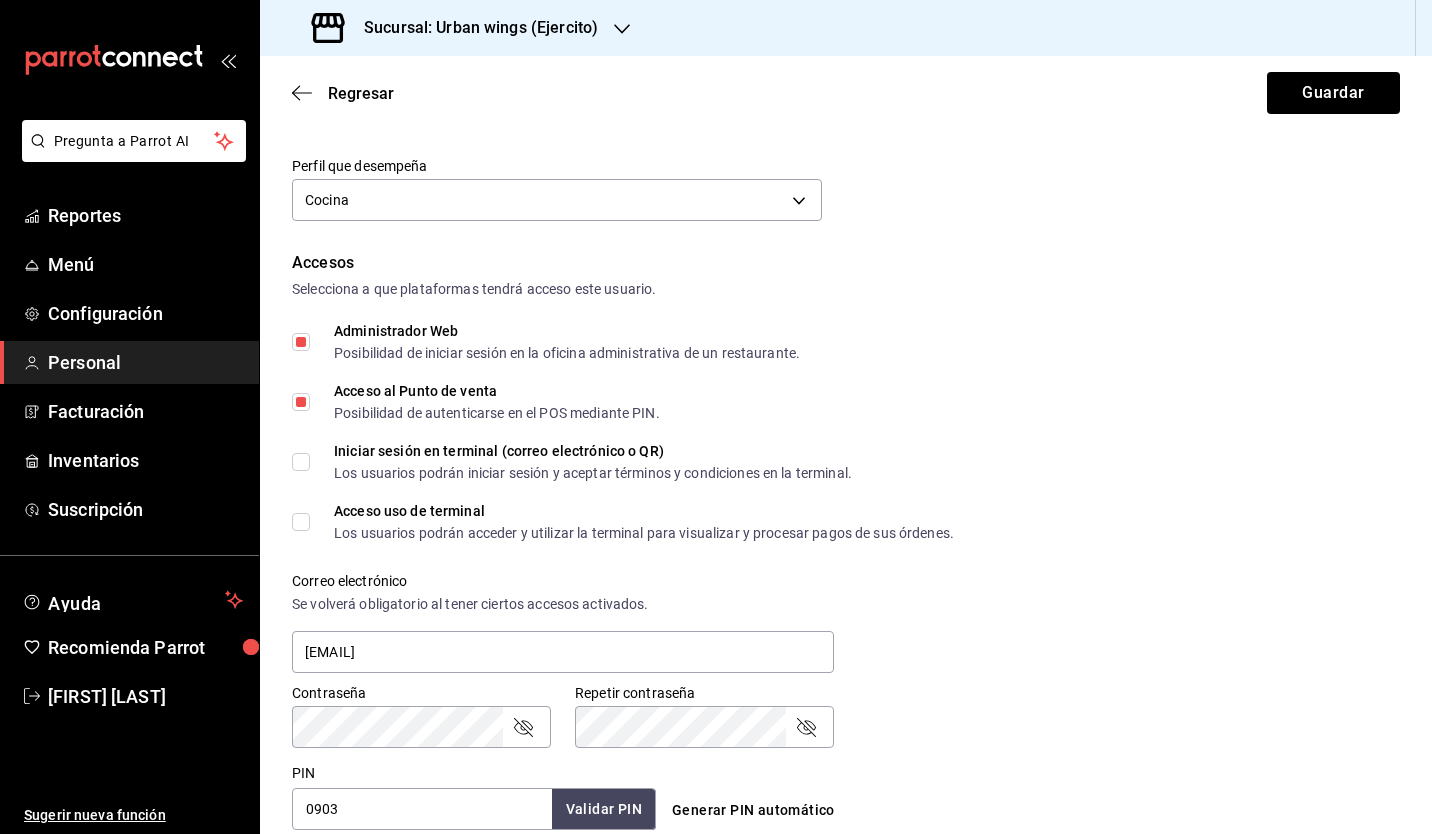 scroll, scrollTop: 402, scrollLeft: 0, axis: vertical 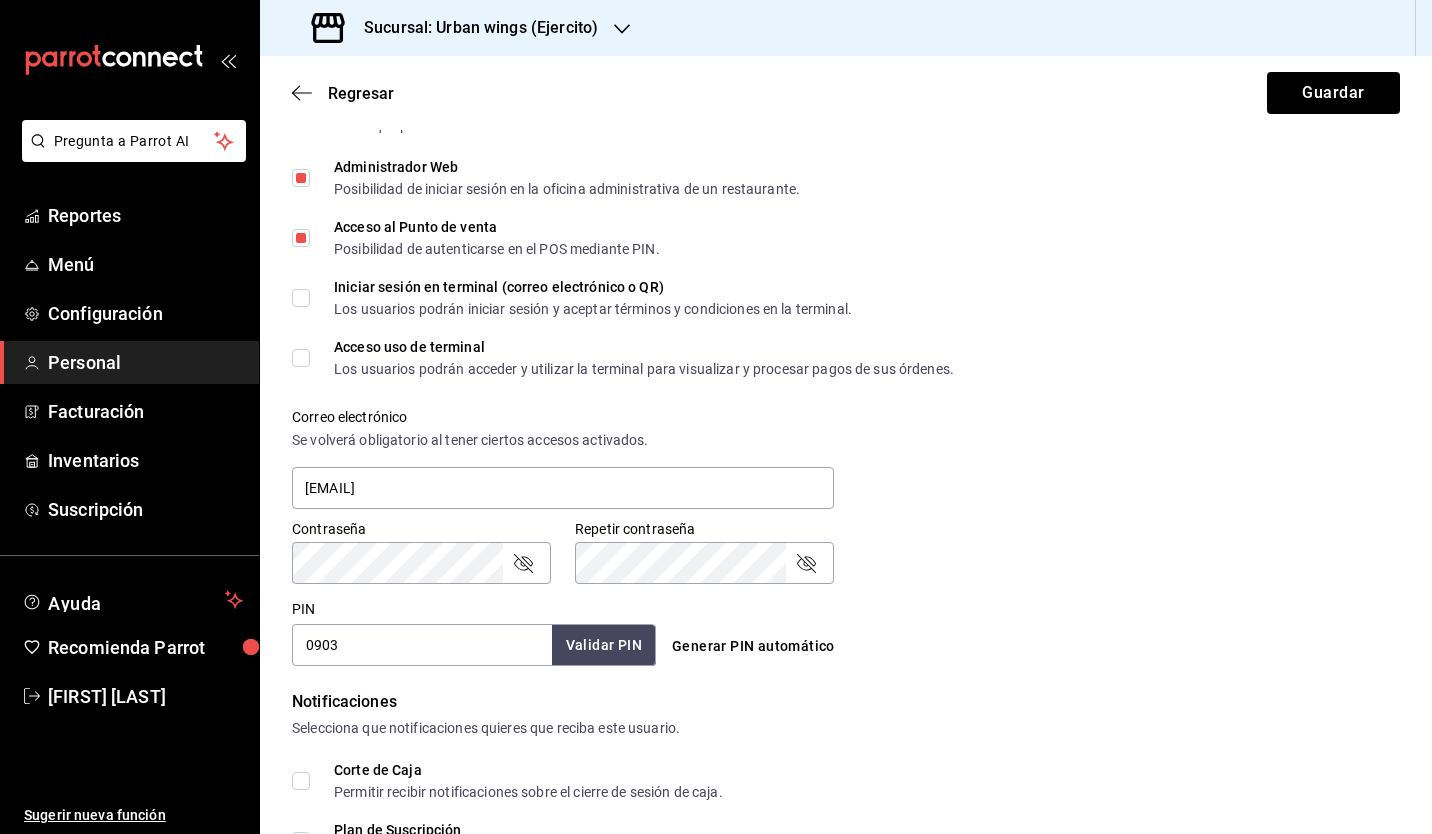 click on "0903" at bounding box center (422, 645) 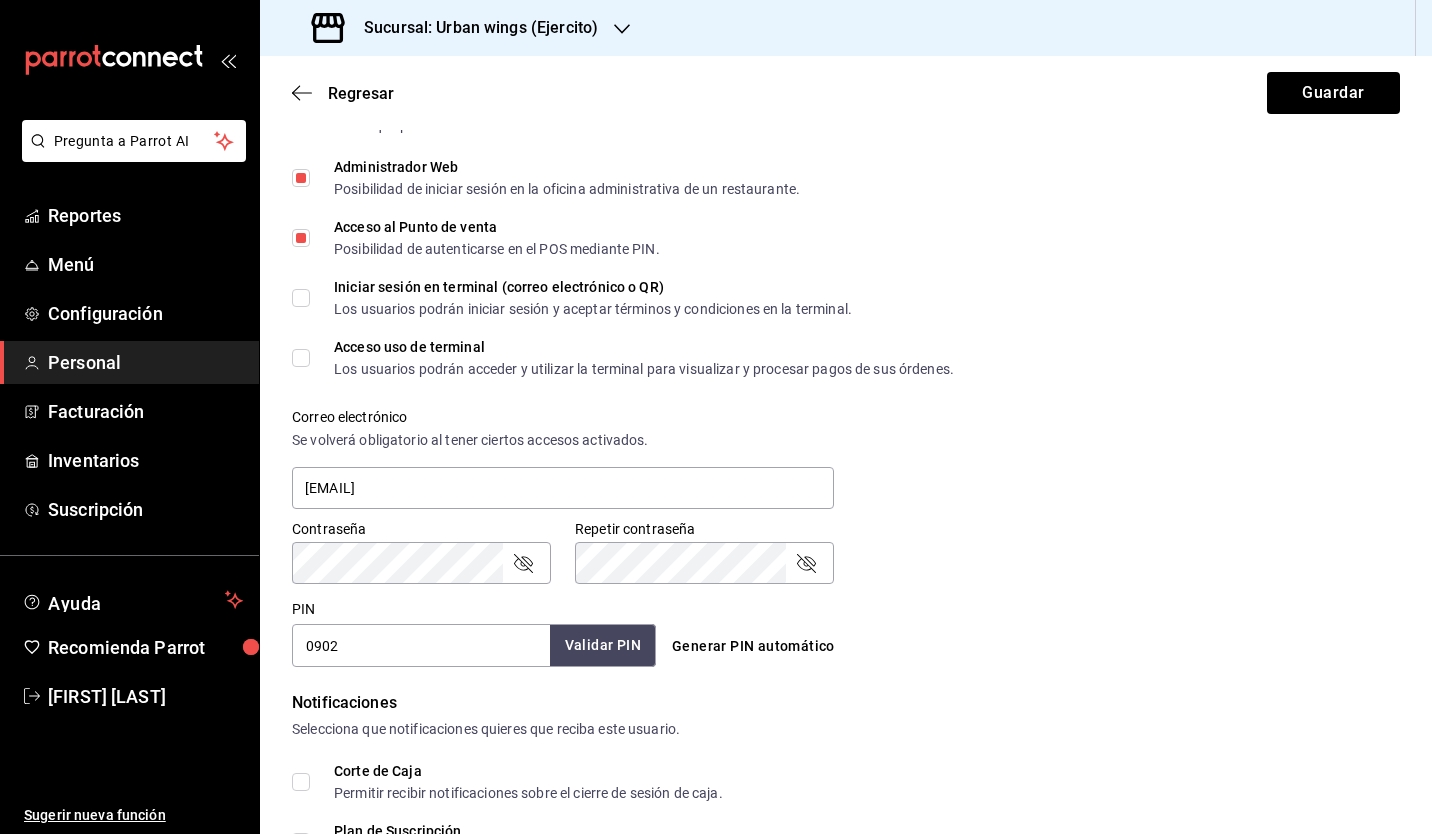 click on "Validar PIN" at bounding box center [603, 645] 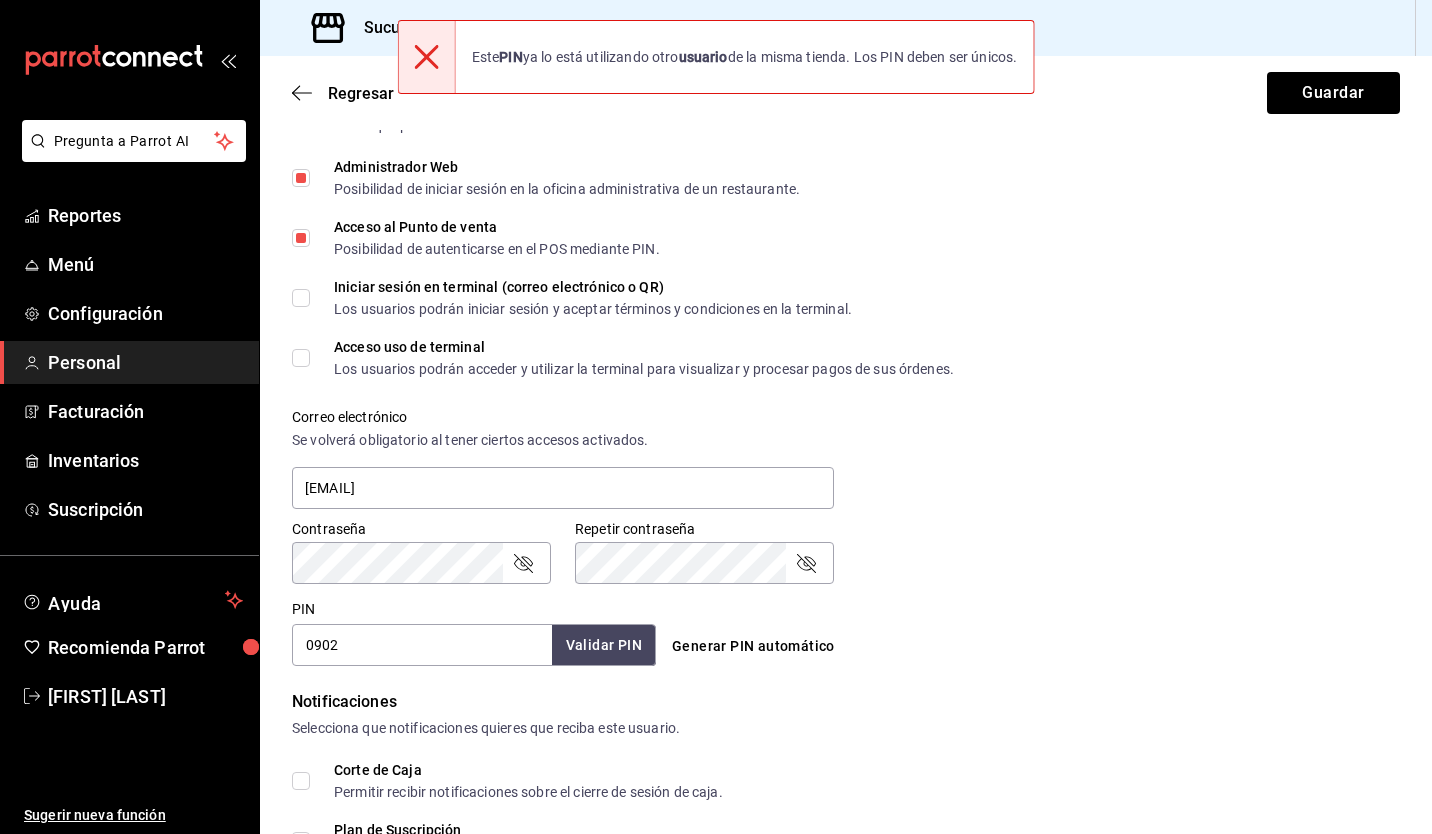 click on "0902" at bounding box center [422, 645] 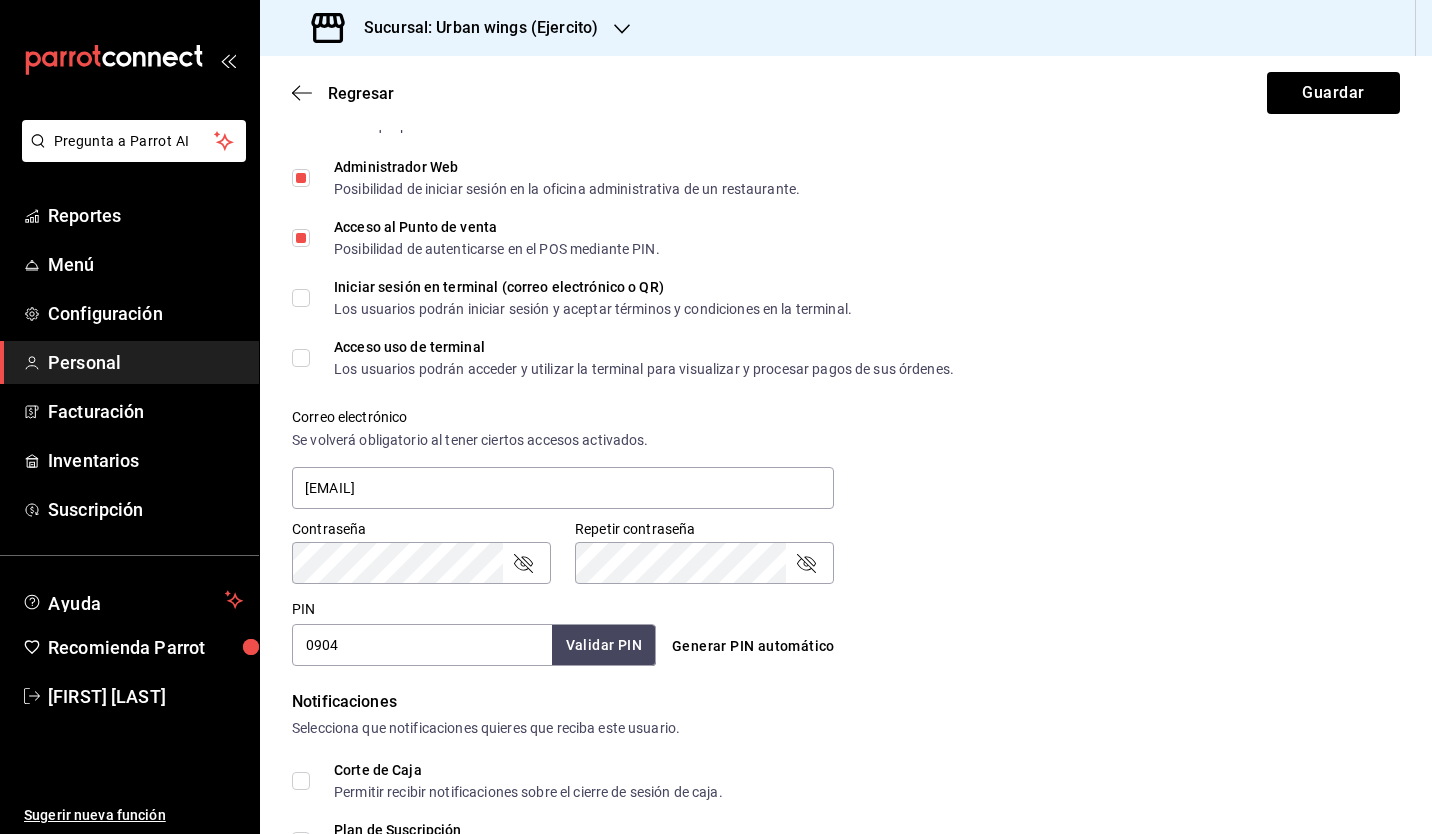 type on "0904" 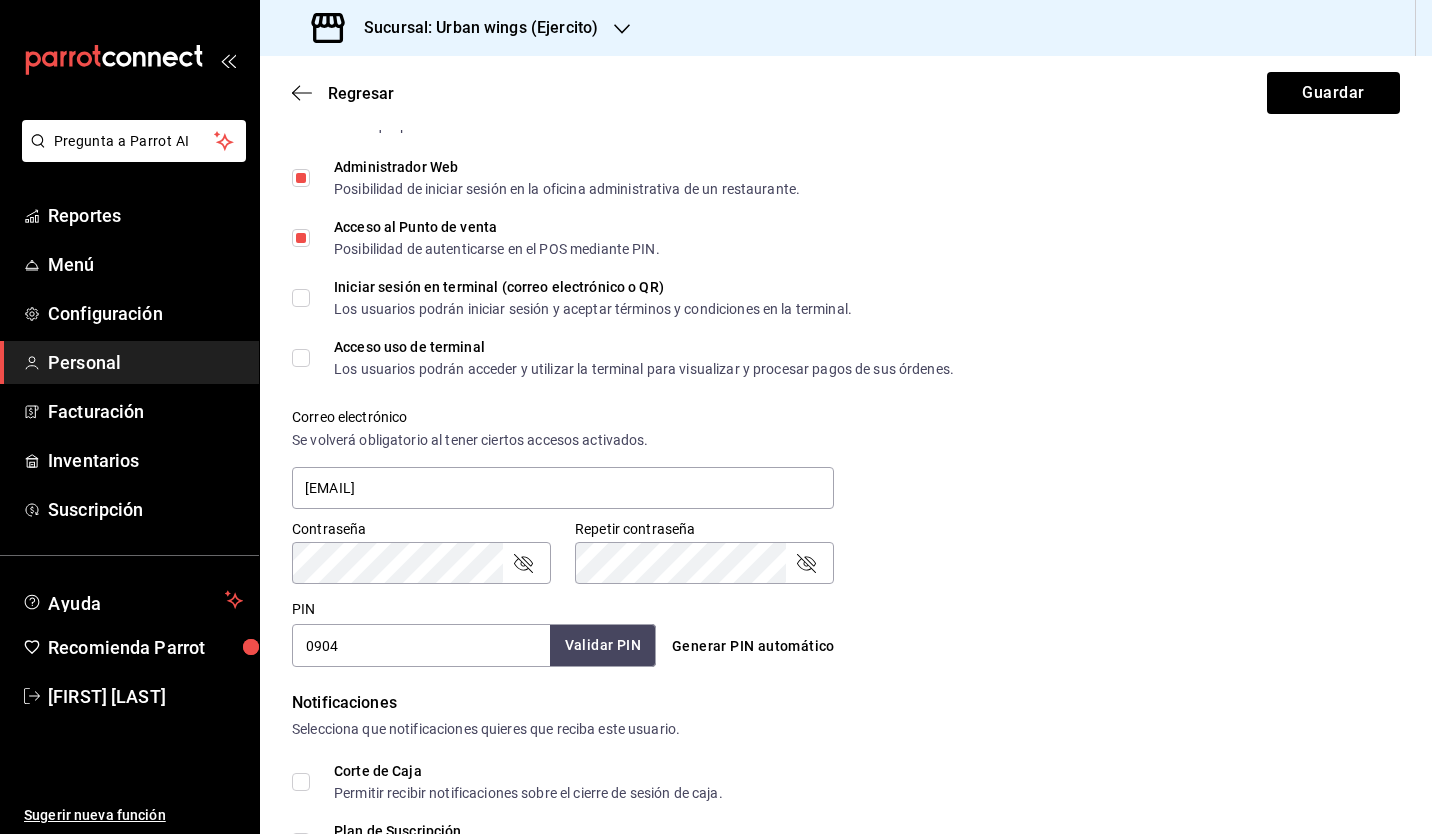 click on "Validar PIN" at bounding box center [603, 645] 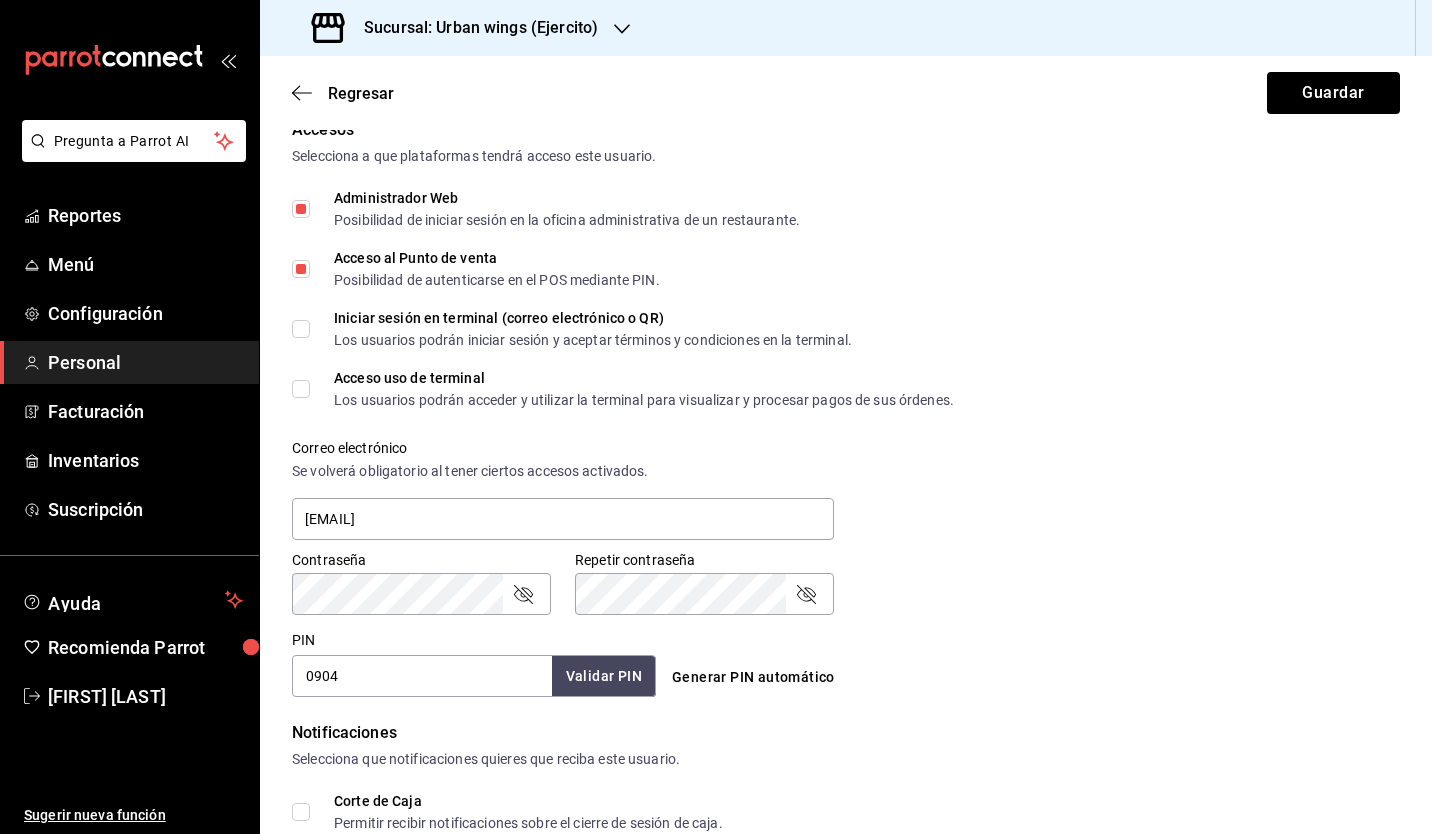 scroll, scrollTop: 444, scrollLeft: 0, axis: vertical 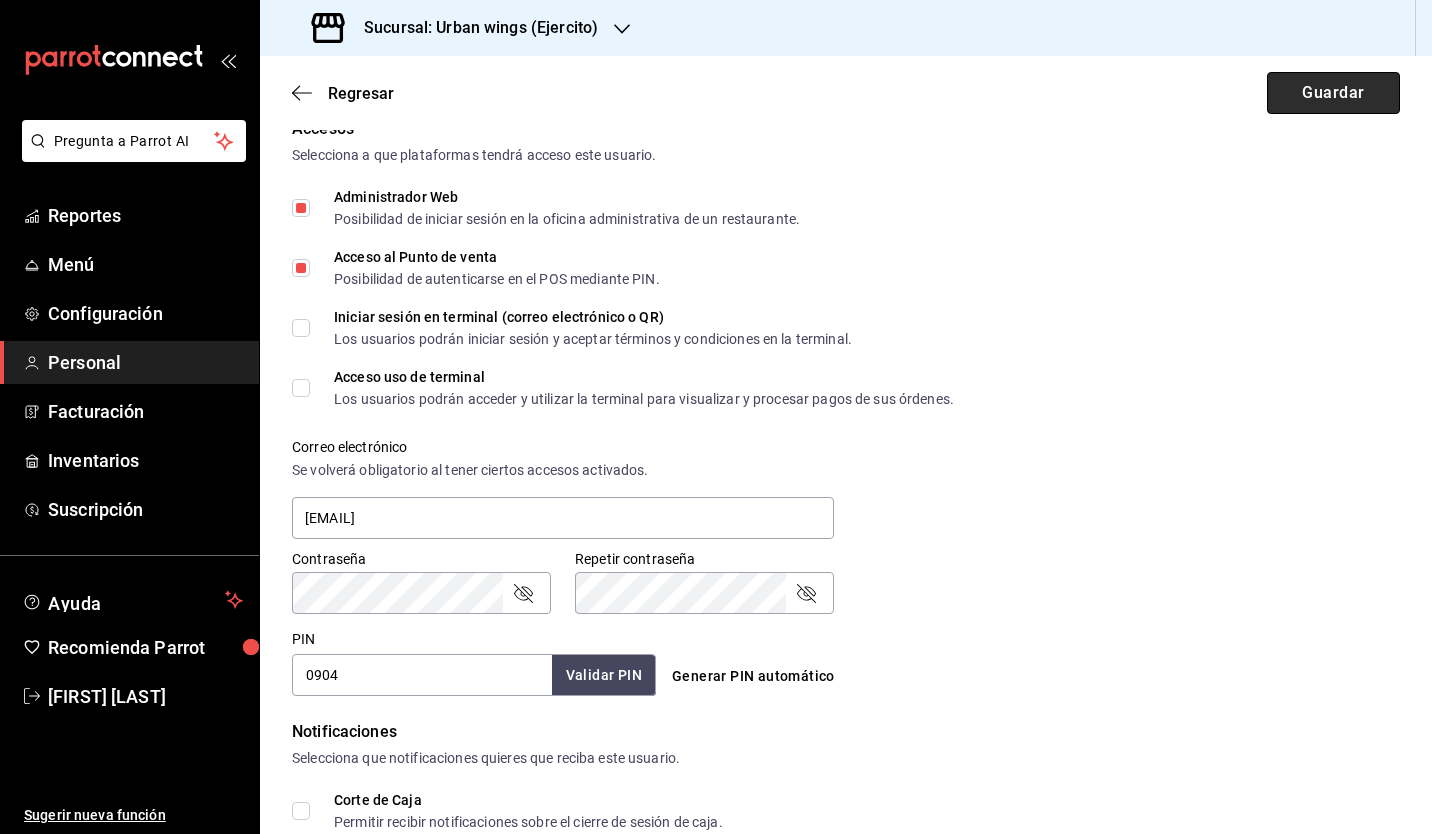 click on "Guardar" at bounding box center [1333, 93] 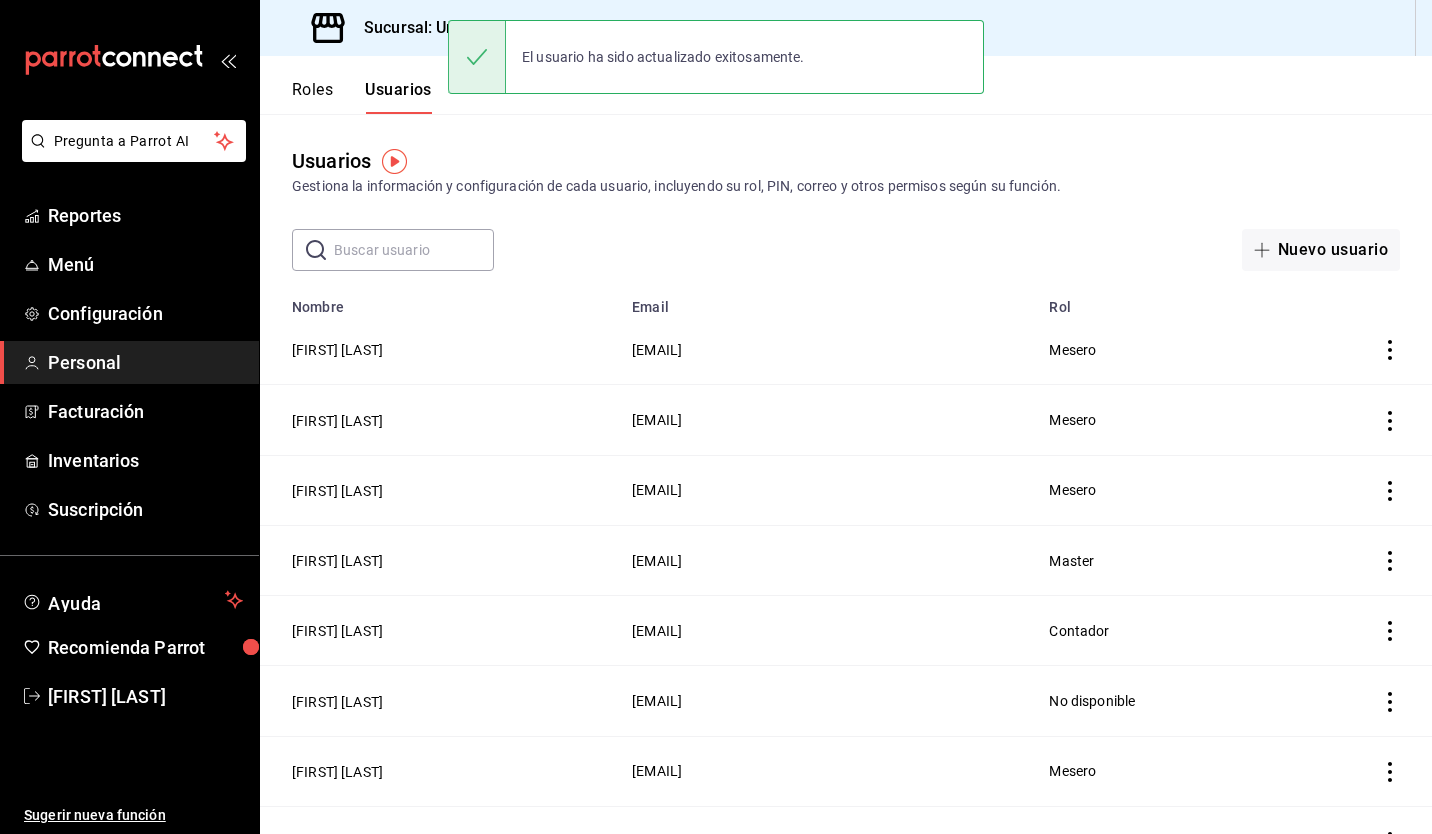click on "Sucursal: Urban wings (Ejercito)" at bounding box center (473, 28) 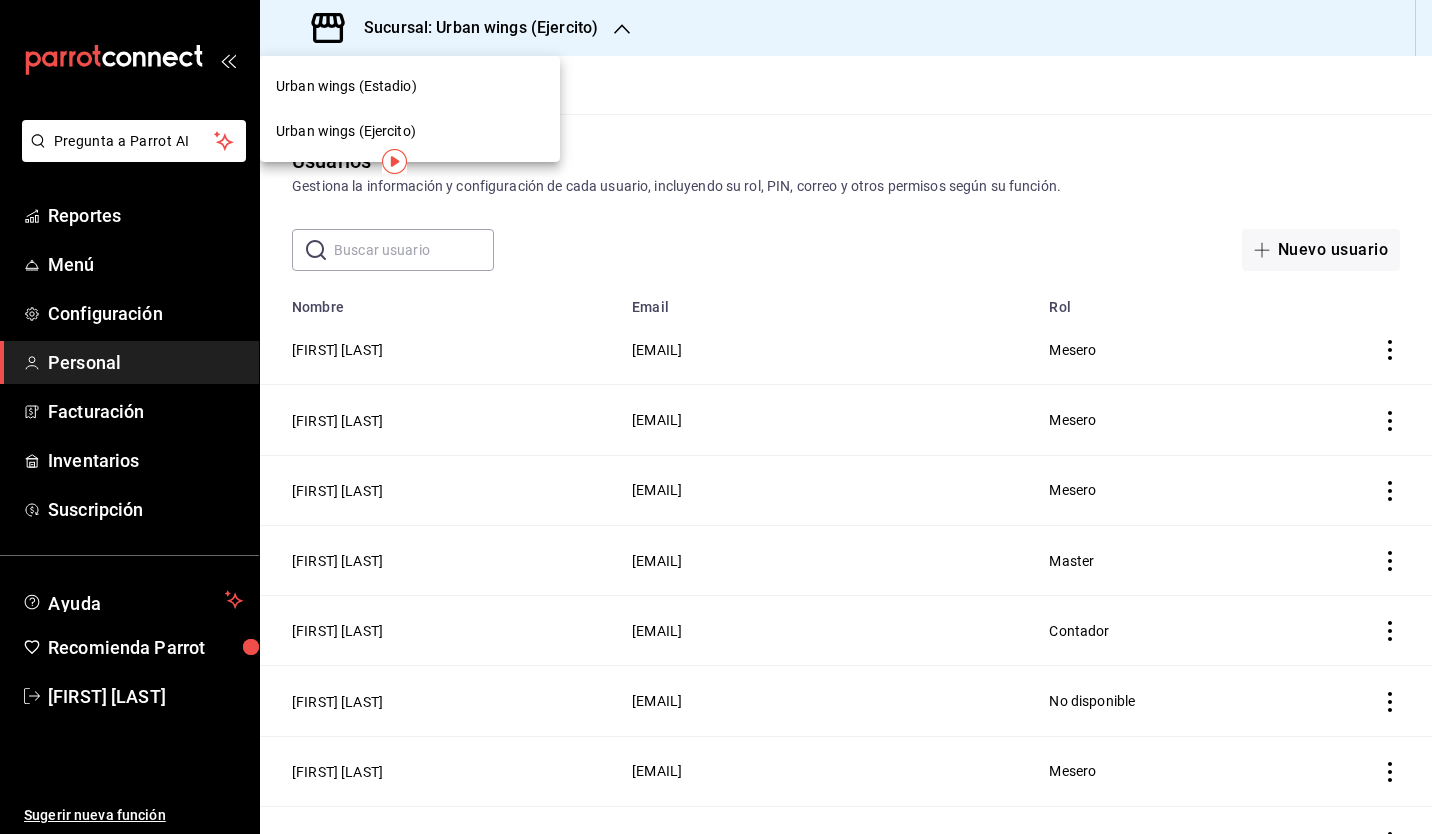 click on "Urban wings (Estadio)" at bounding box center [346, 86] 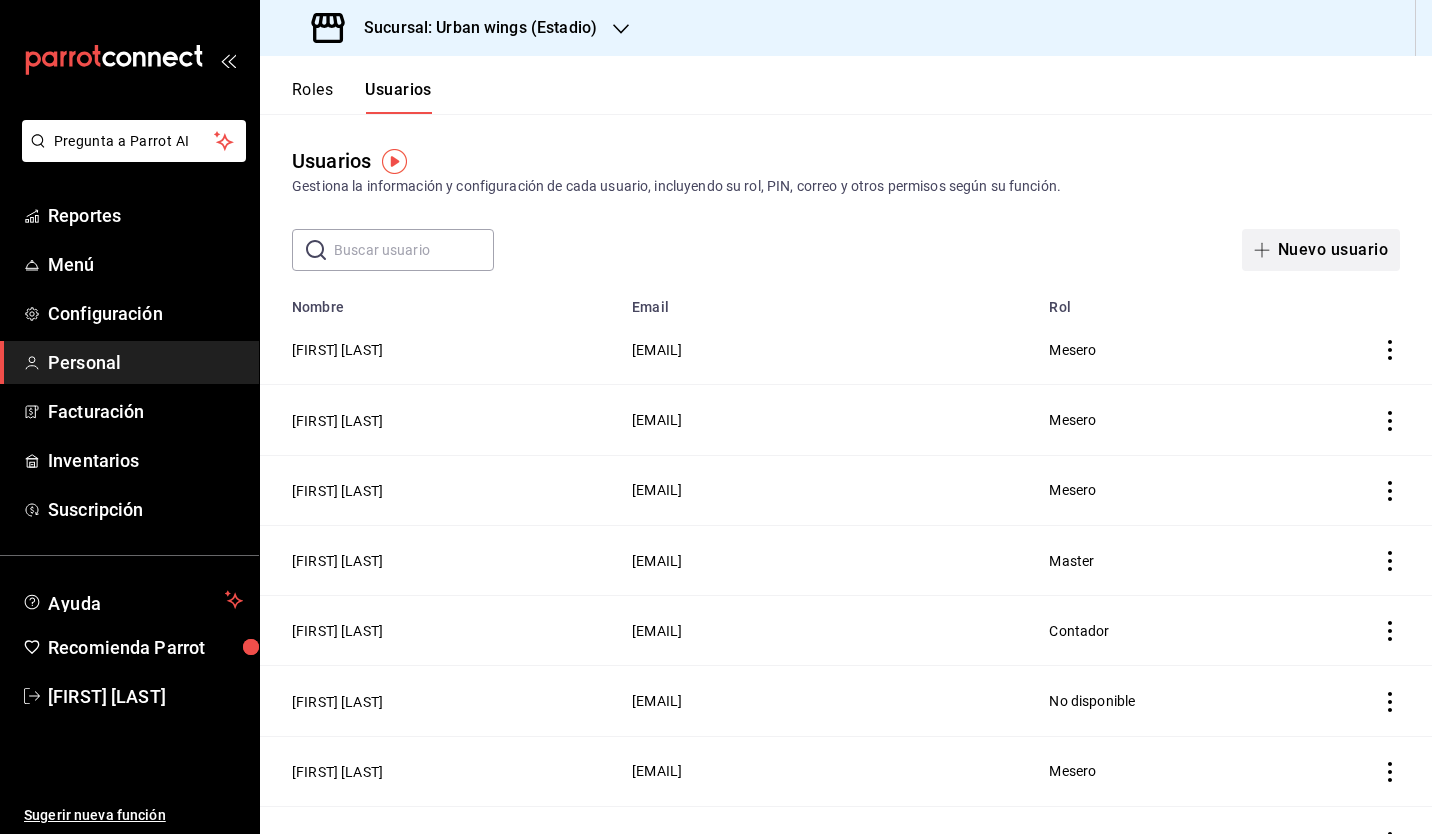 click on "Nuevo usuario" at bounding box center [1321, 250] 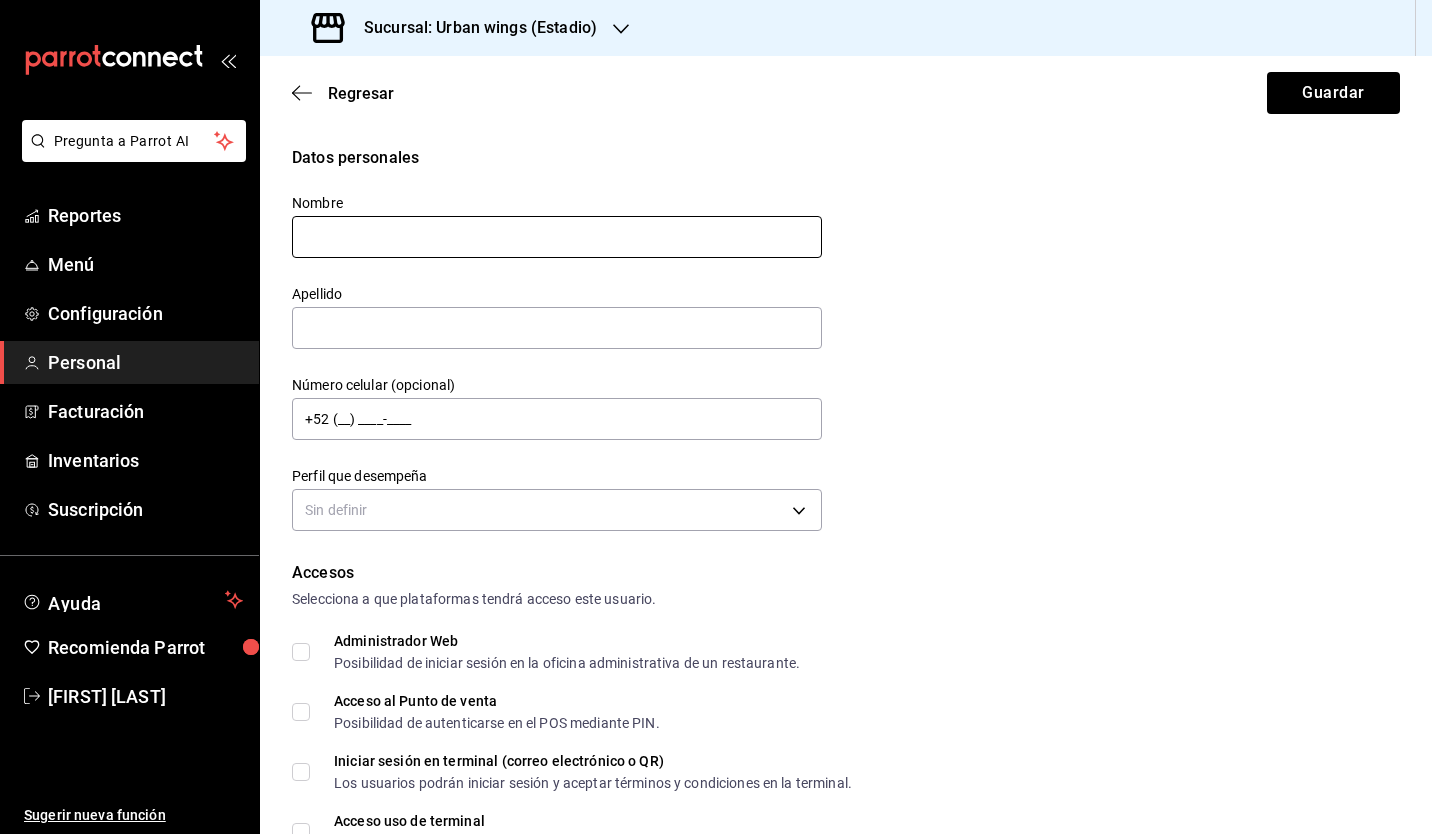 click at bounding box center [557, 237] 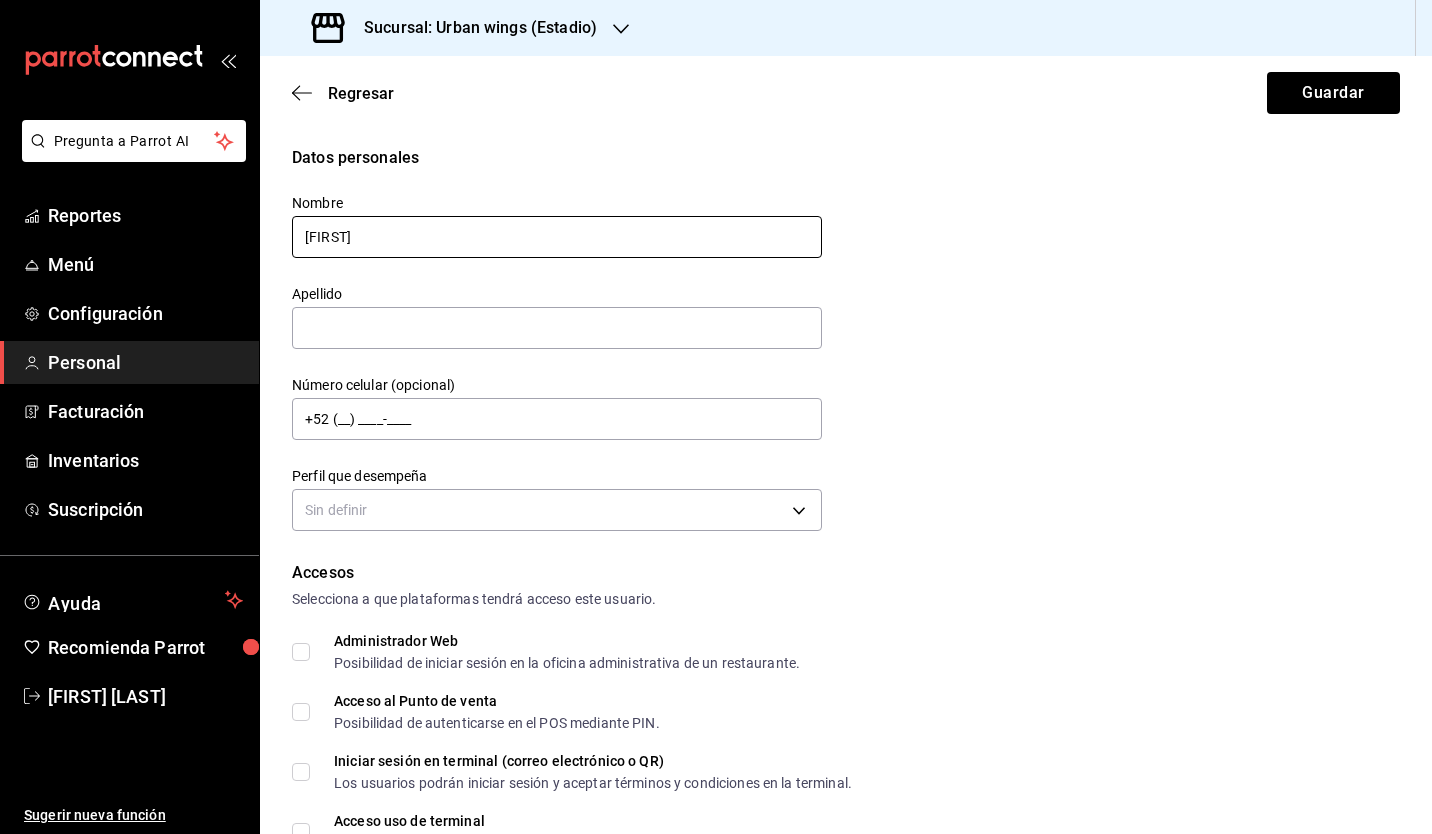 type on "[FIRST]" 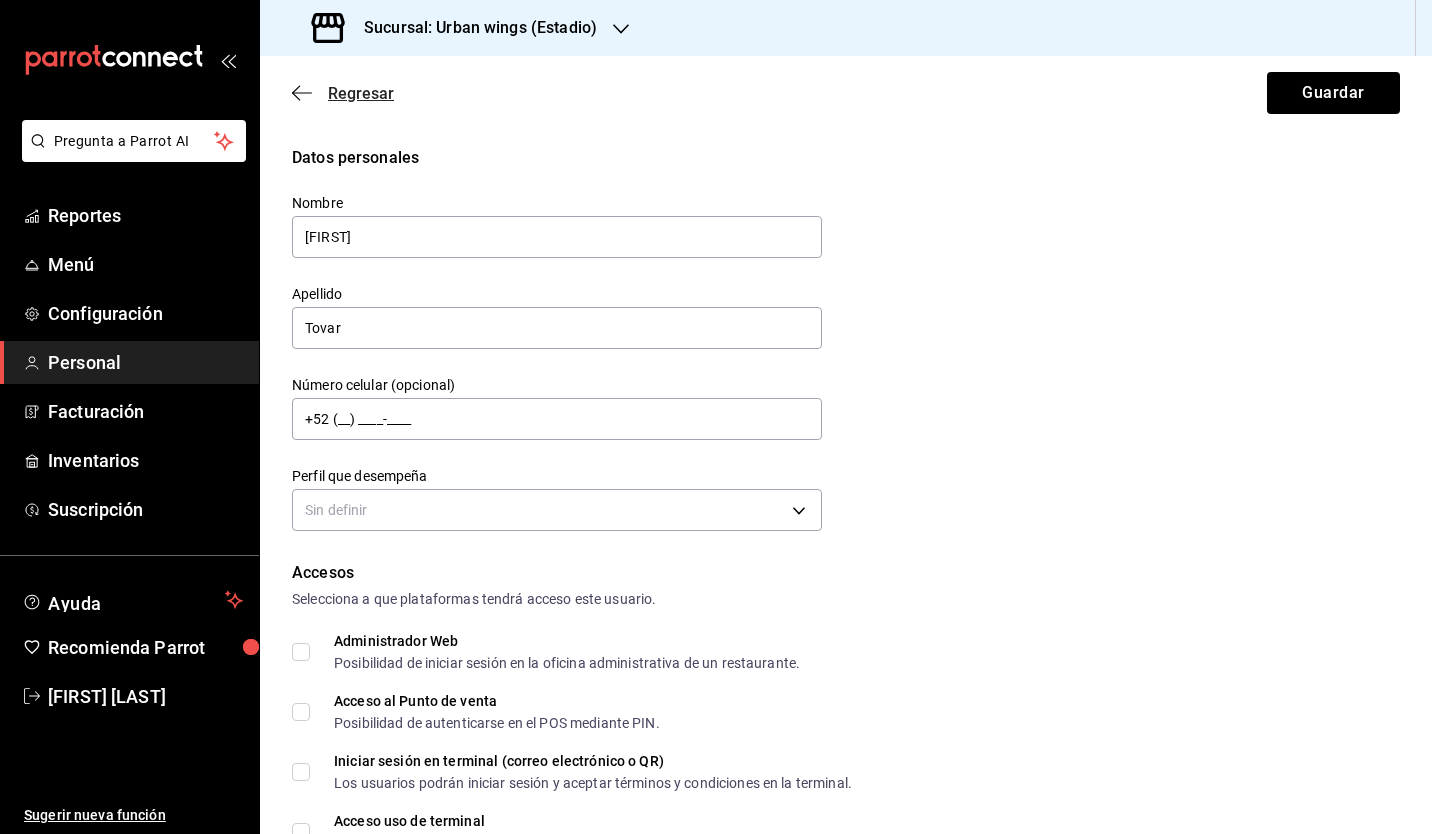 click 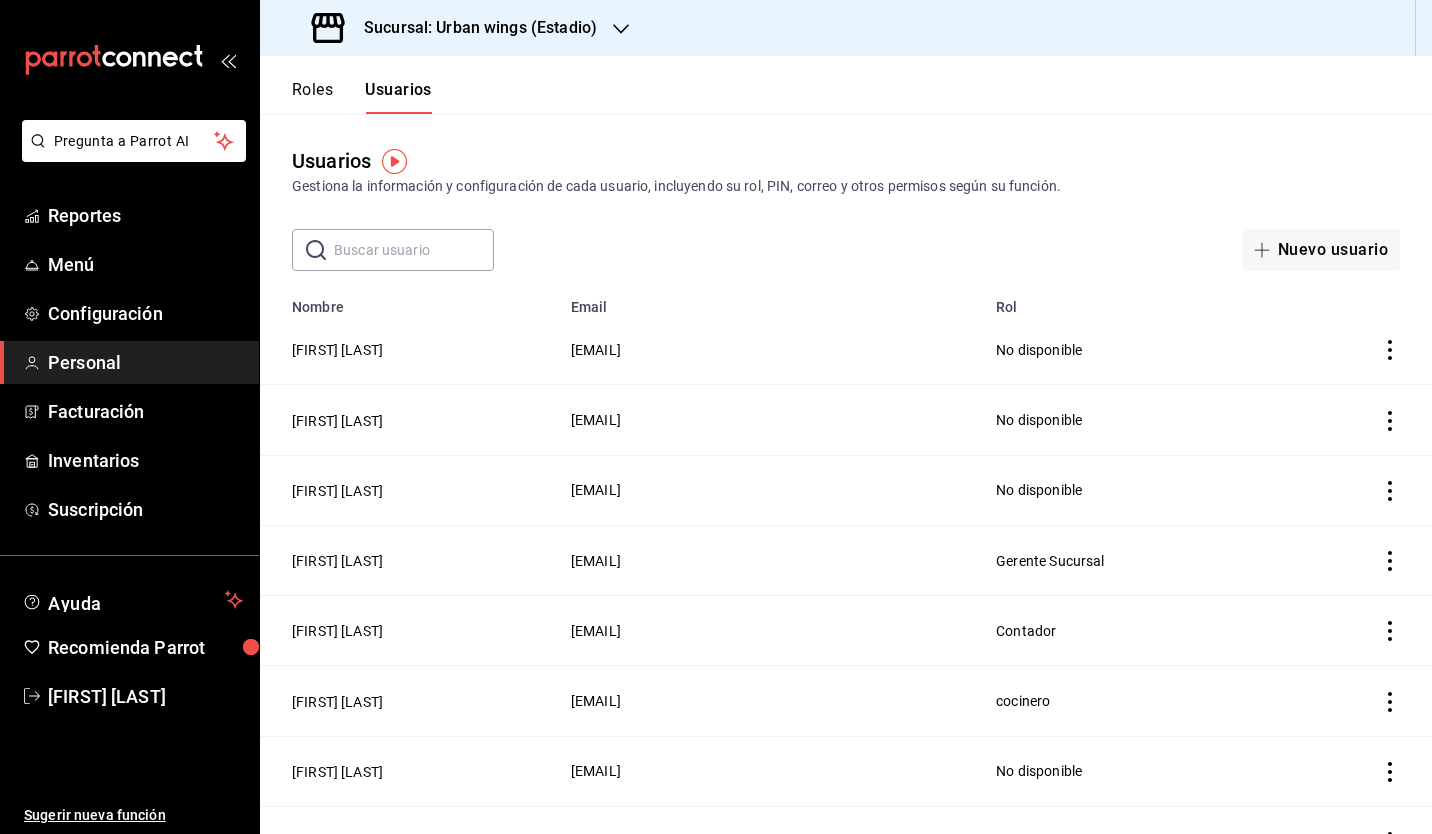 click at bounding box center [414, 250] 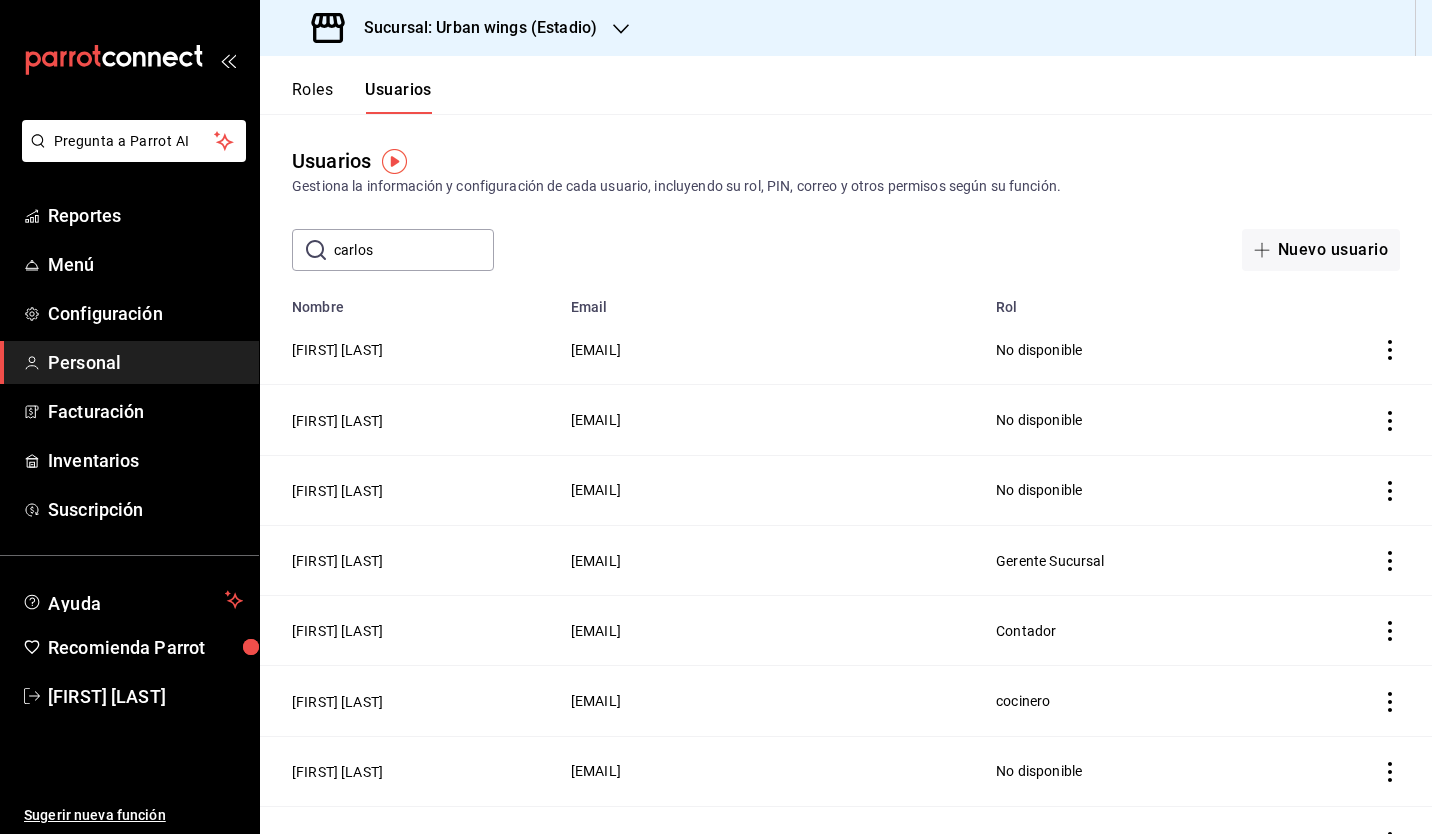 type on "carlos" 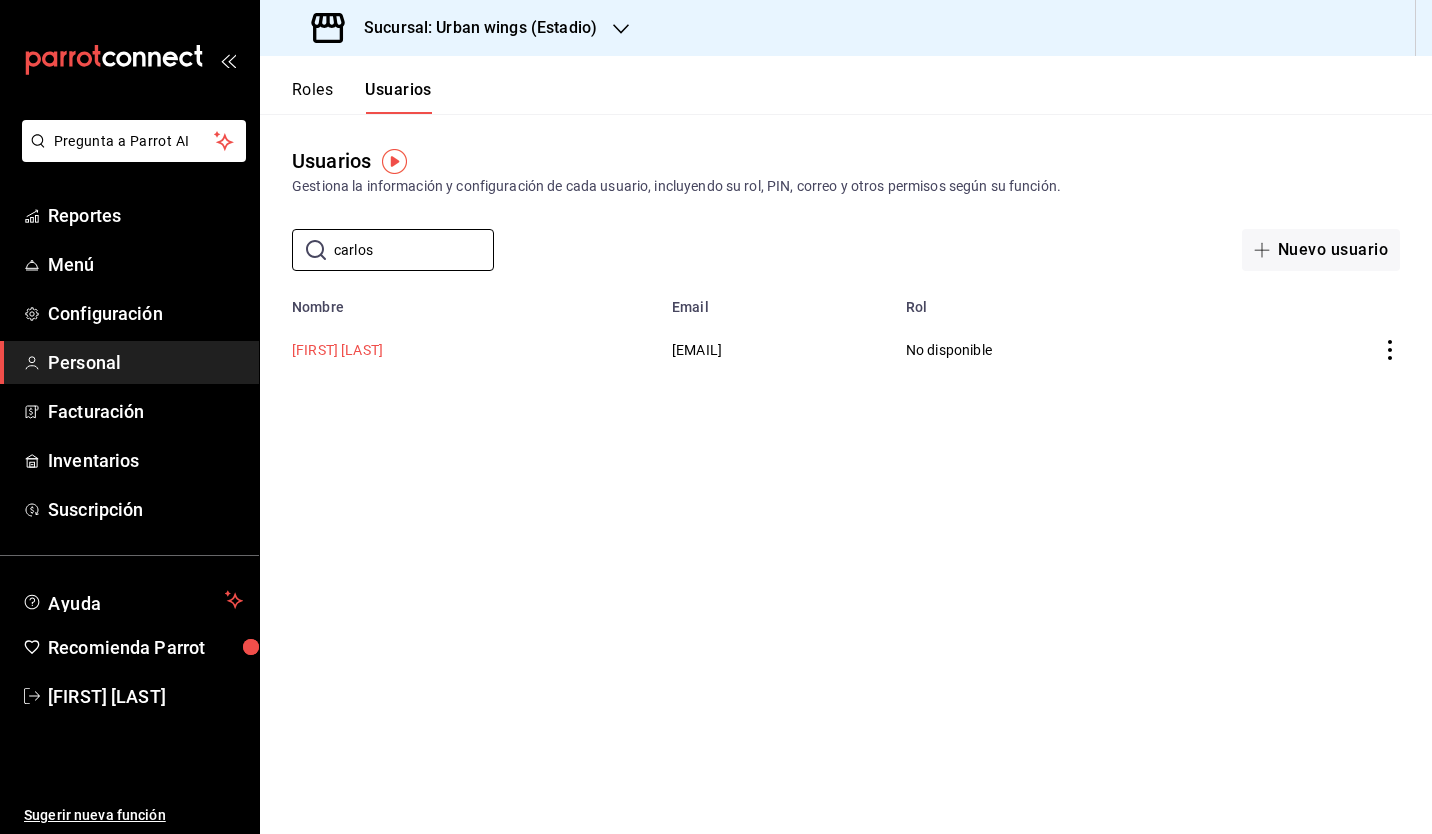 click on "[FIRST] [LAST]" at bounding box center [337, 350] 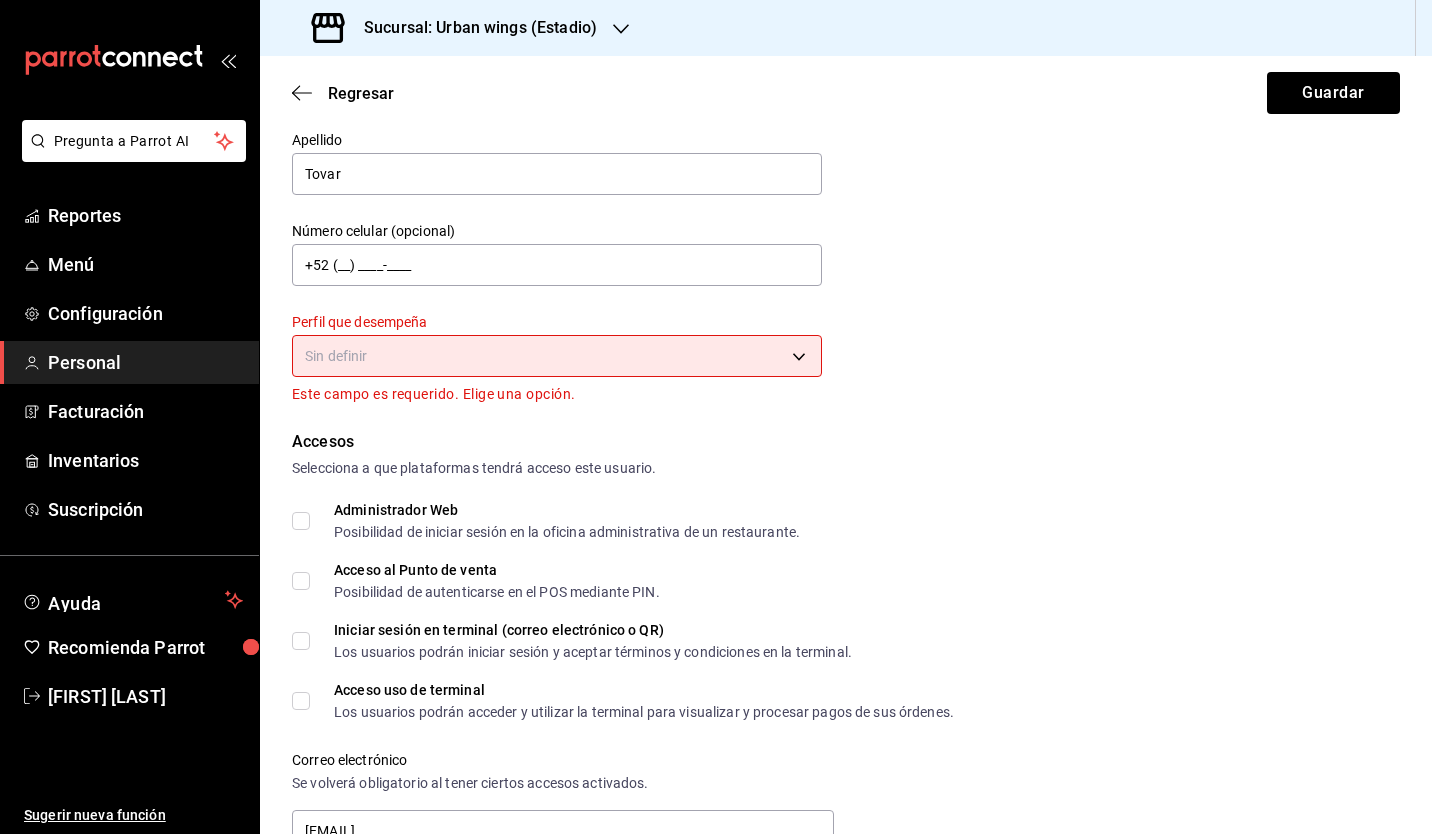scroll, scrollTop: 68, scrollLeft: 0, axis: vertical 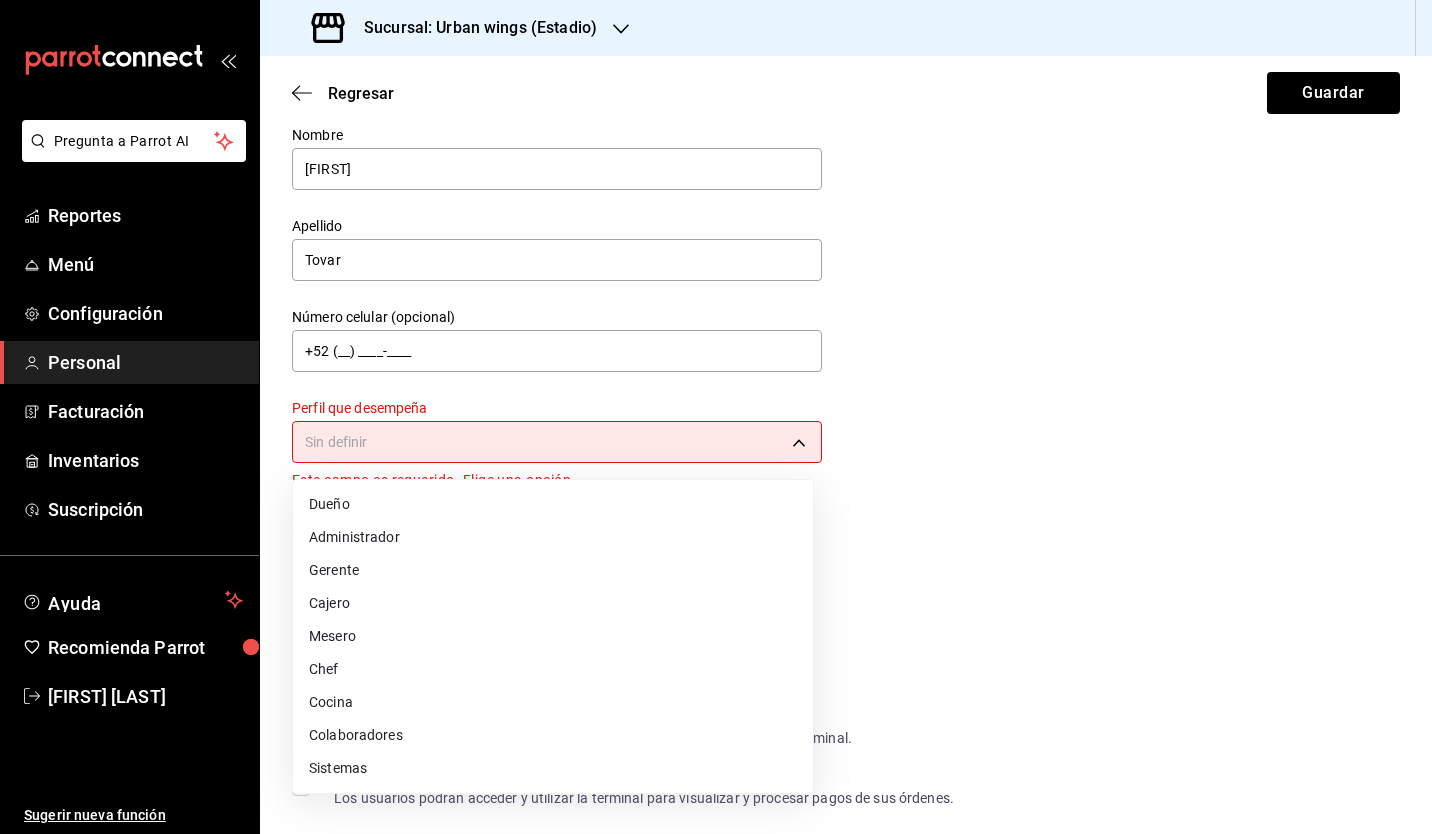 click on "Pregunta a Parrot AI Reportes   Menú   Configuración   Personal   Facturación   Inventarios   Suscripción   Ayuda Recomienda Parrot   [FIRST] [LAST]   Sugerir nueva función   Sucursal: Urban wings (Estadio) Regresar Guardar Datos personales Nombre [FIRST] Apellido [LAST] Número celular (opcional) +52 (__) ____-____ Perfil que desempeña Sin definir Este campo es requerido. Elige una opción. Accesos Selecciona a que plataformas tendrá acceso este usuario. Administrador Web Posibilidad de iniciar sesión en la oficina administrativa de un restaurante.  Acceso al Punto de venta Posibilidad de autenticarse en el POS mediante PIN.  Iniciar sesión en terminal (correo electrónico o QR) Los usuarios podrán iniciar sesión y aceptar términos y condiciones en la terminal. Acceso uso de terminal Los usuarios podrán acceder y utilizar la terminal para visualizar y procesar pagos de sus órdenes. Correo electrónico Se volverá obligatorio al tener ciertos accesos activados. Contraseña Contraseña PIN ​" at bounding box center (716, 417) 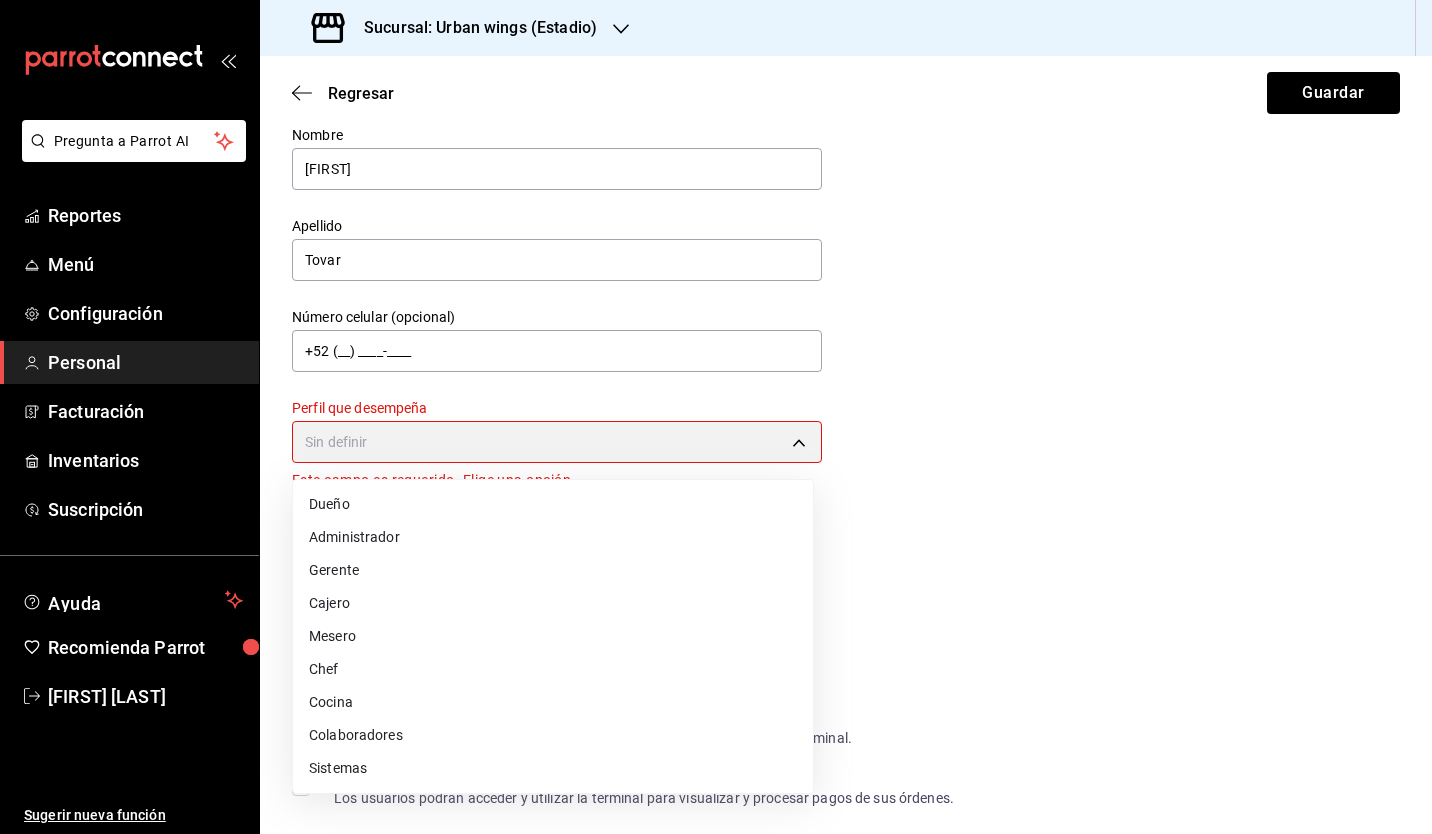 type on "WAITER" 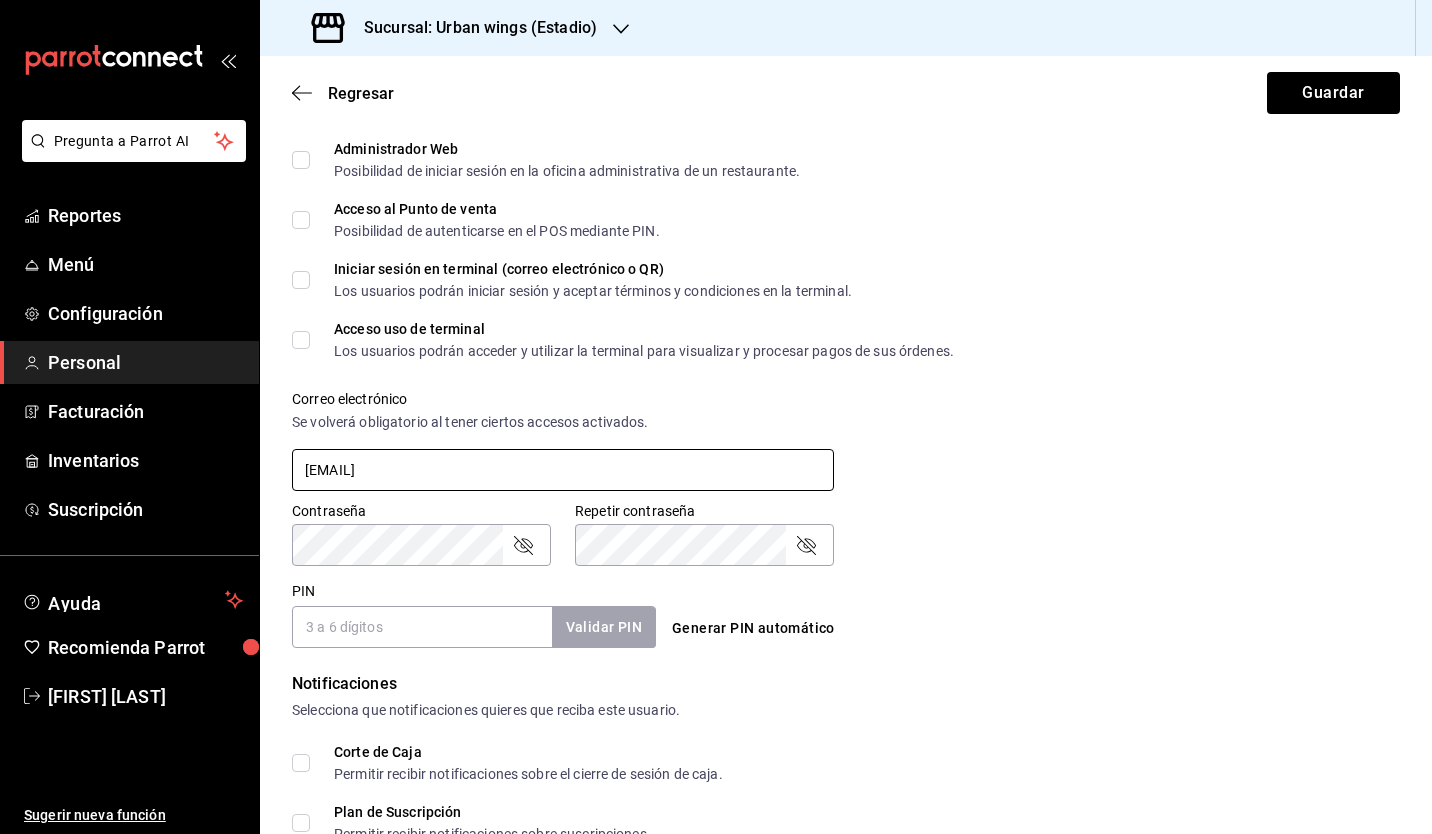 scroll, scrollTop: 499, scrollLeft: 0, axis: vertical 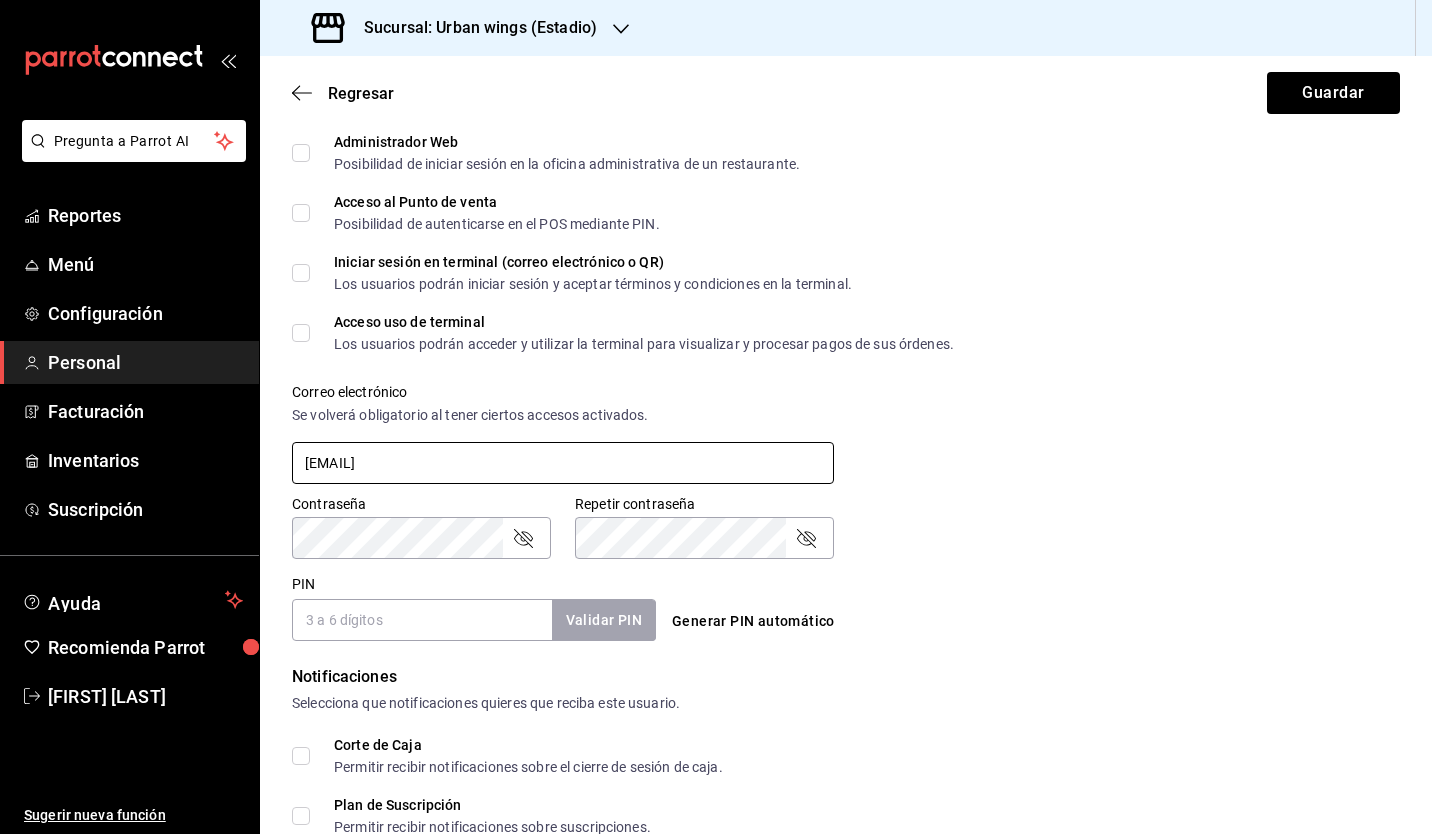 drag, startPoint x: 678, startPoint y: 468, endPoint x: 282, endPoint y: 478, distance: 396.12625 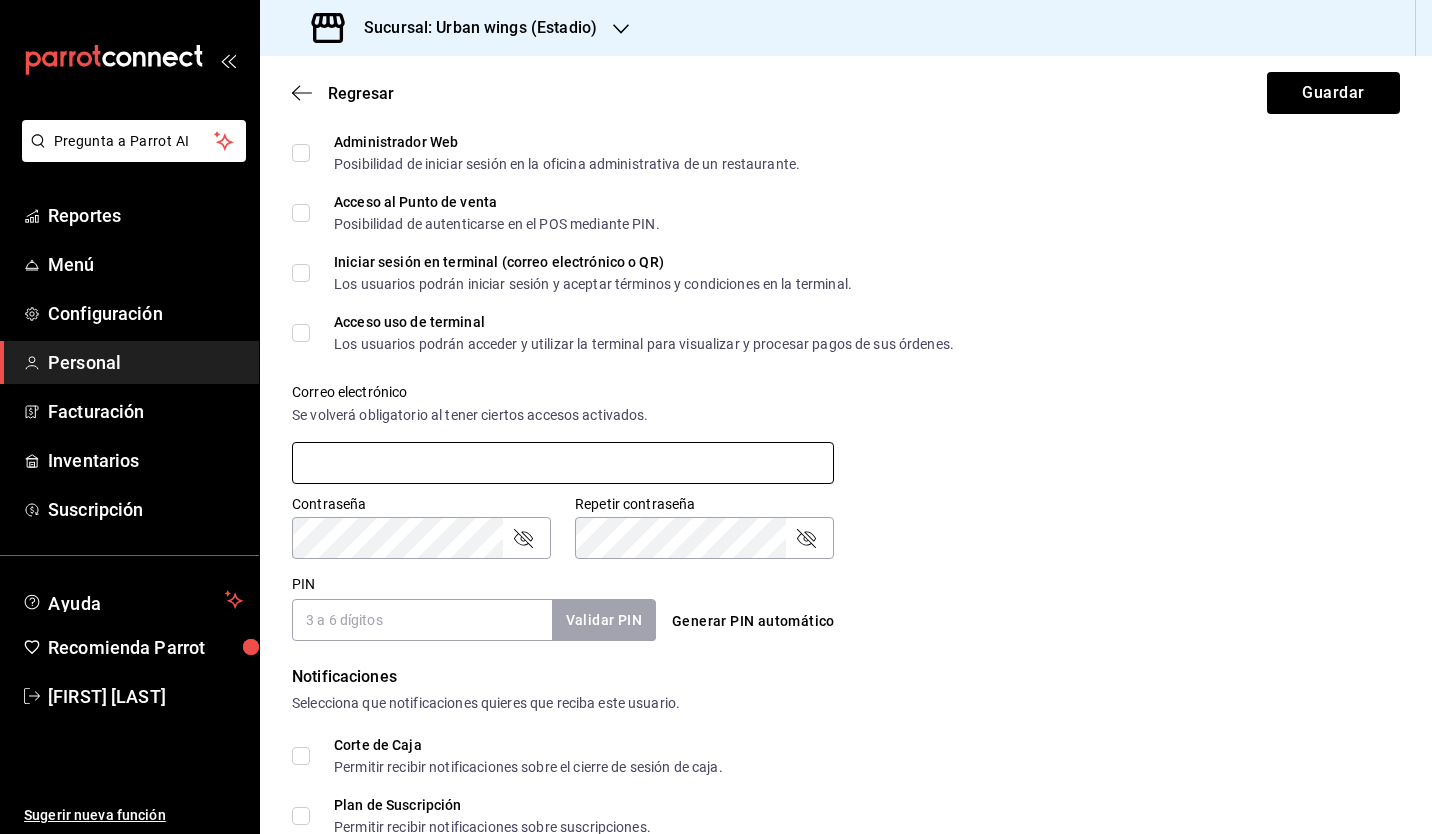 paste on "[EMAIL]" 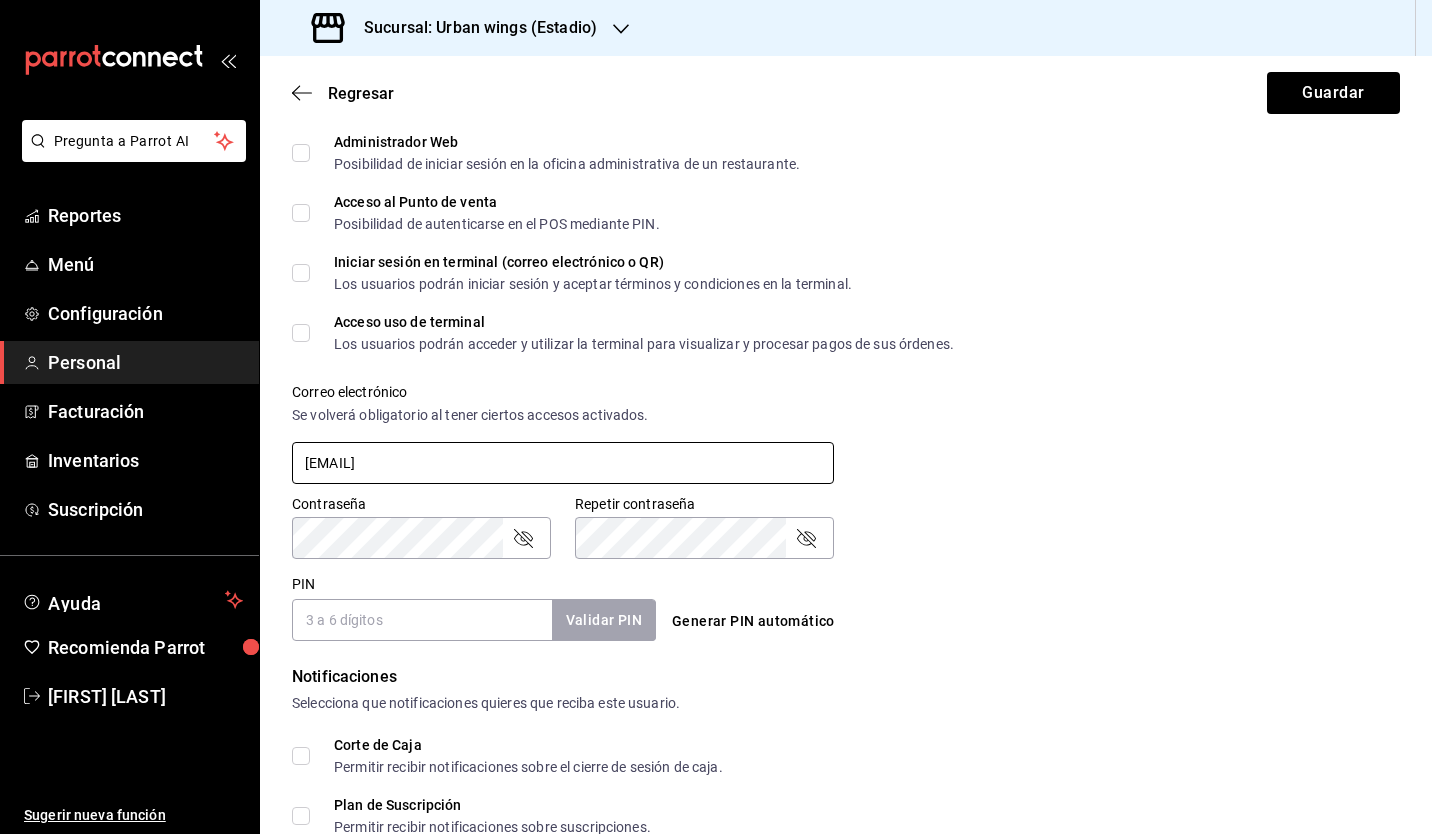 type on "[EMAIL]" 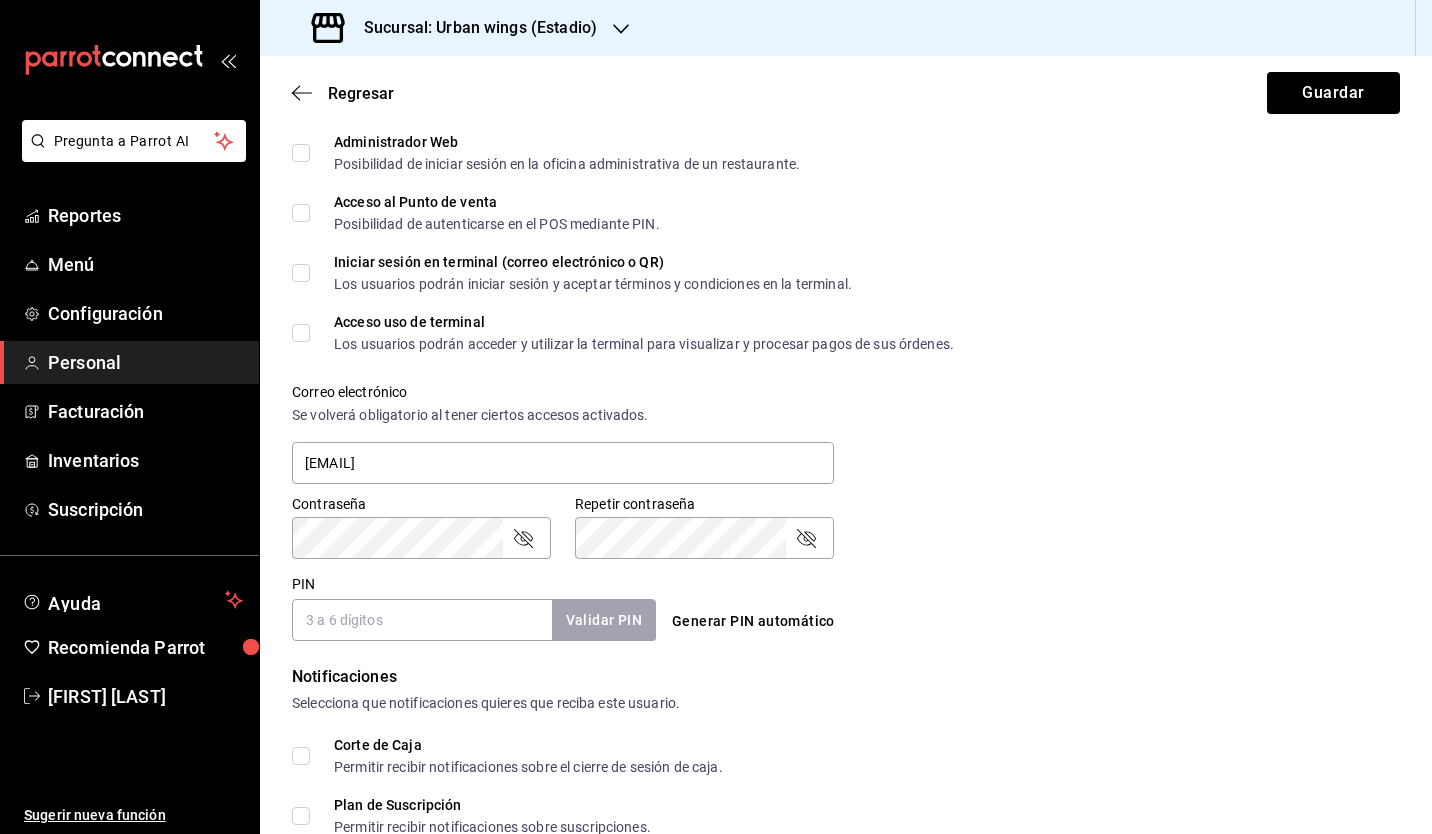 click on "PIN" at bounding box center [422, 620] 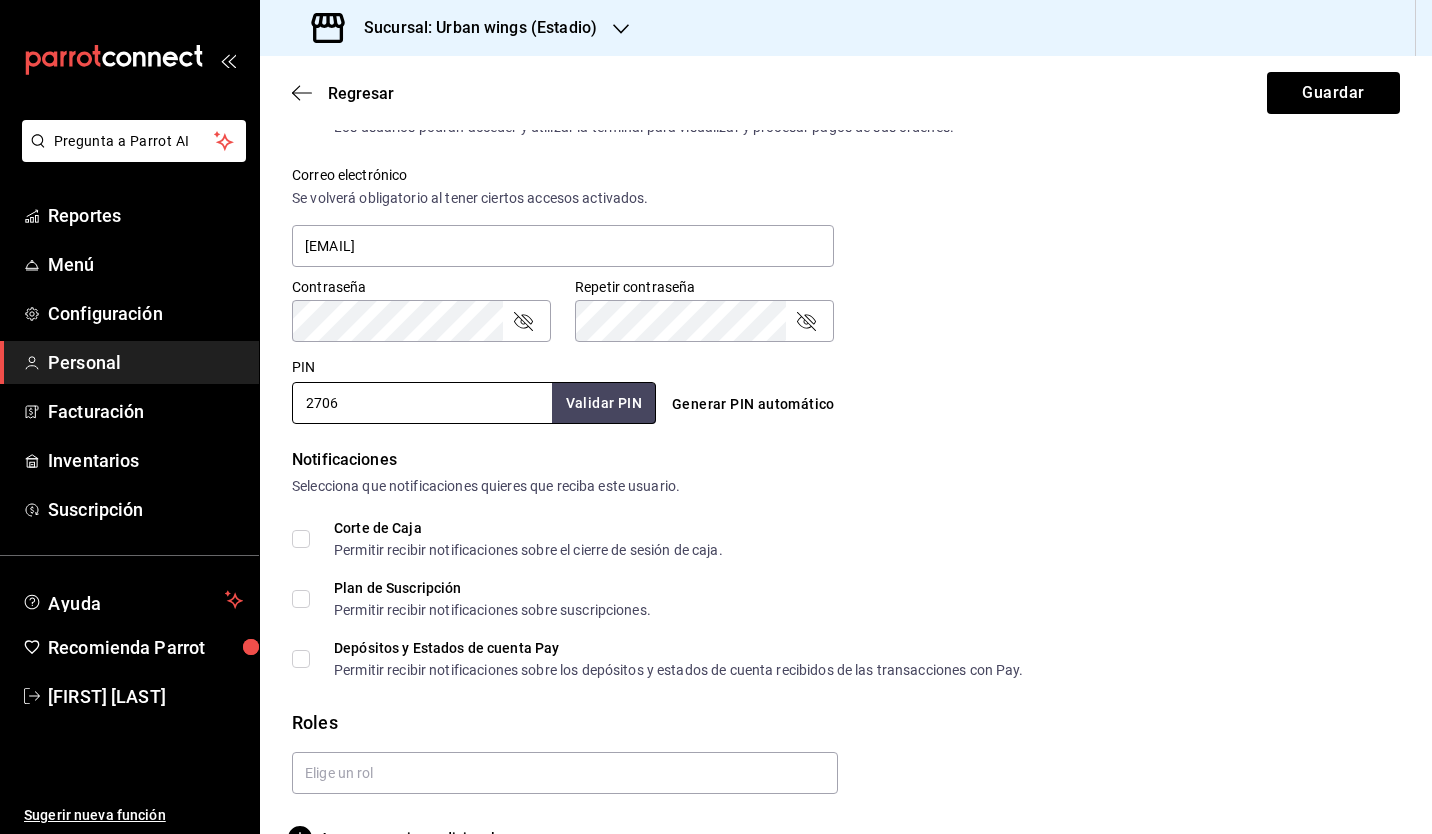 scroll, scrollTop: 764, scrollLeft: 0, axis: vertical 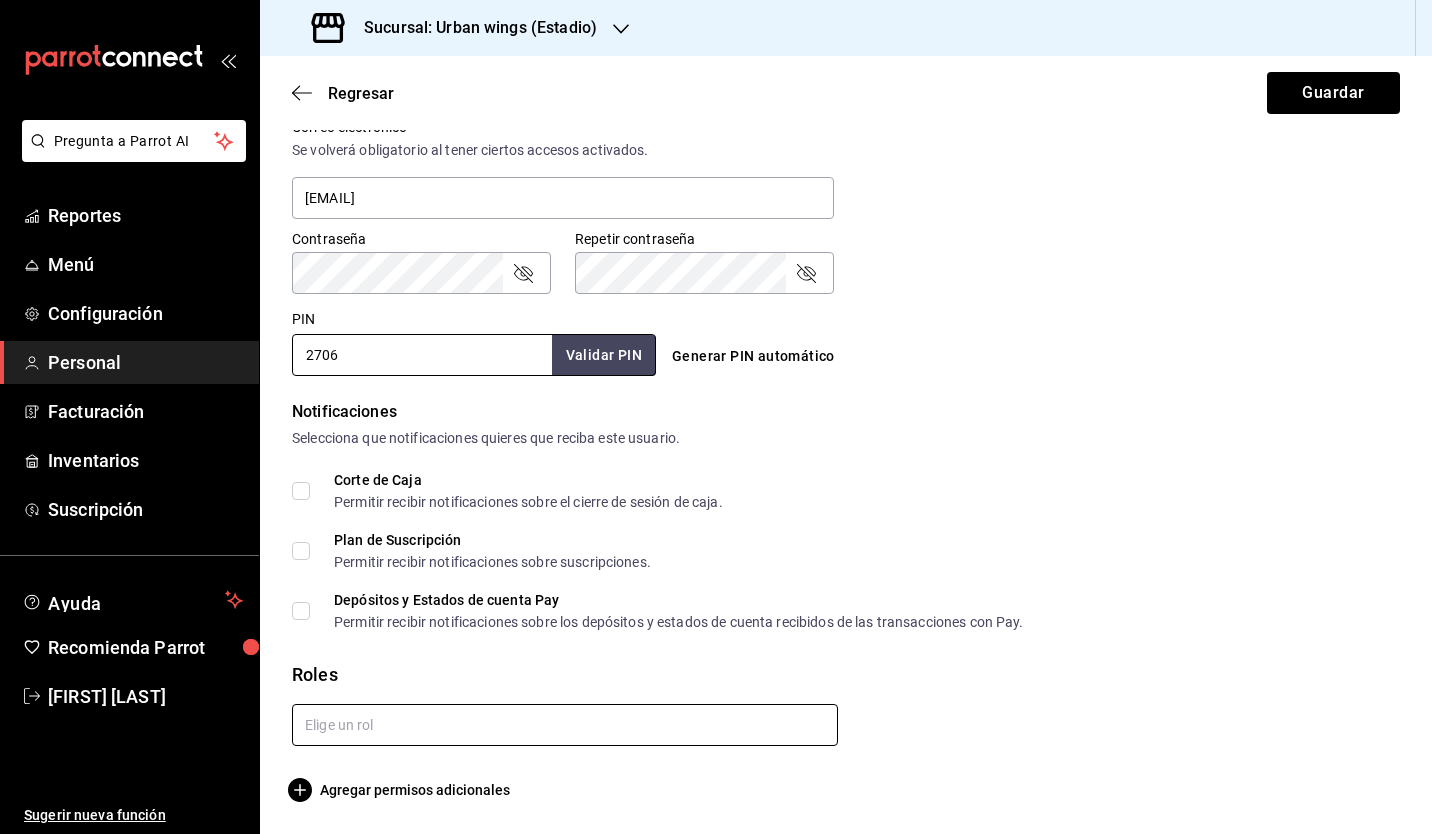type on "2706" 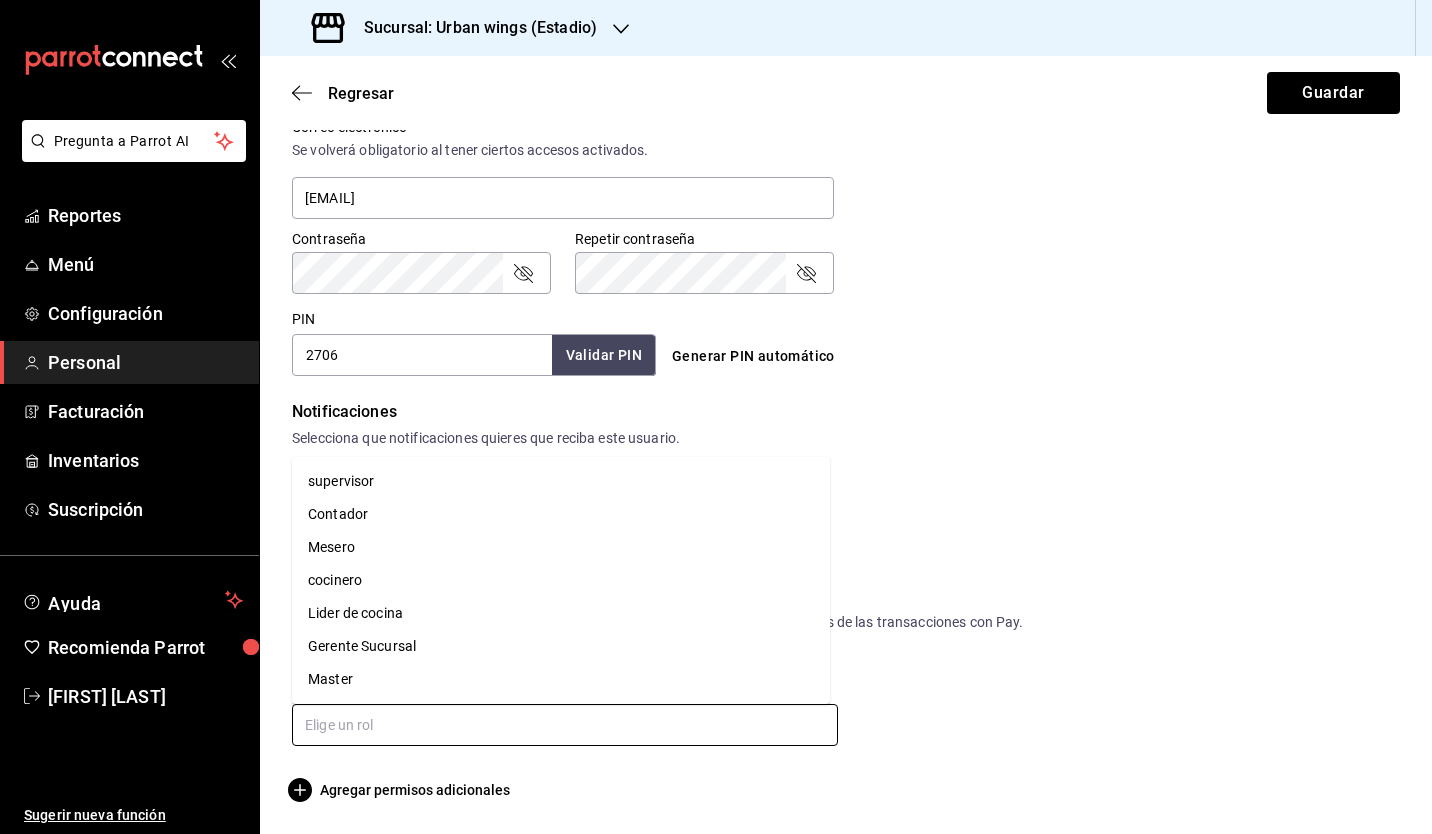 click on "Mesero" at bounding box center (561, 547) 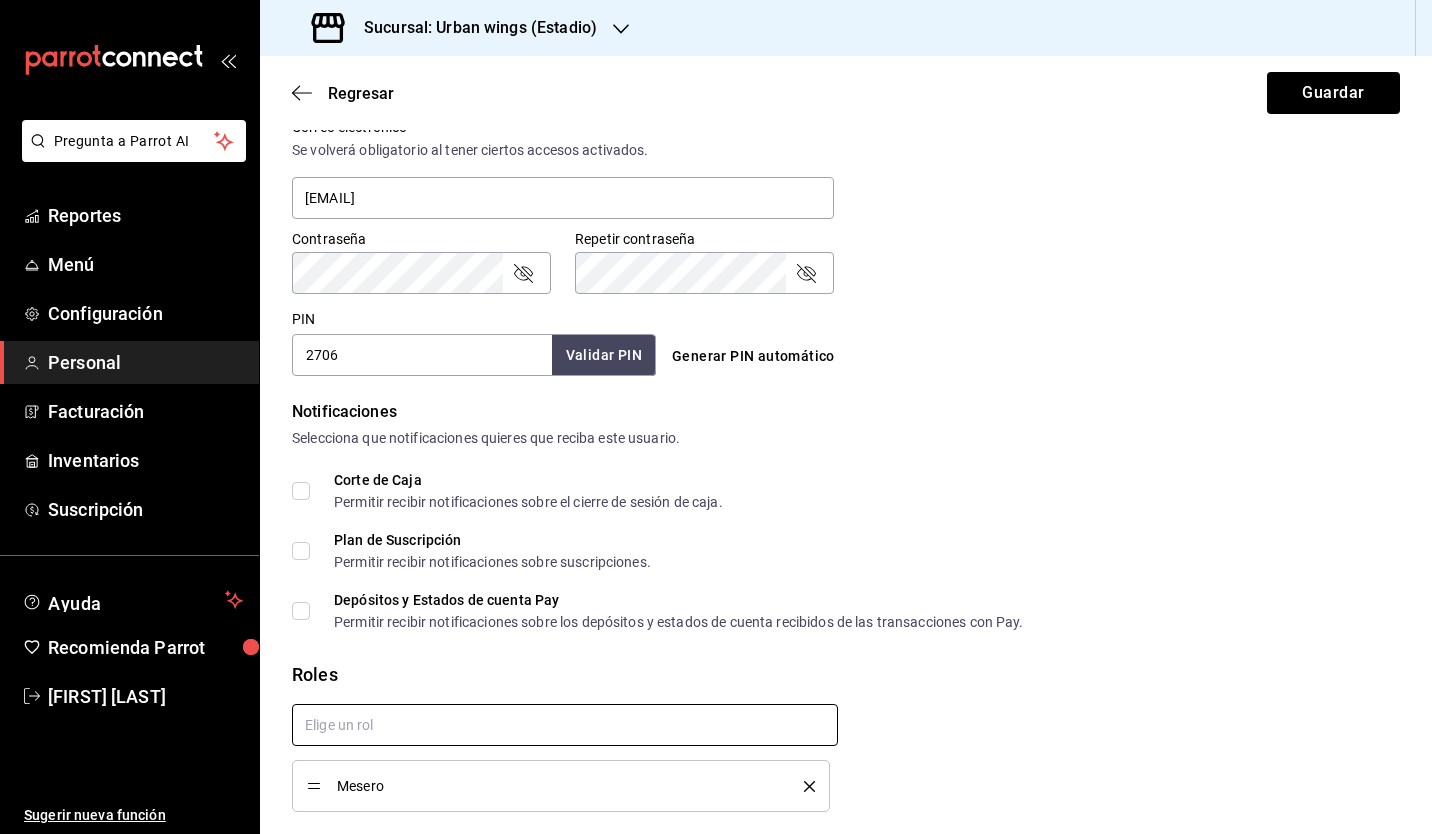 checkbox on "true" 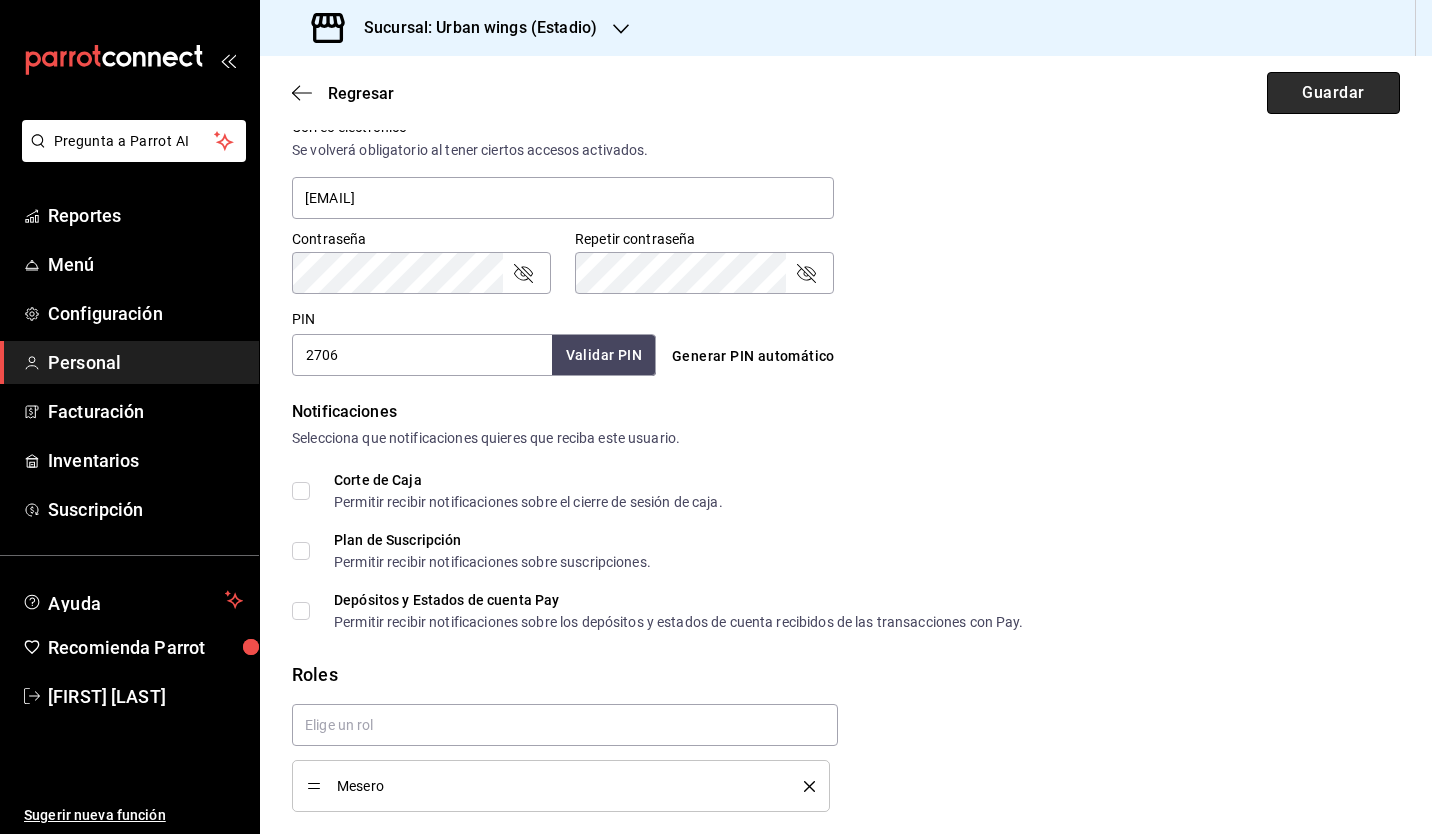 click on "Guardar" at bounding box center [1333, 93] 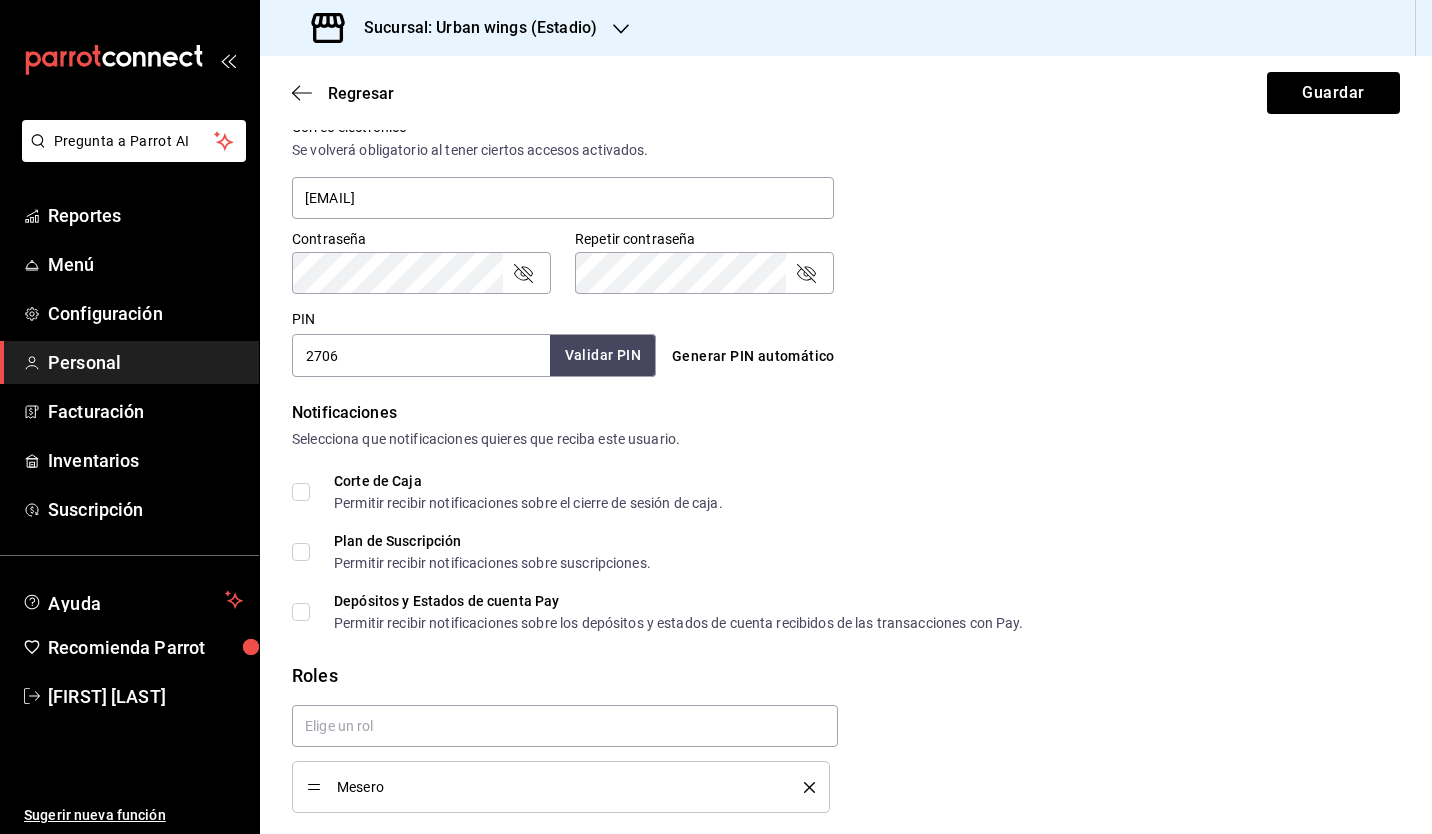 click on "Validar PIN" at bounding box center [603, 355] 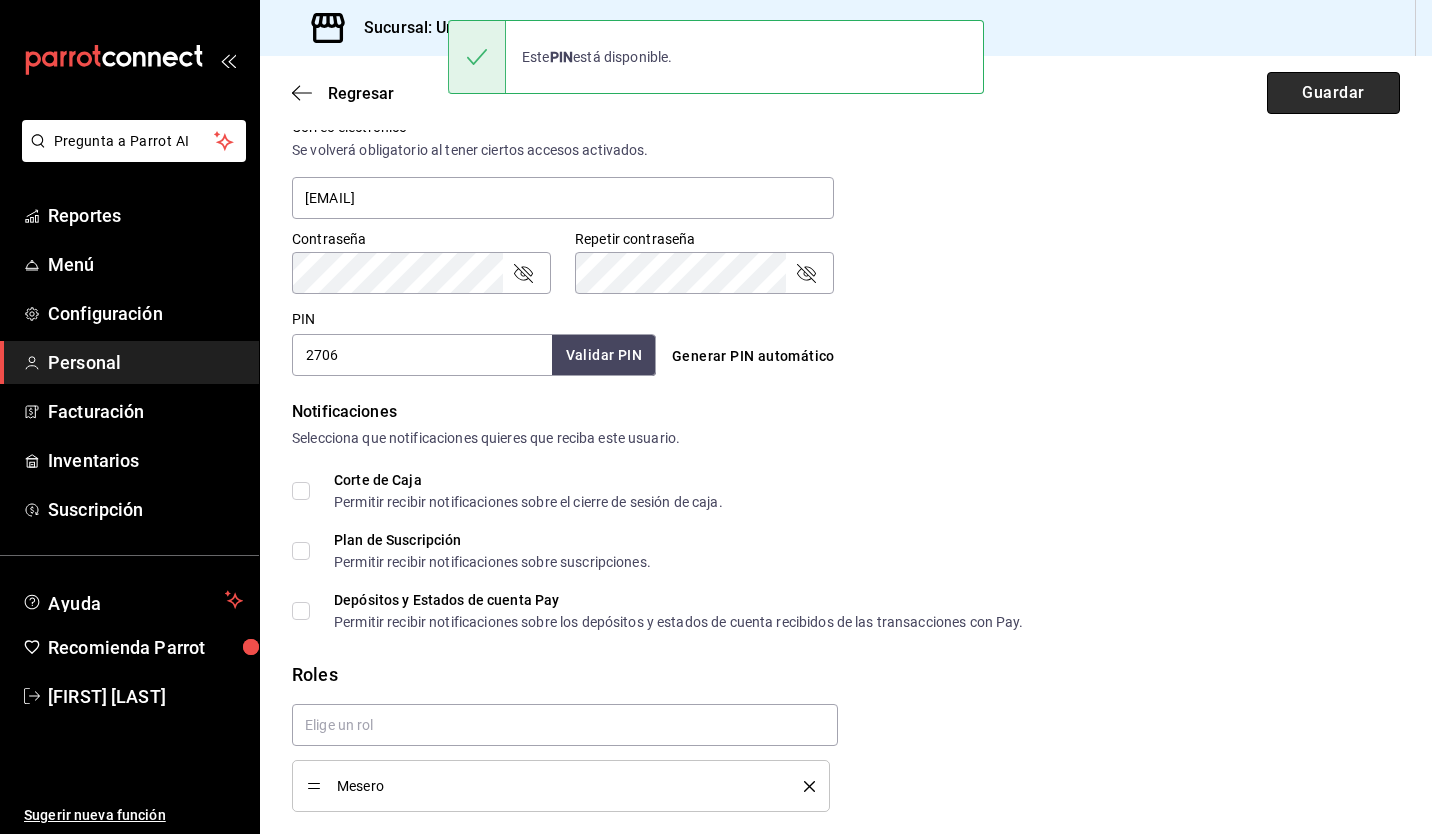 click on "Guardar" at bounding box center (1333, 93) 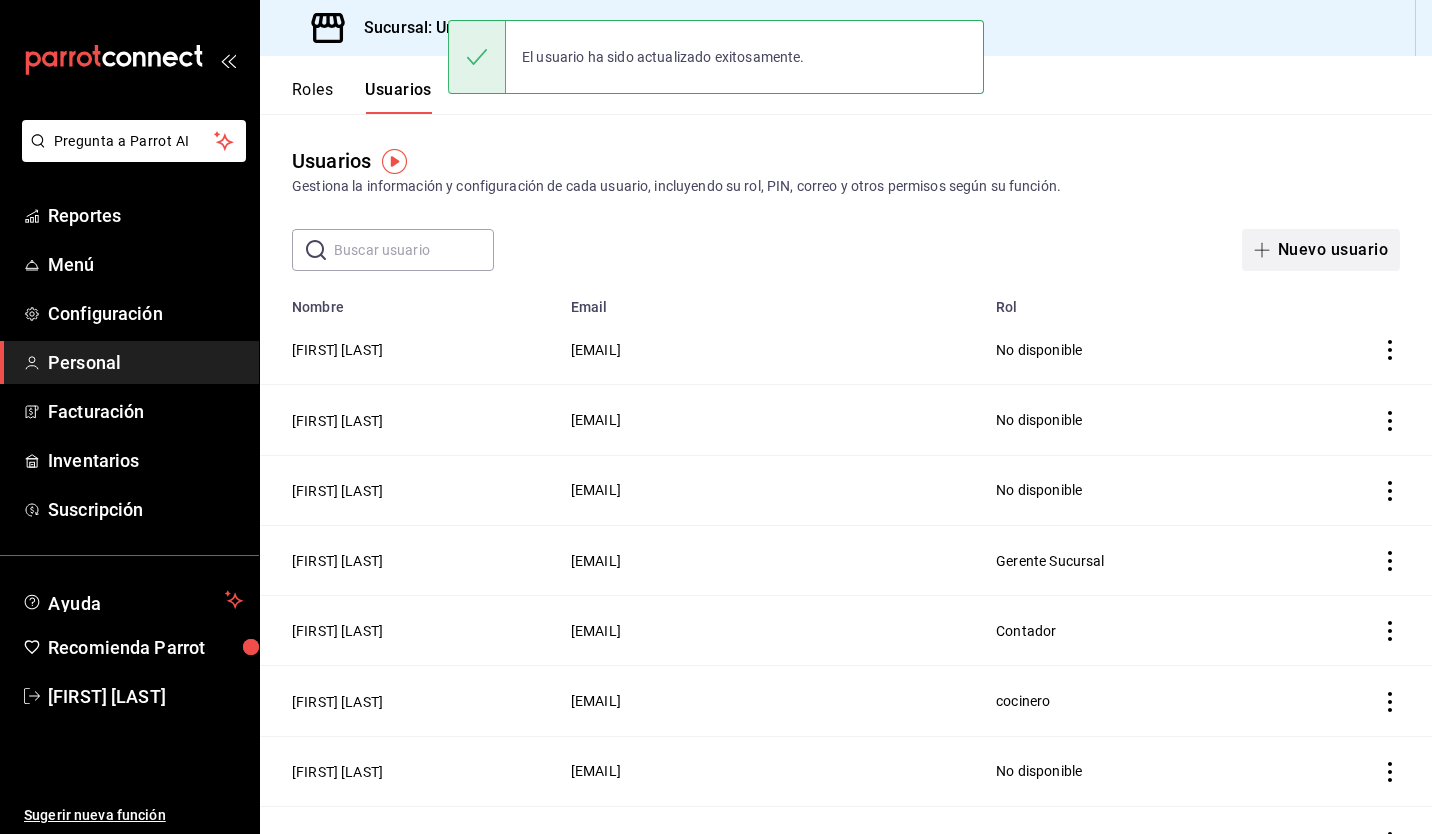 click on "Nuevo usuario" at bounding box center (1321, 250) 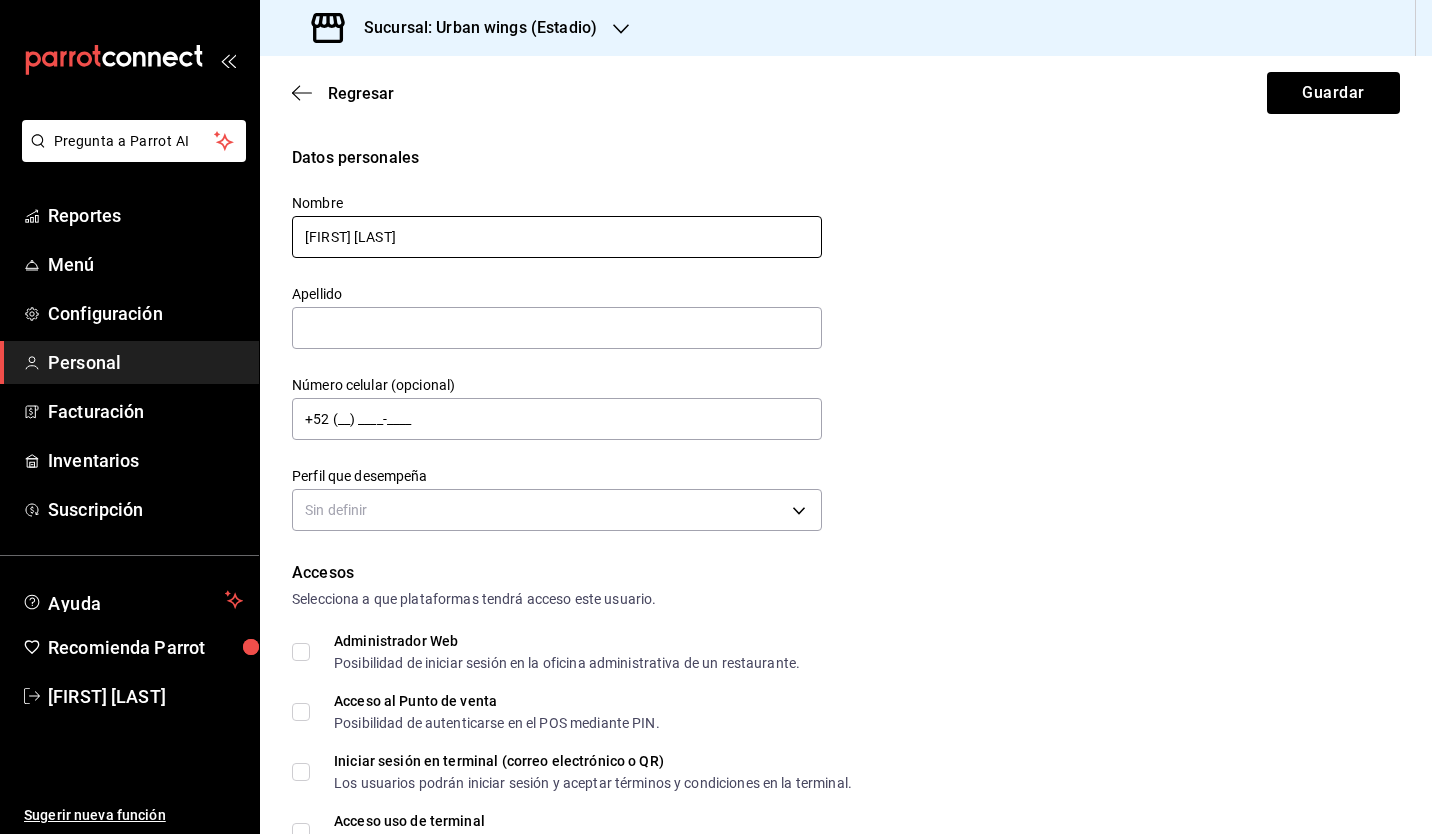 type on "[FIRST] [LAST]" 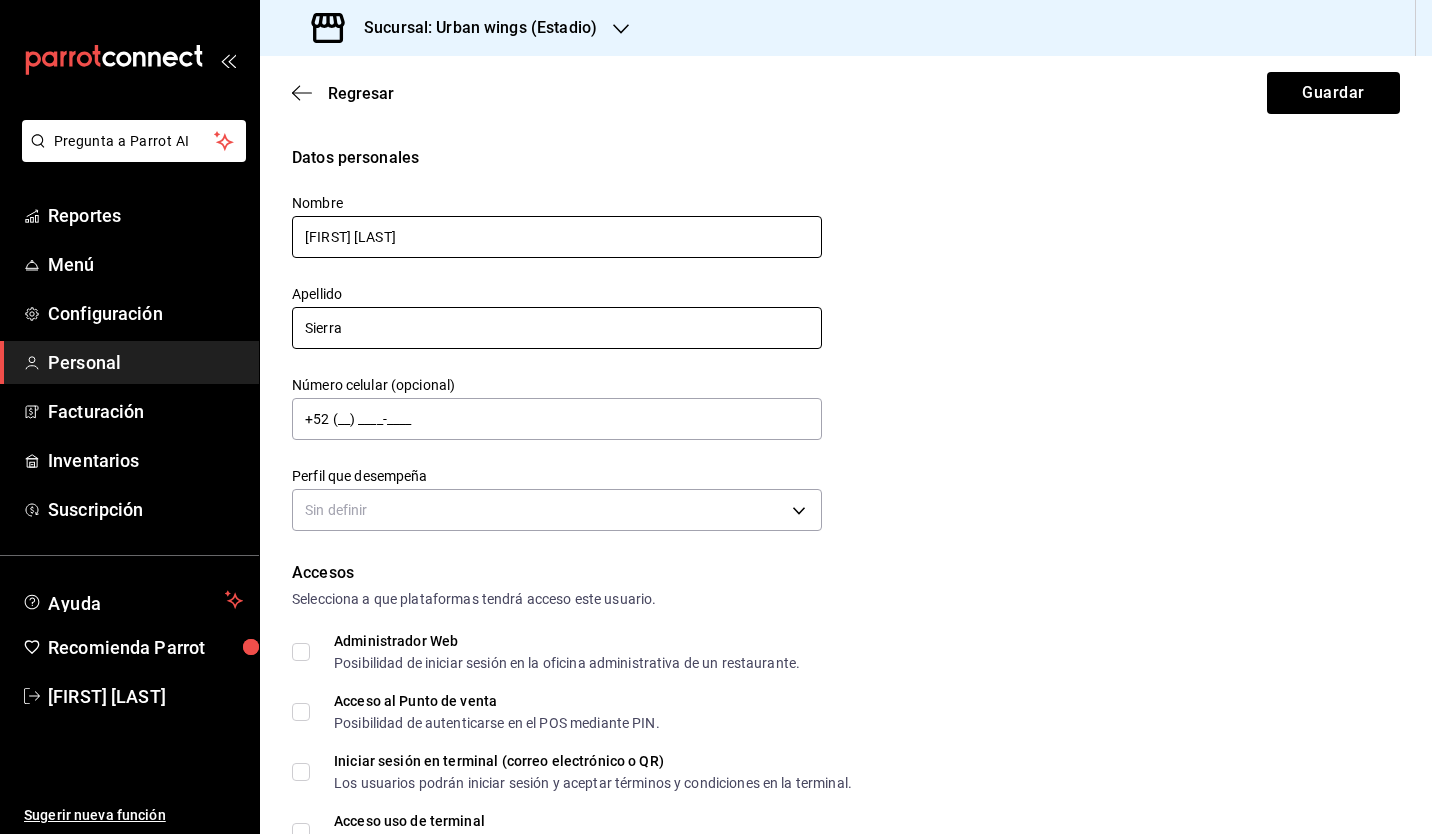 type on "Sierra" 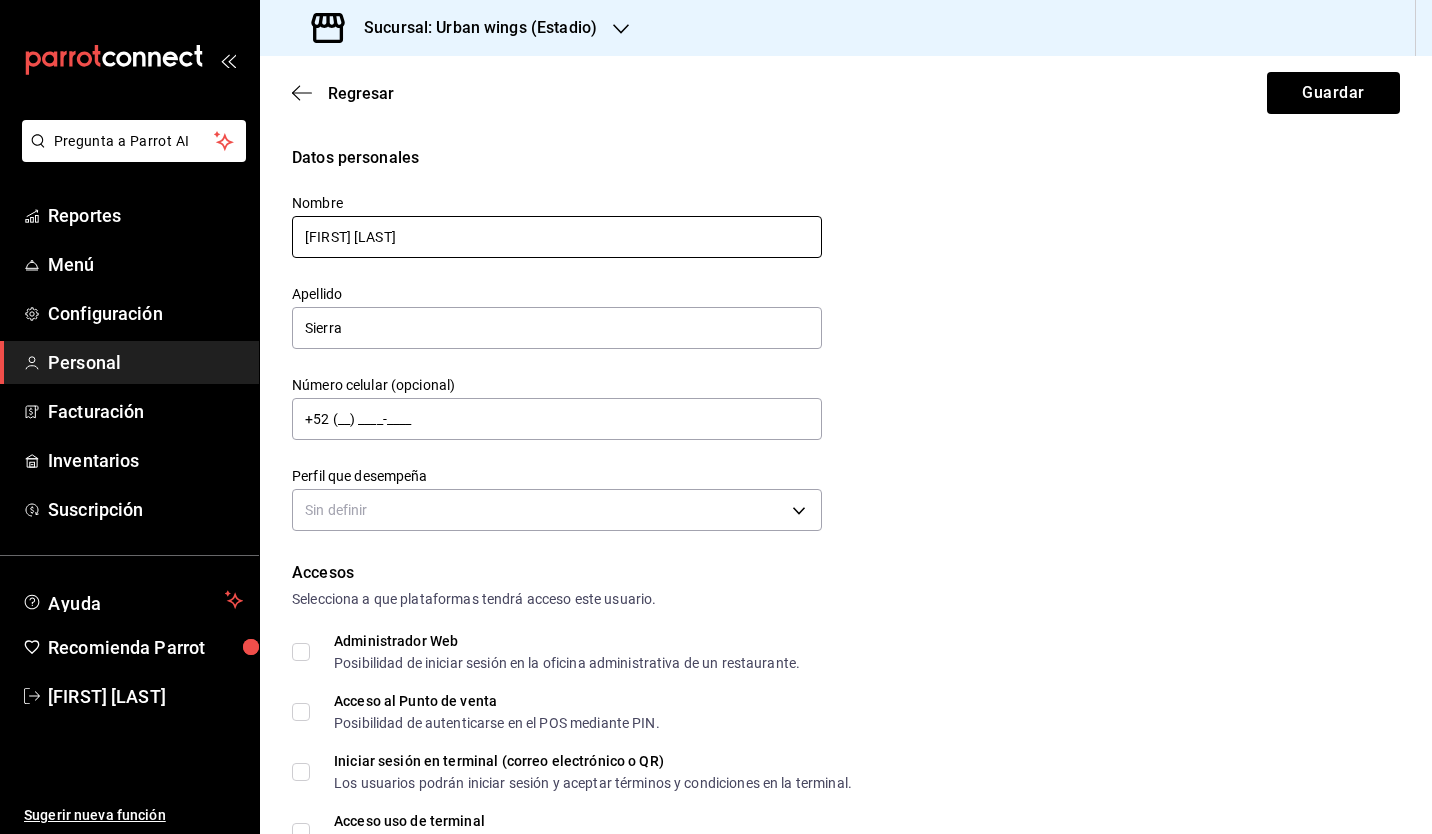 click on "[FIRST] [LAST]" at bounding box center [557, 237] 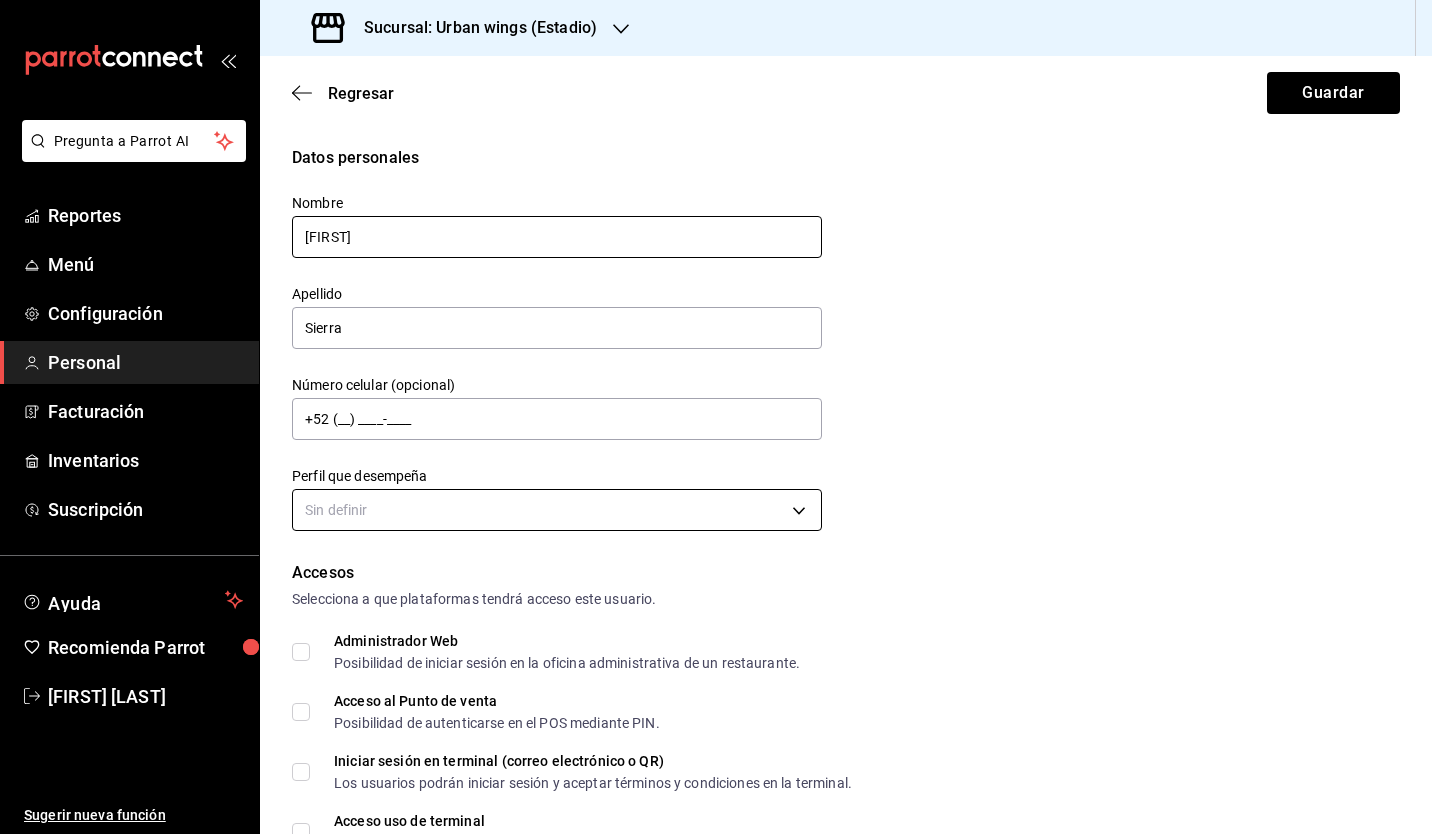 type on "[FIRST]" 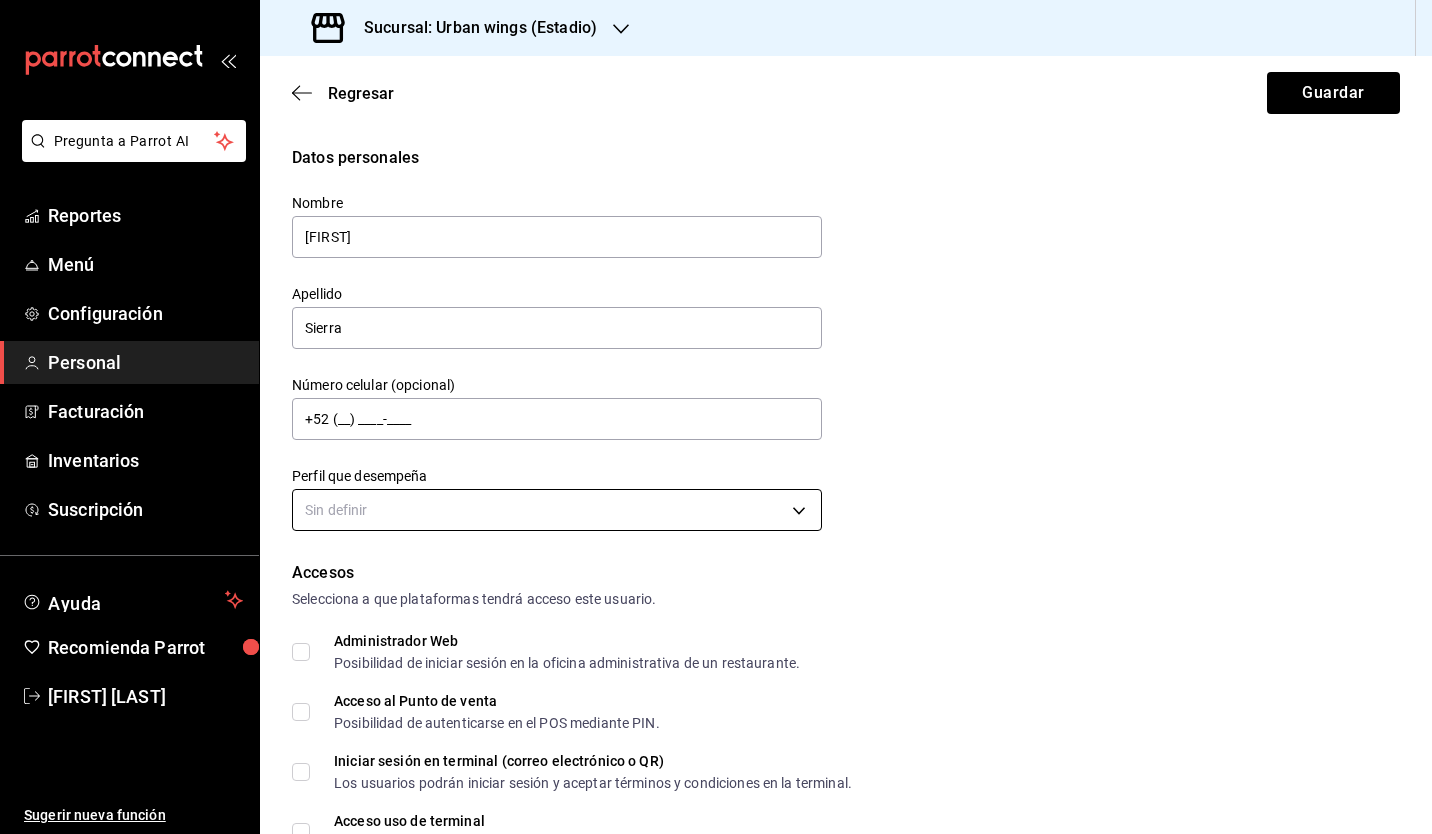 click on "Pregunta a Parrot AI Reportes   Menú   Configuración   Personal   Facturación   Inventarios   Suscripción   Ayuda Recomienda Parrot   [FIRST] [LAST]   Sugerir nueva función   Sucursal: Urban wings (Estadio) Regresar Guardar Datos personales Nombre [FIRST] Apellido [LAST] Número celular (opcional) +52 (__) ____-____ Perfil que desempeña Sin definir Accesos Selecciona a que plataformas tendrá acceso este usuario. Administrador Web Posibilidad de iniciar sesión en la oficina administrativa de un restaurante.  Acceso al Punto de venta Posibilidad de autenticarse en el POS mediante PIN.  Iniciar sesión en terminal (correo electrónico o QR) Los usuarios podrán iniciar sesión y aceptar términos y condiciones en la terminal. Acceso uso de terminal Los usuarios podrán acceder y utilizar la terminal para visualizar y procesar pagos de sus órdenes. Correo electrónico Se volverá obligatorio al tener ciertos accesos activados. Contraseña Contraseña Repetir contraseña Repetir contraseña PIN ​ Roles" at bounding box center (716, 417) 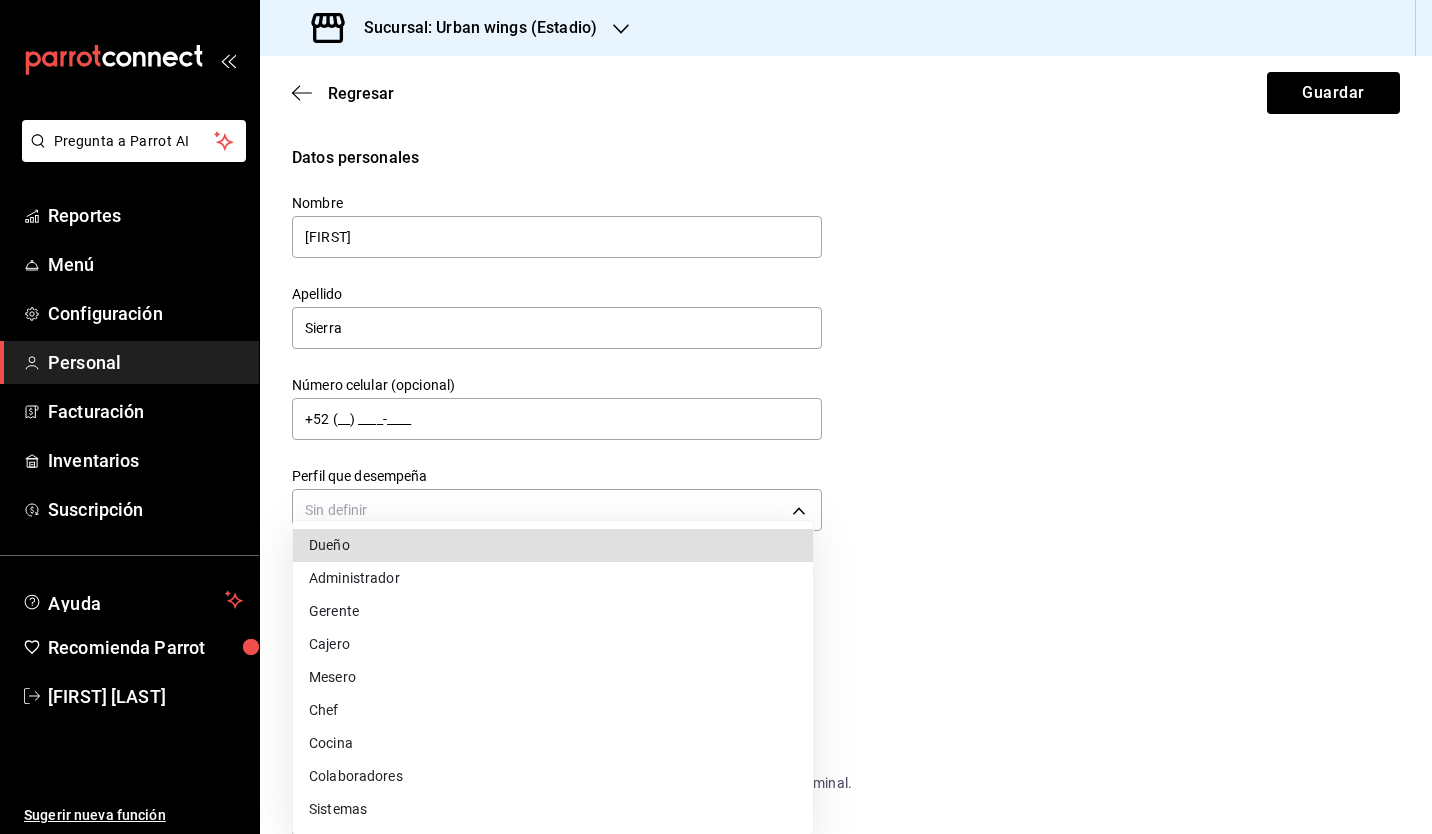 click on "Mesero" at bounding box center [553, 677] 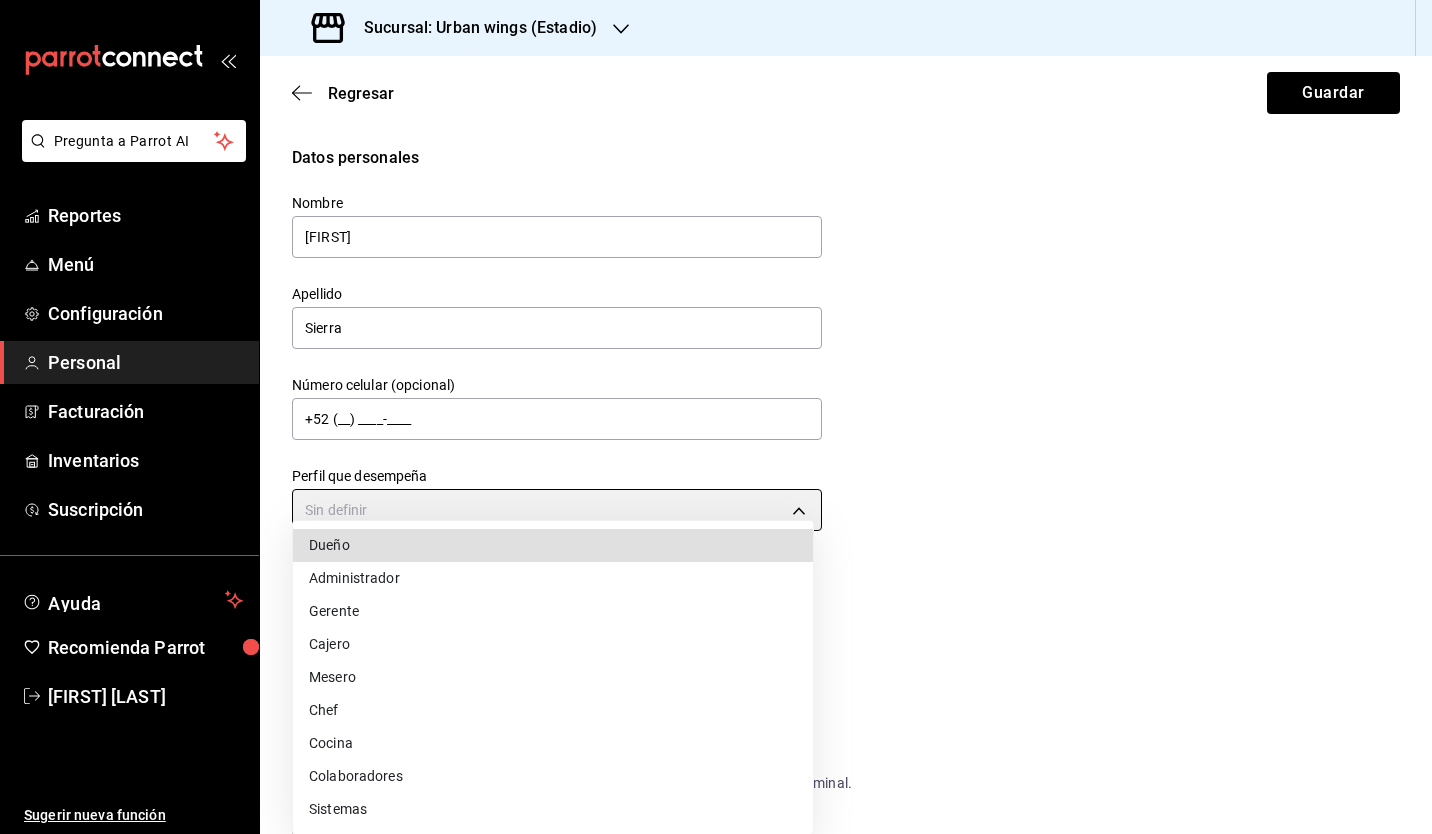 type on "WAITER" 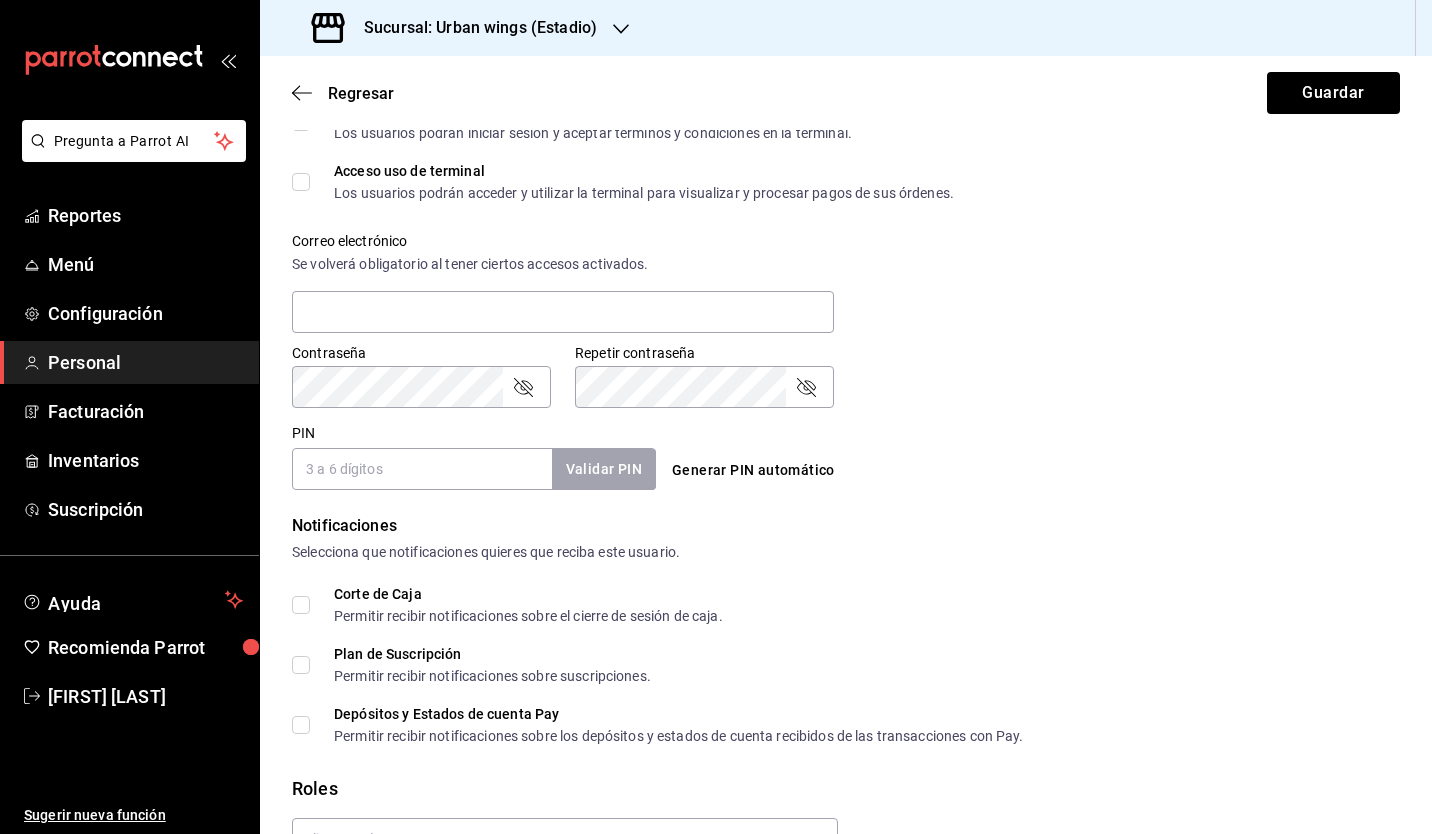 scroll, scrollTop: 691, scrollLeft: 0, axis: vertical 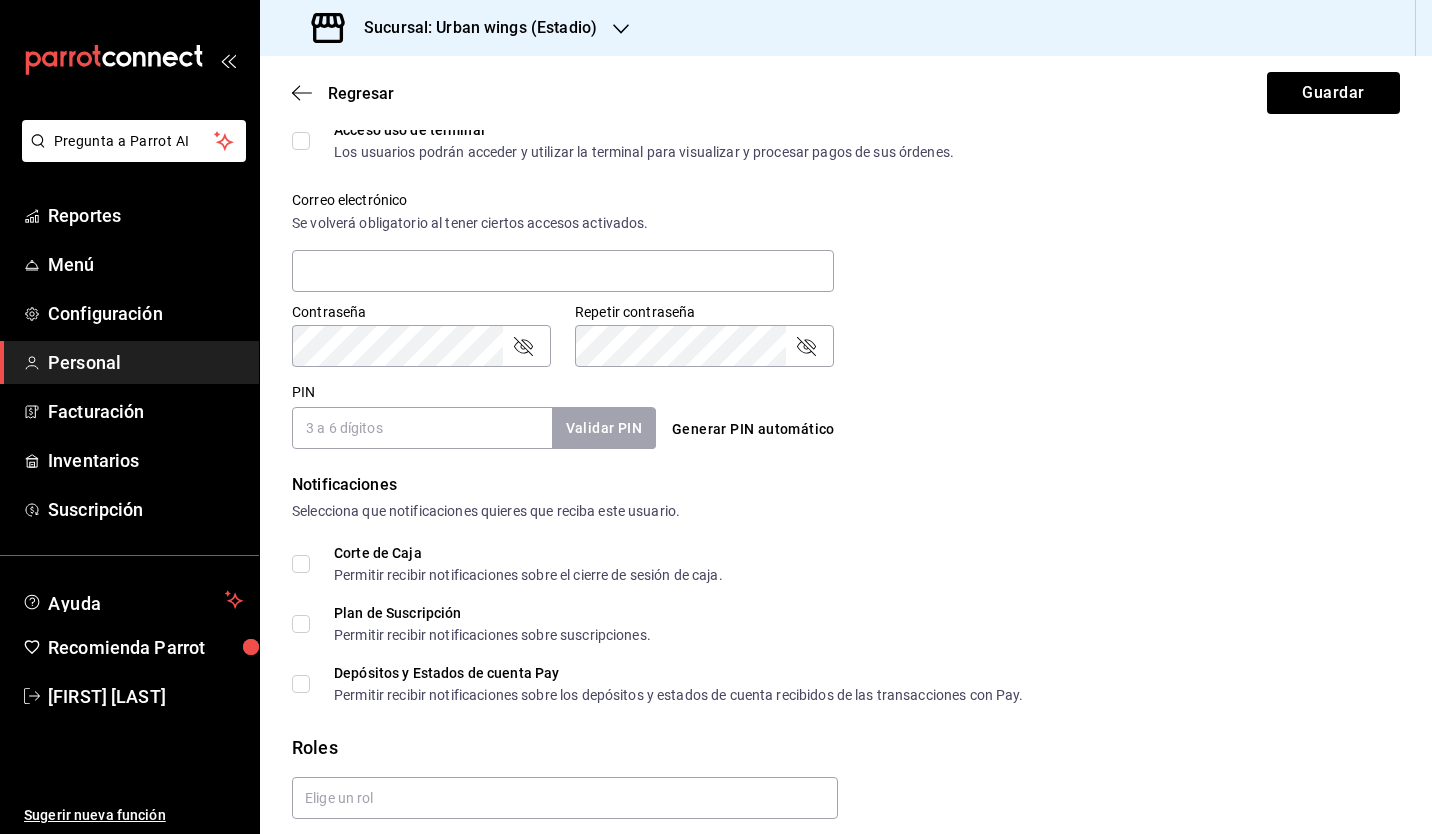 click on "PIN" at bounding box center [422, 428] 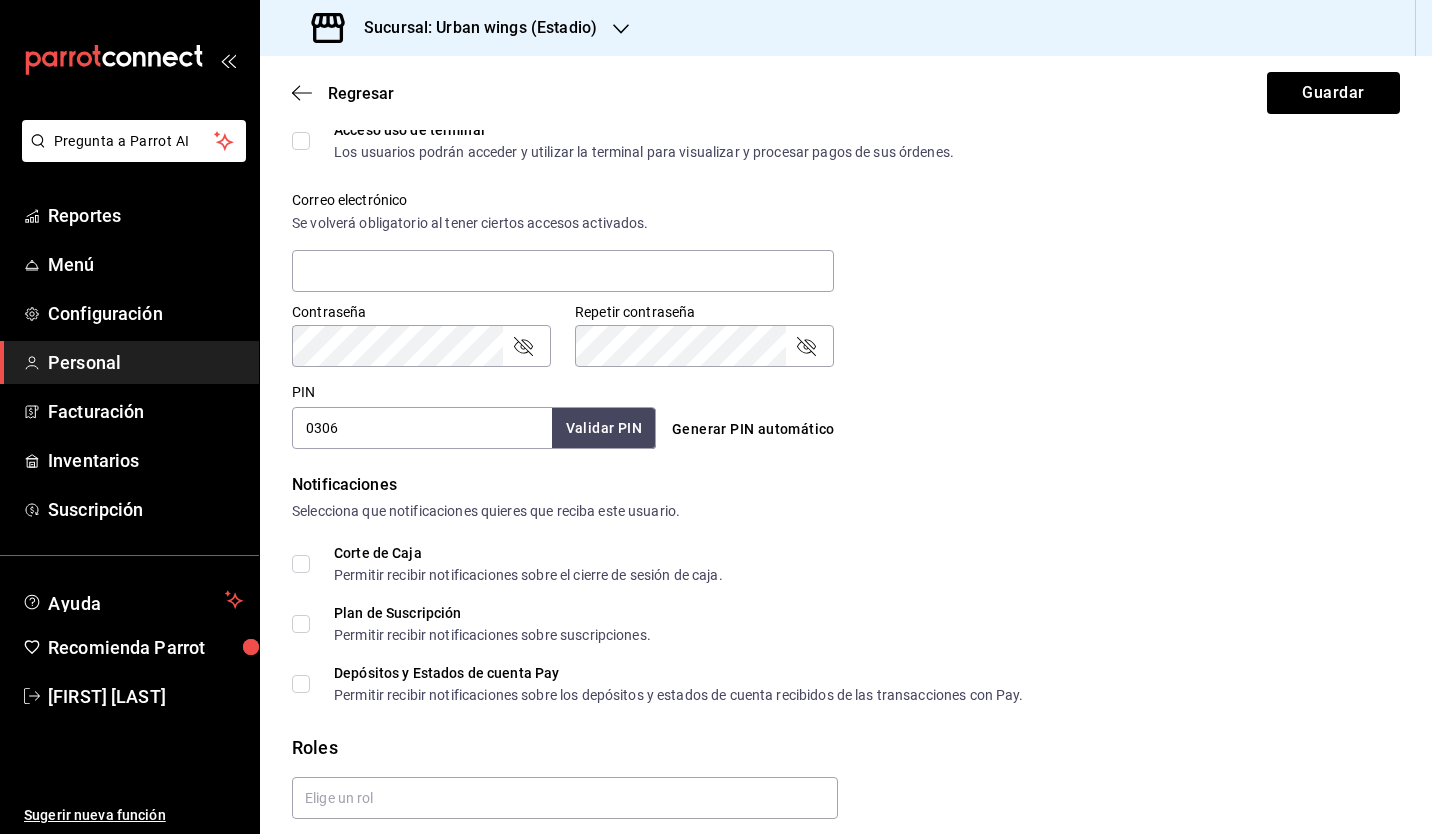 type on "0306" 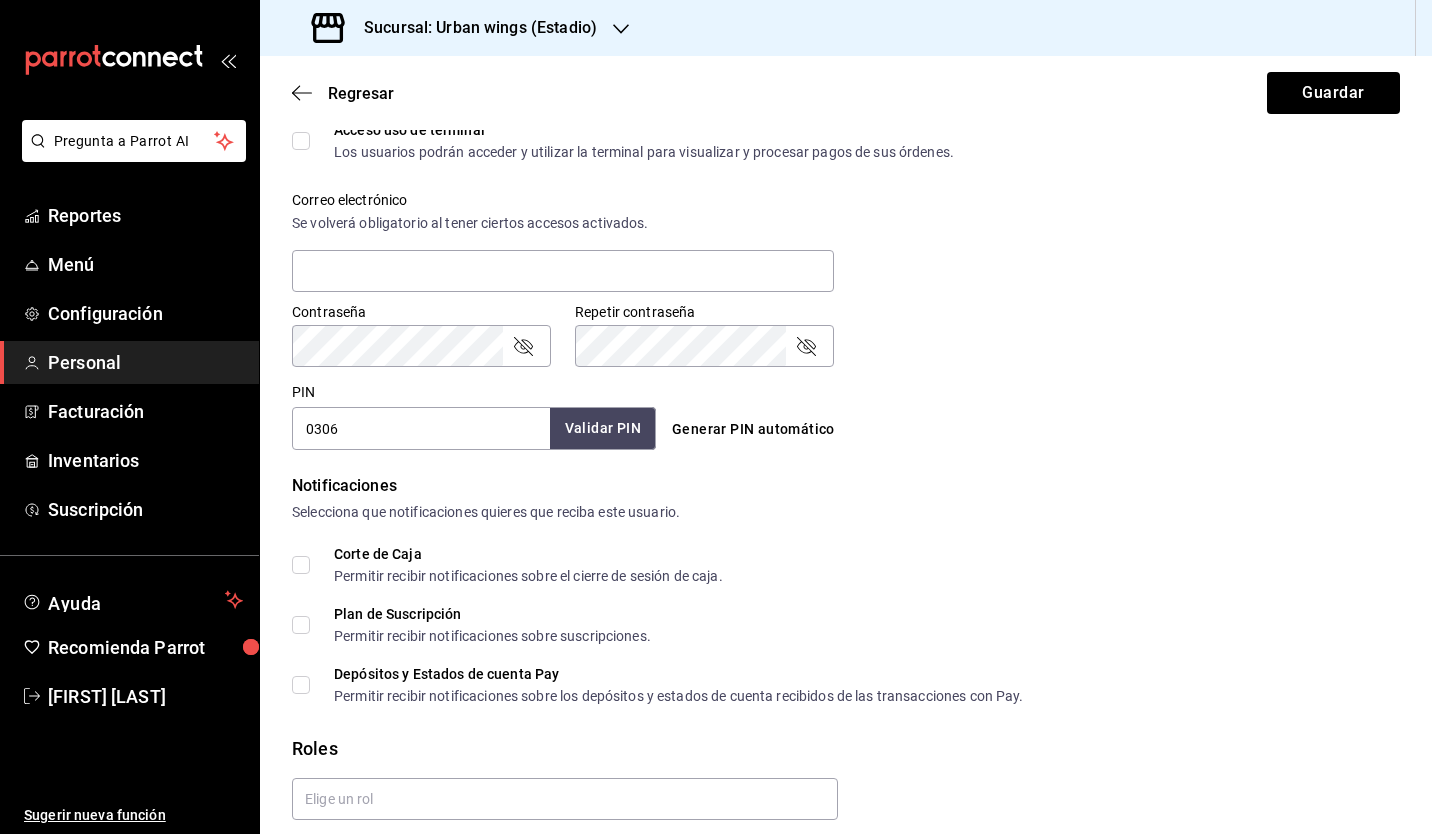click on "Validar PIN" at bounding box center (603, 428) 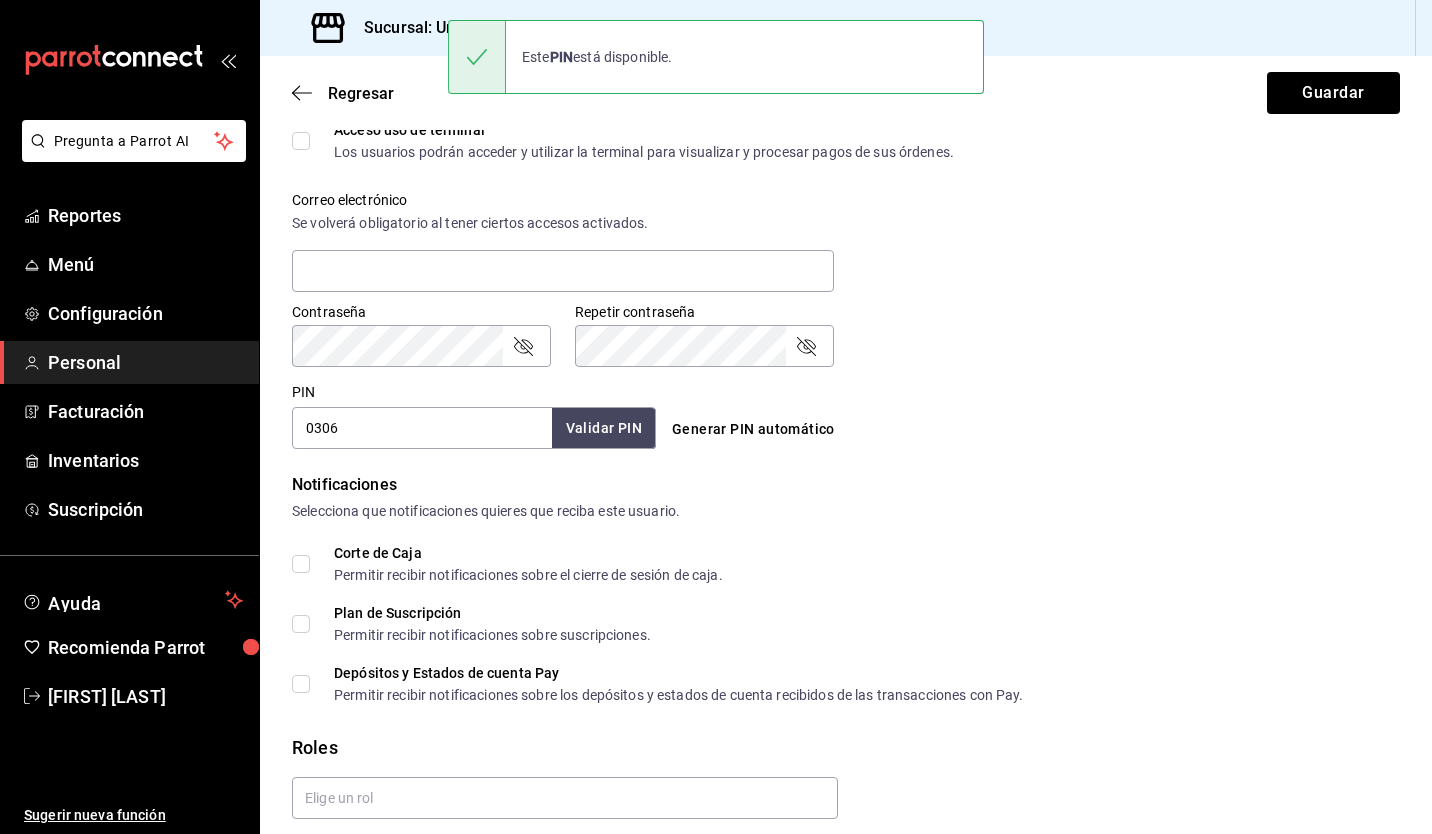 scroll, scrollTop: 764, scrollLeft: 0, axis: vertical 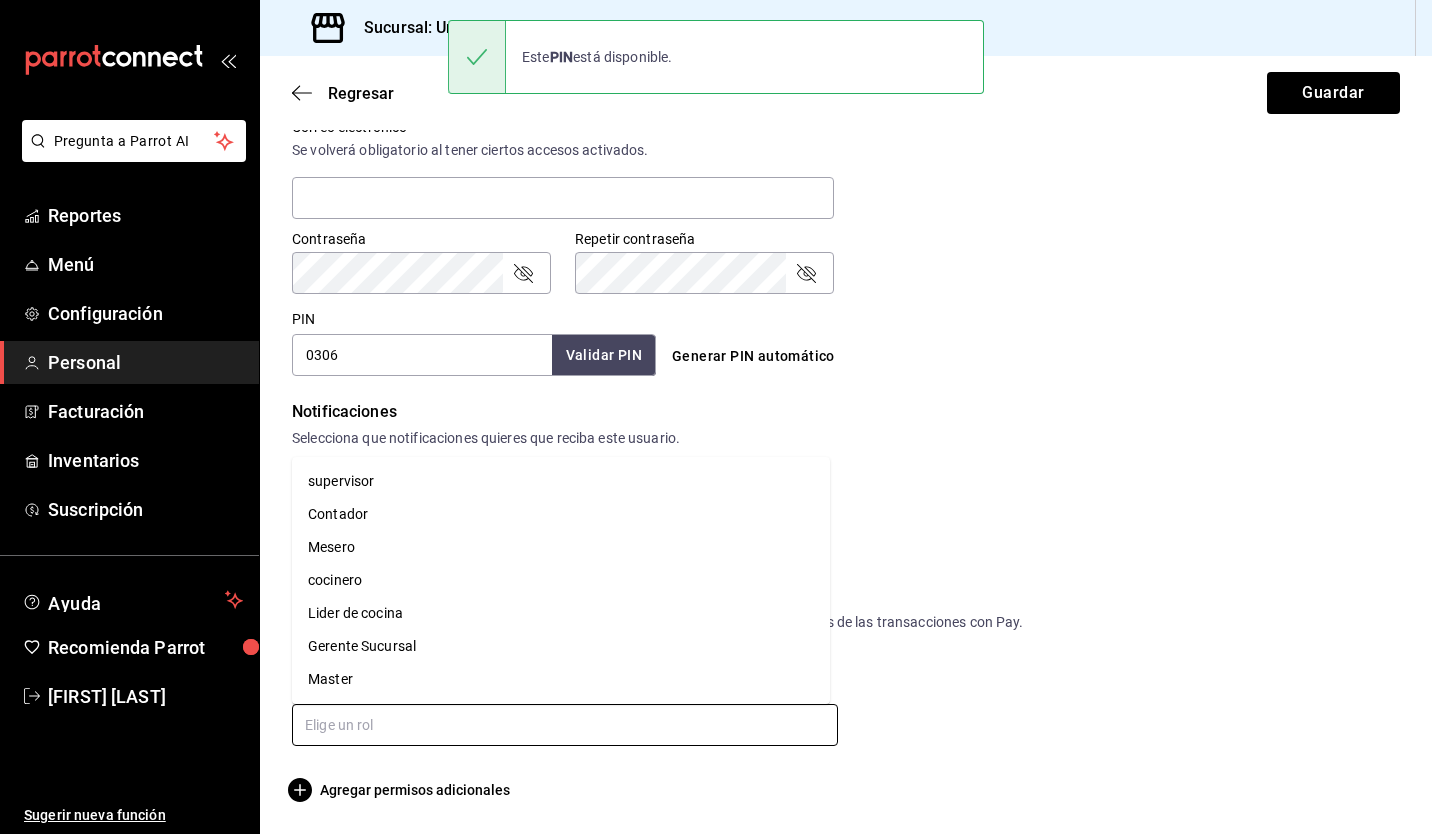 click at bounding box center (565, 725) 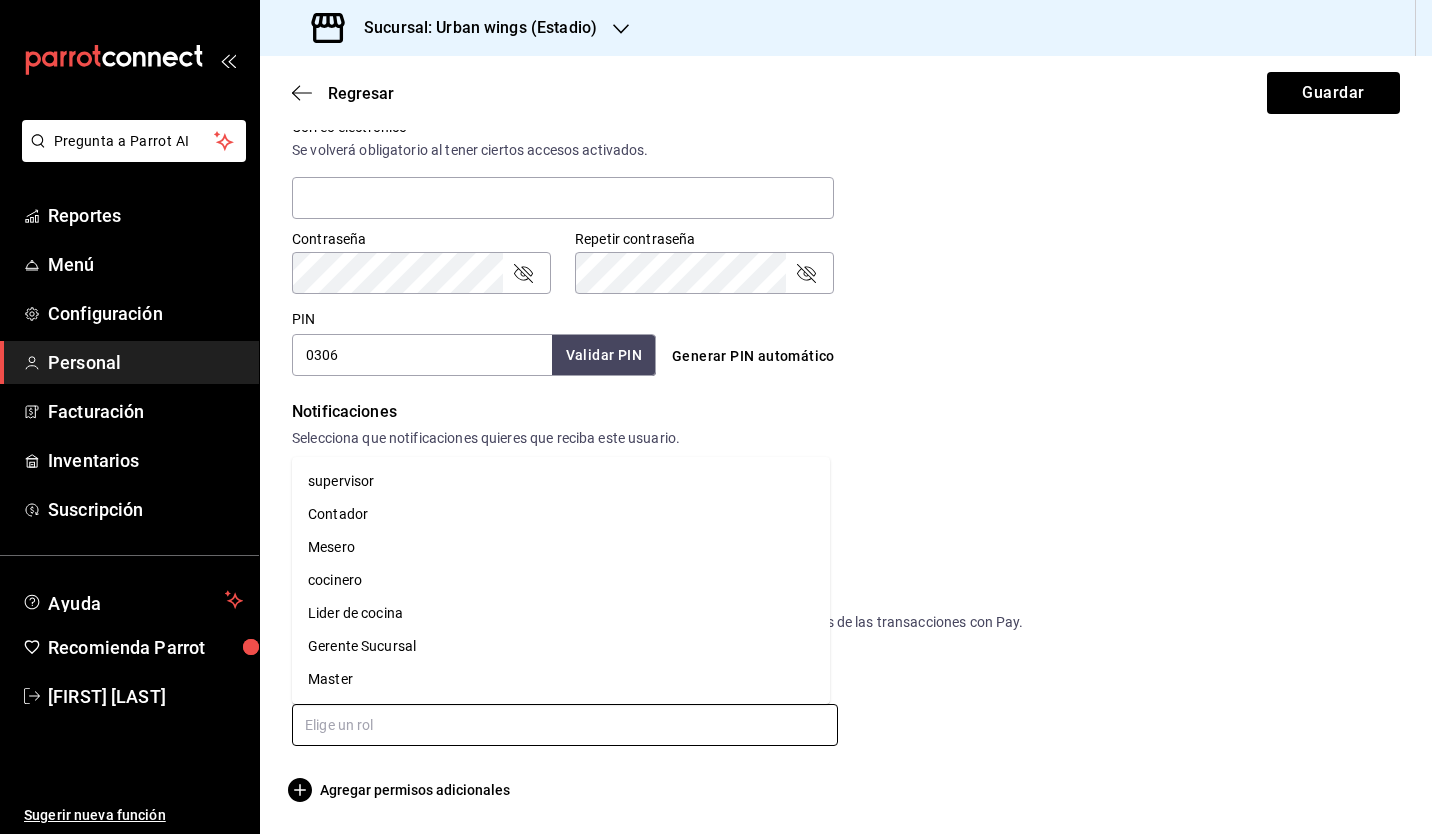 drag, startPoint x: 339, startPoint y: 673, endPoint x: 342, endPoint y: 554, distance: 119.03781 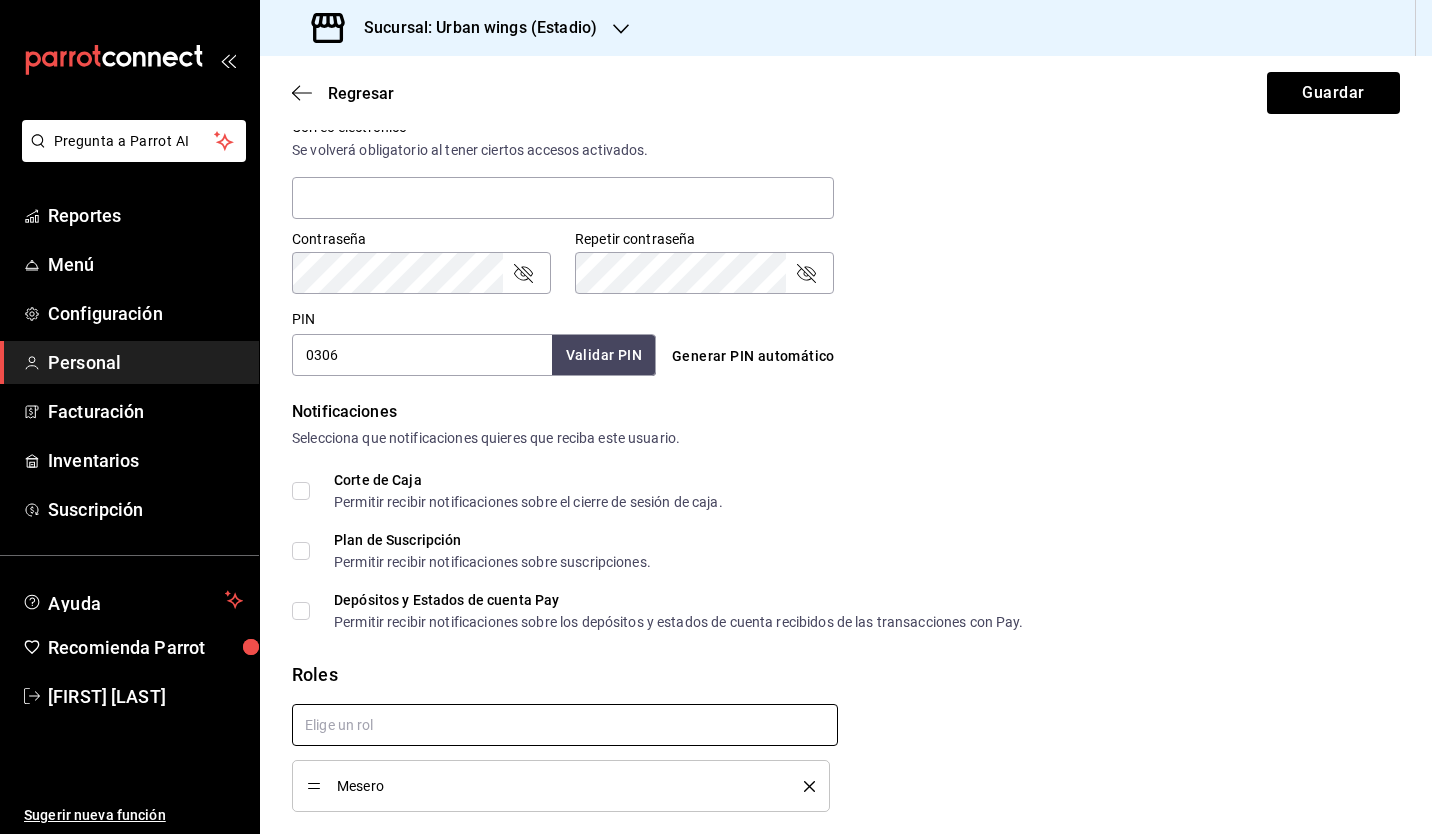 checkbox on "true" 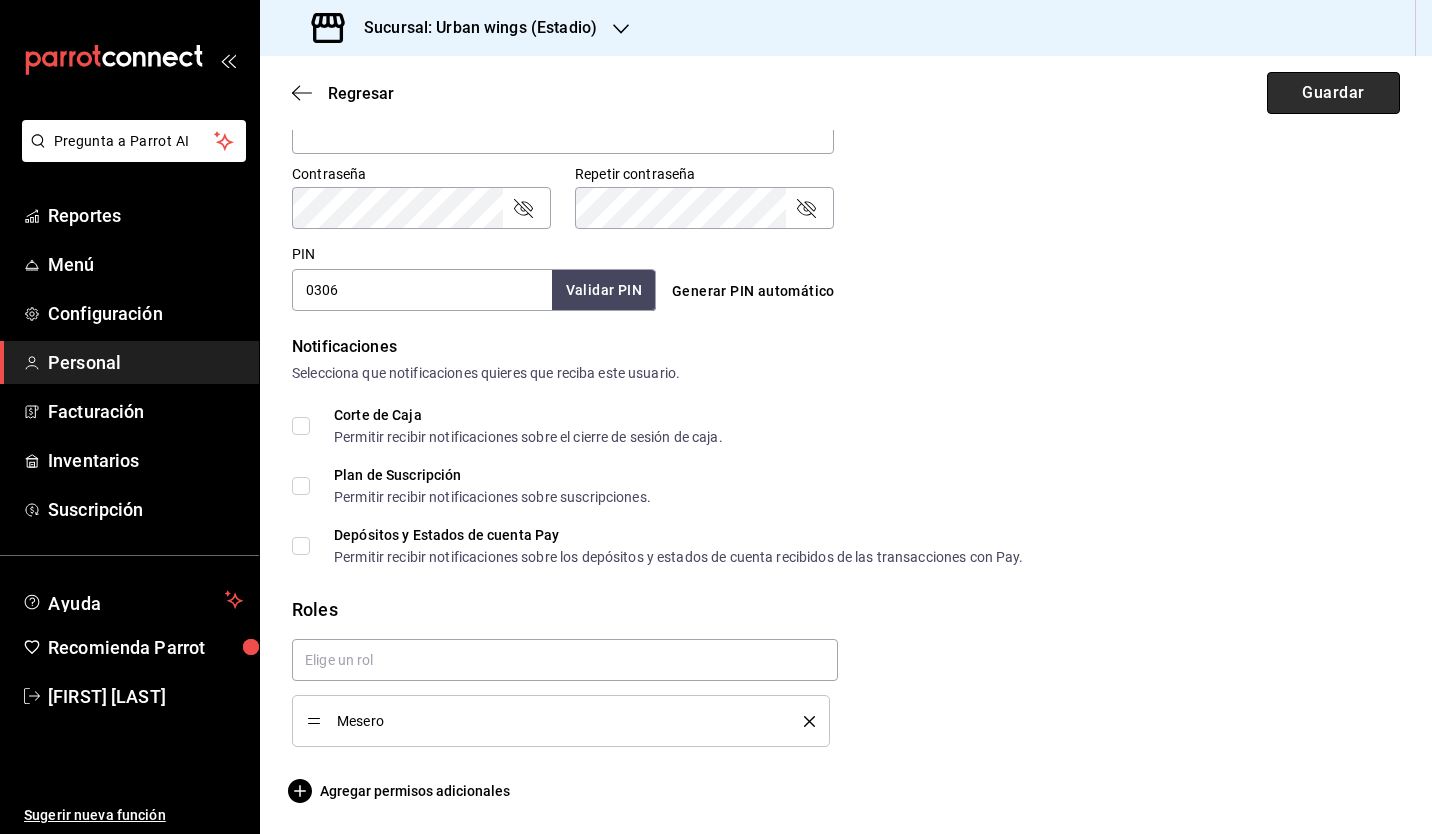 click on "Guardar" at bounding box center (1333, 93) 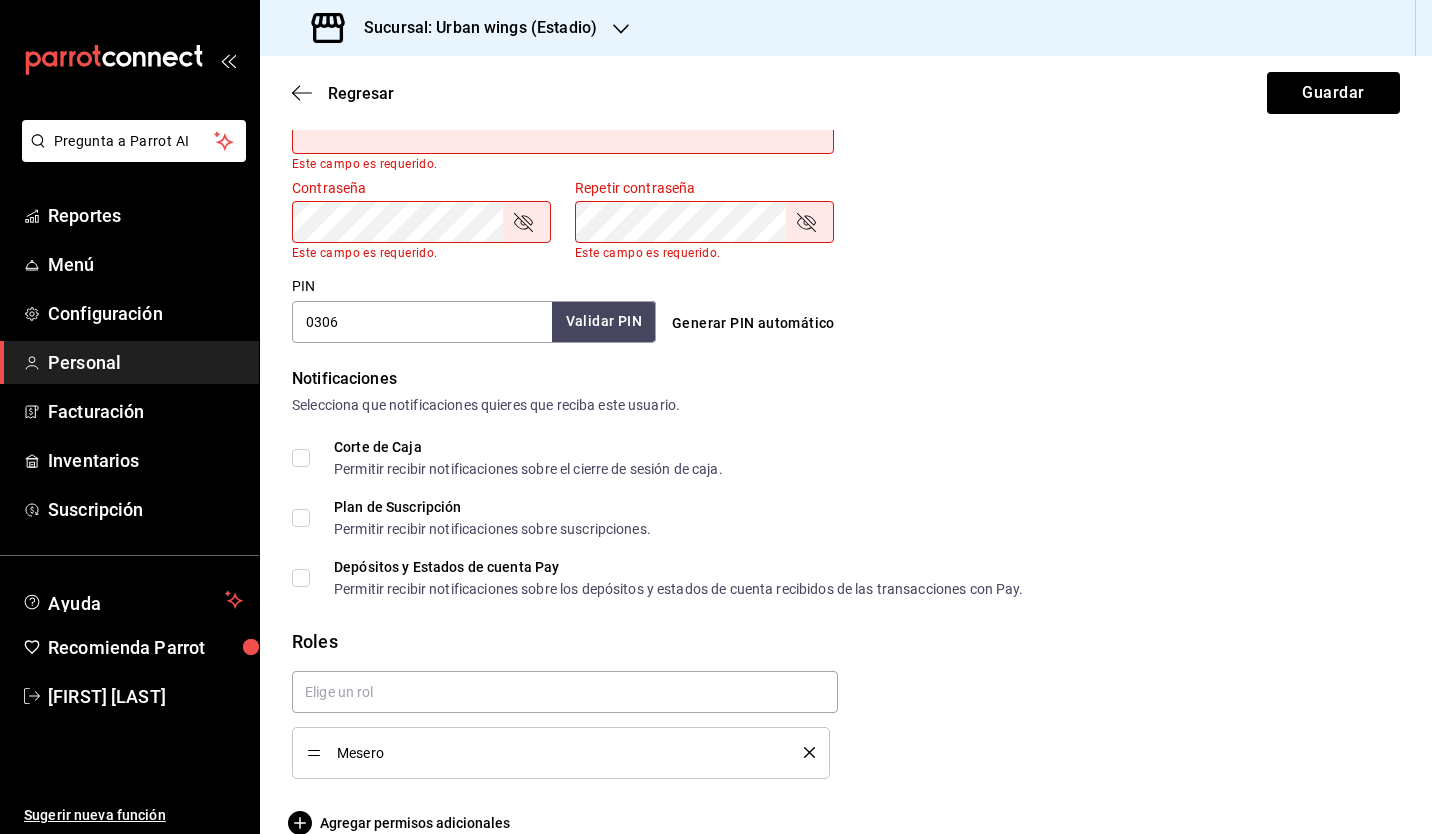 scroll, scrollTop: 628, scrollLeft: 0, axis: vertical 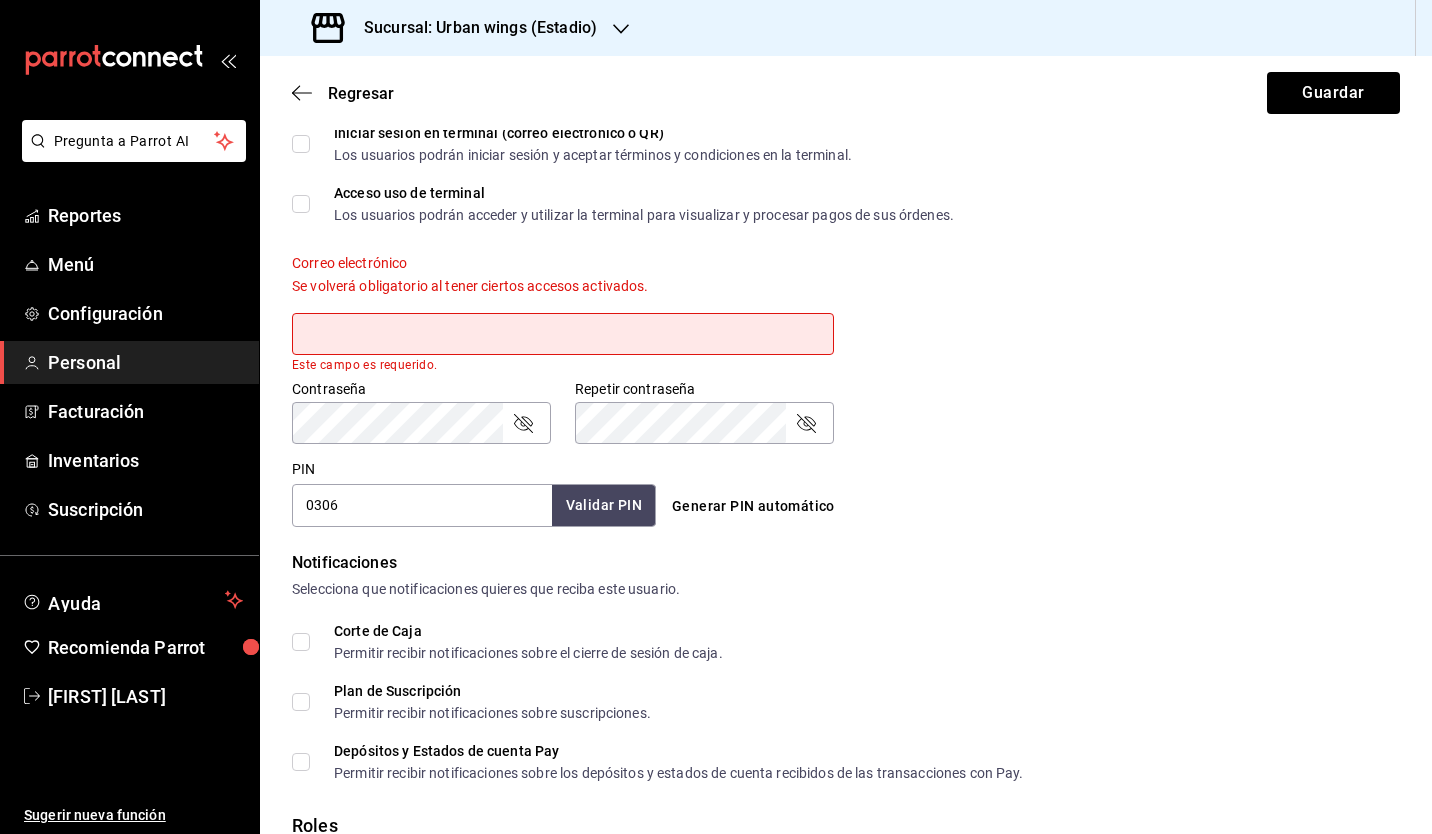 click at bounding box center [563, 334] 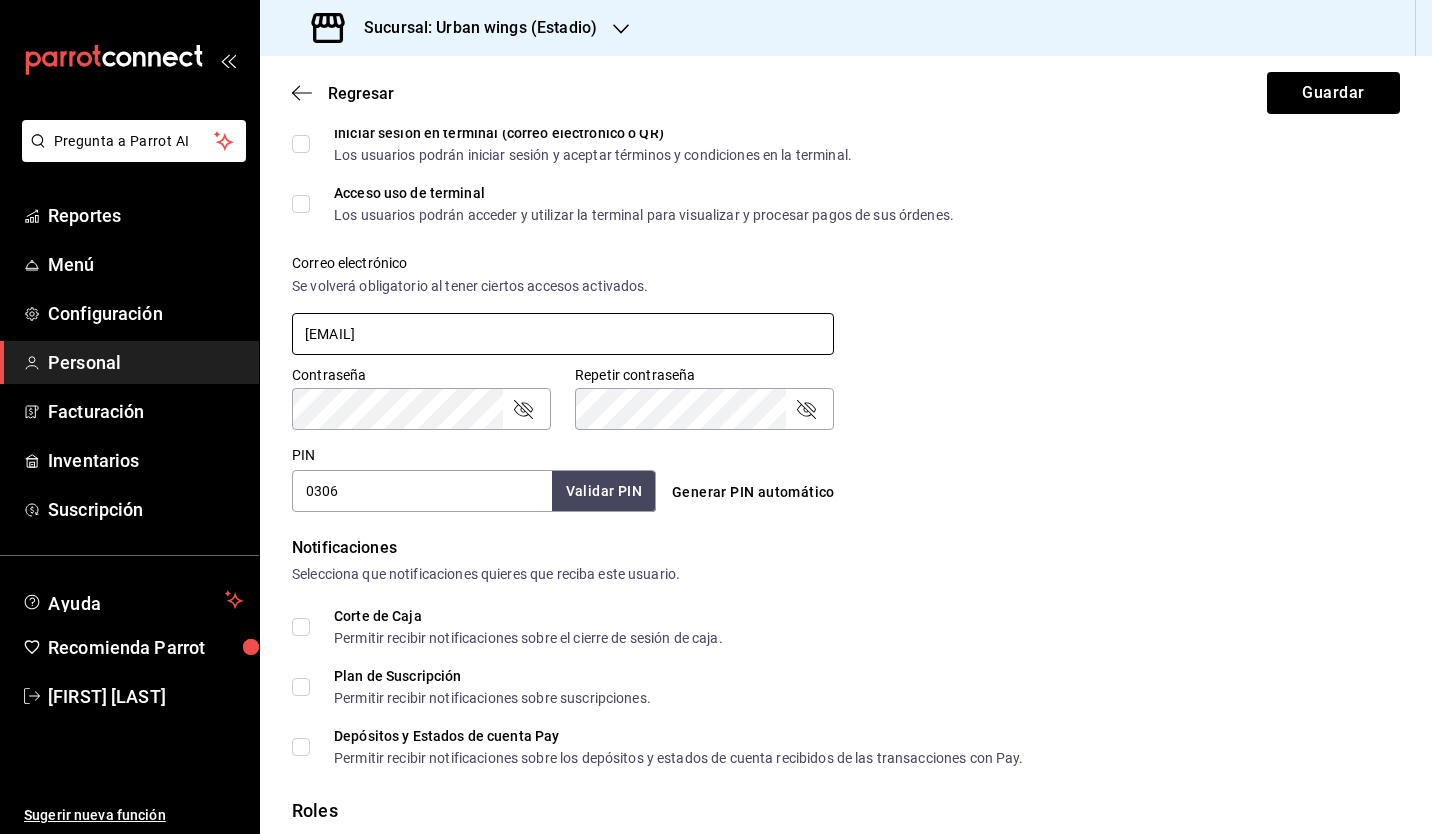type on "[EMAIL]" 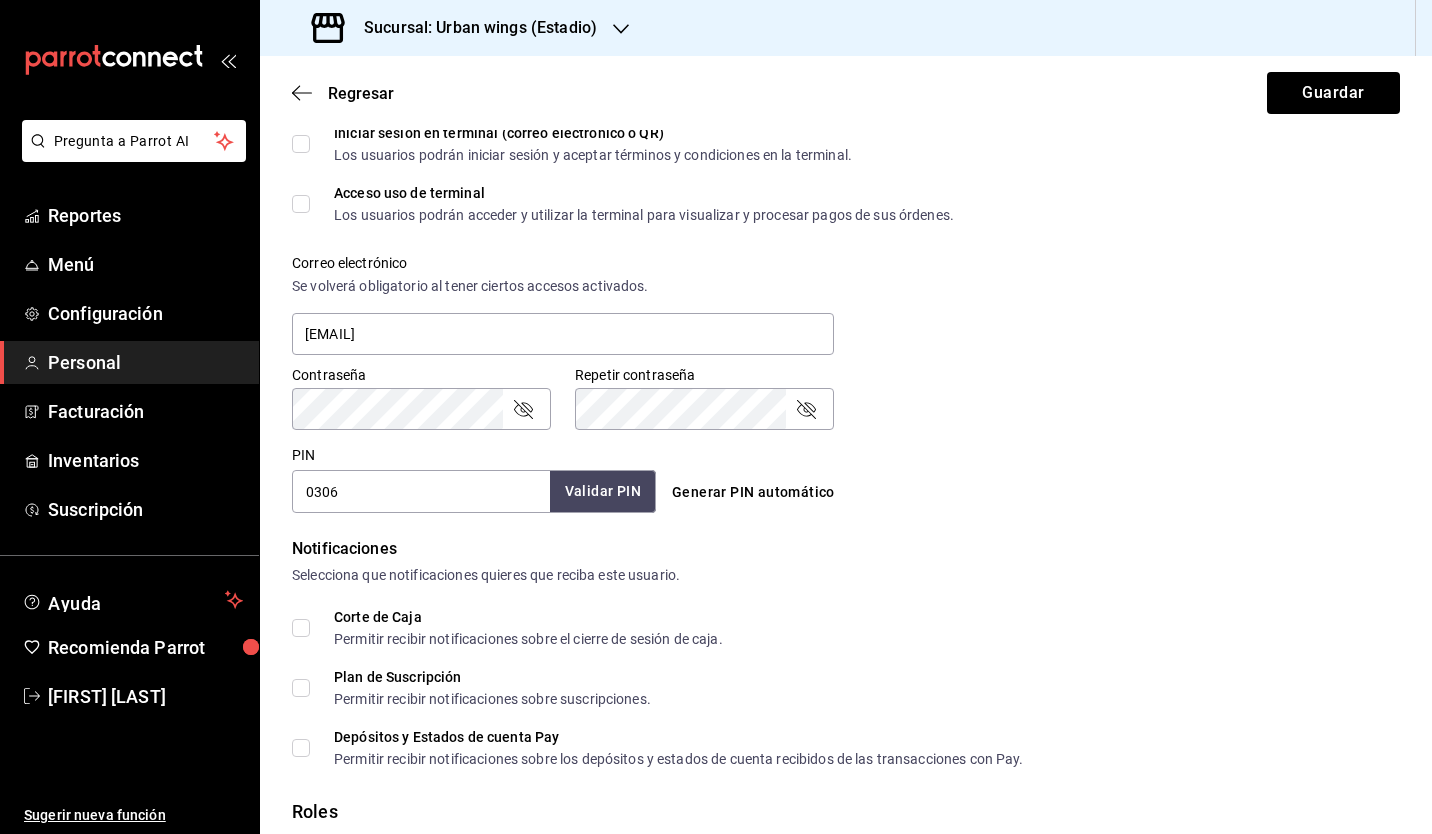 click on "Validar PIN" at bounding box center (603, 491) 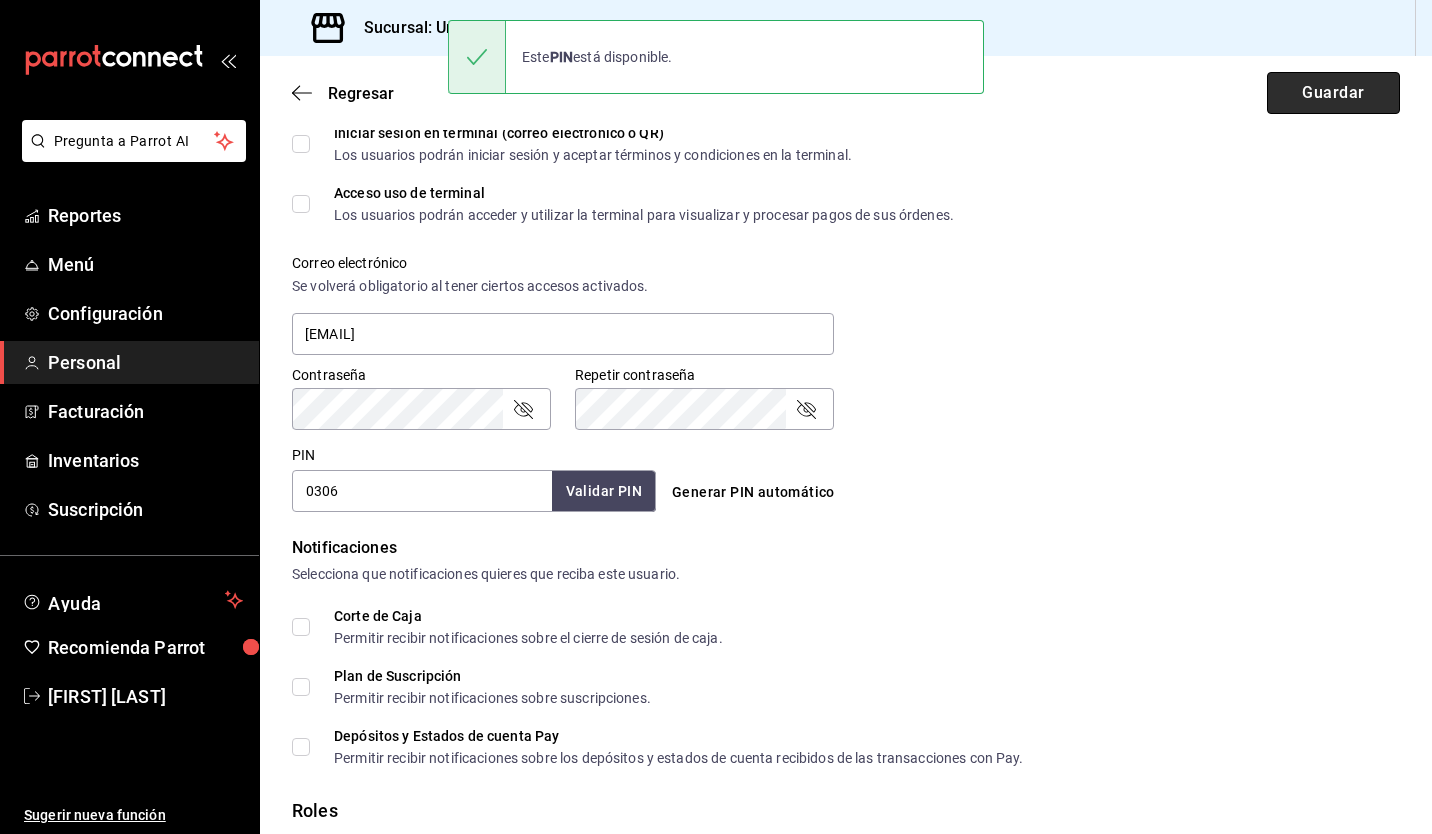 click on "Guardar" at bounding box center (1333, 93) 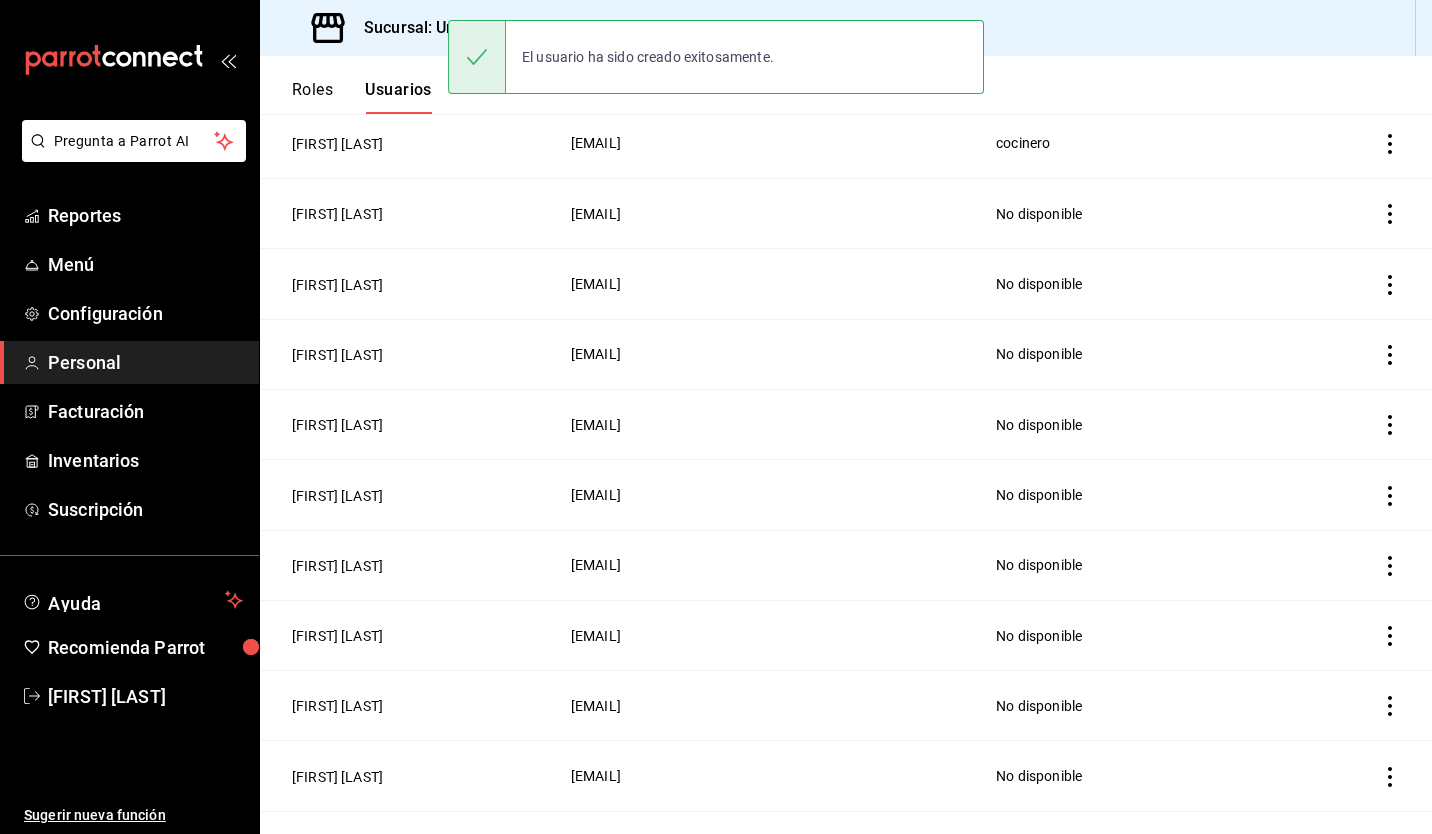 scroll, scrollTop: 698, scrollLeft: 0, axis: vertical 